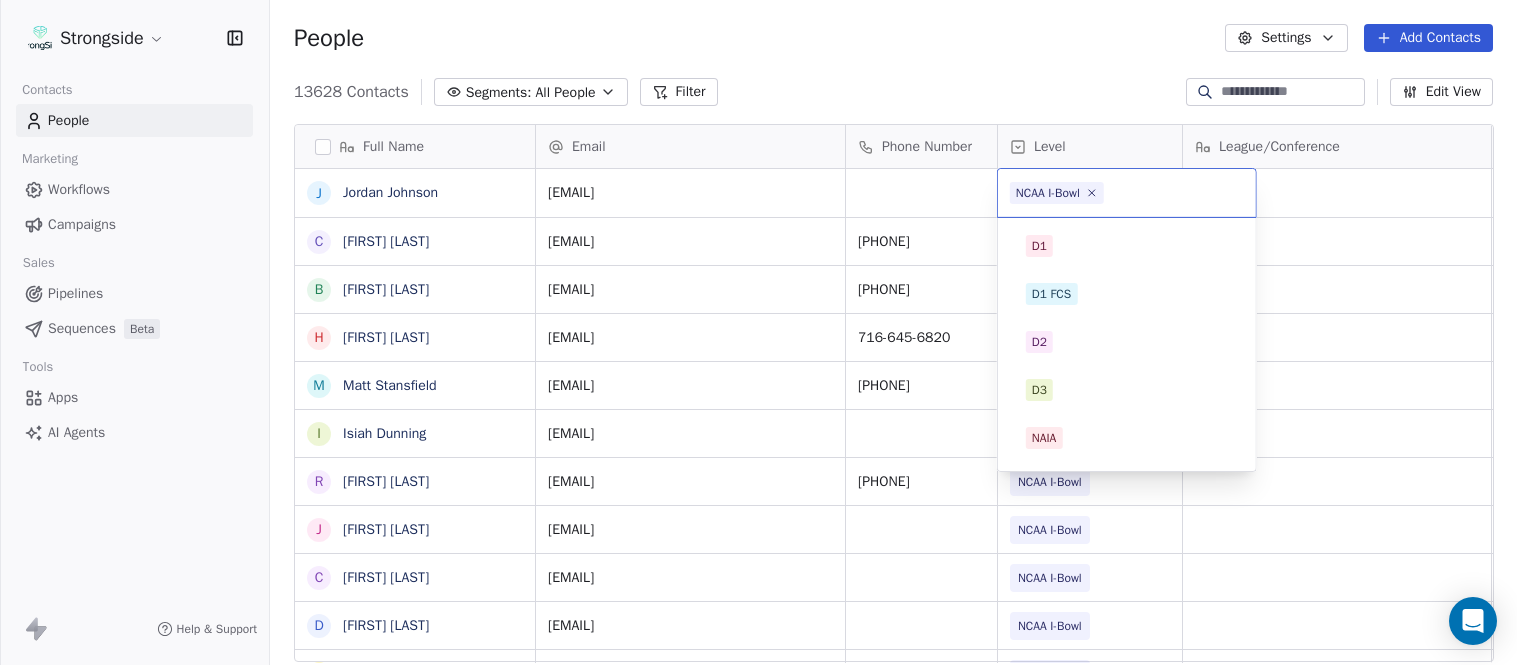 scroll, scrollTop: 0, scrollLeft: 0, axis: both 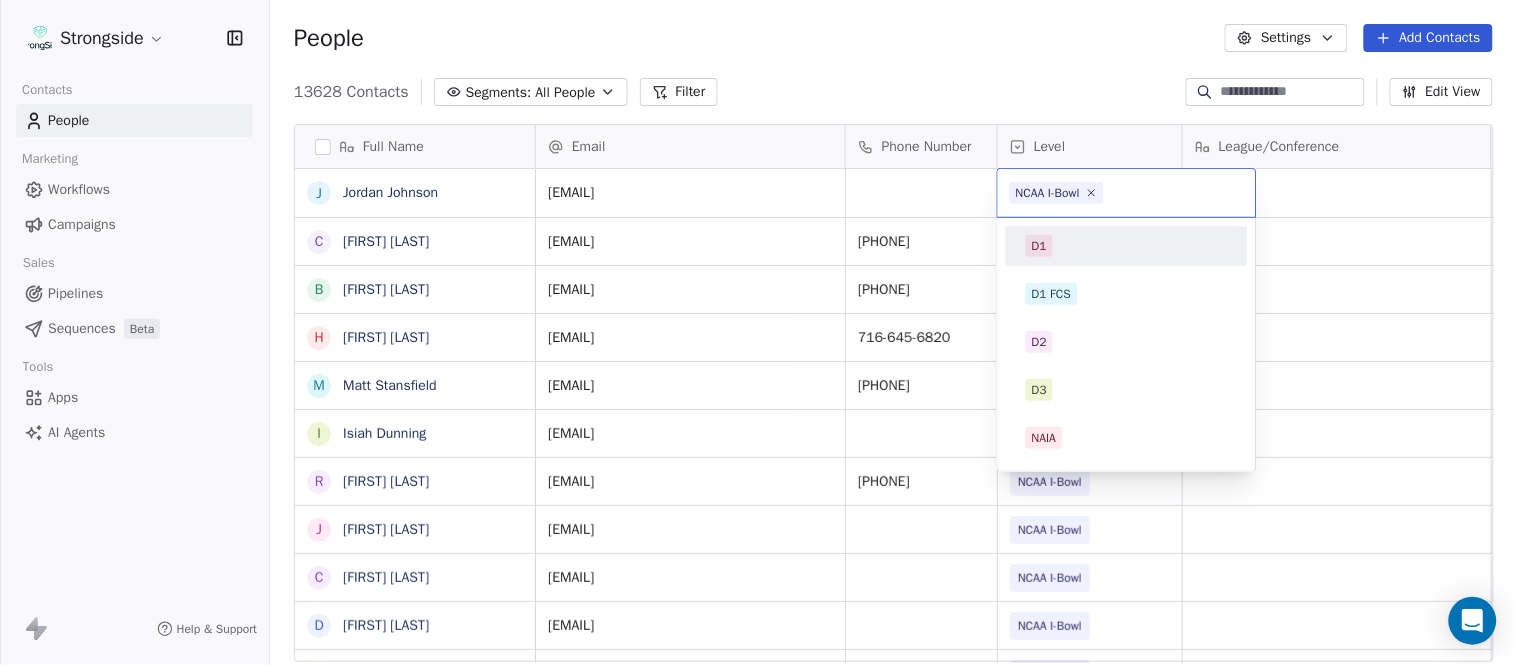 click on "Strongside Contacts People Marketing Workflows Campaigns Sales Pipelines Sequences Beta Tools Apps AI Agents Help & Support People Settings  Add Contacts 13628 Contacts Segments: All People Filter  Edit View Tag Add to Sequence Export Full Name J Jordan Johnson C Caleb Haynes B Brian Dougherty H Holman Copeland M Matt Stansfield I Isiah Dunning R Ron Whitcomb J Joe Bowen C Chris Monfiletto D Dave Patenaude A Aaron Cantu R Ryan Horton B Brian Bratta S Sarah Schneyer I Ian Fried J Jon Fuller M Megan Prunty A Andrew Bliz B Brooke Anderson M Mark Alnutt J Juliana Prezelski L Logan Newman D Dale Williams J Joe Schaefer N Nunzio Campanile R Ricky Brumfield M Michael Johnson M Myles White R Robert Wright J Jeff Nixon E Elijah Robinson Email Phone Number Level League/Conference Organization Job Title Tags Created Date BST jsj9@buffalo.edu NCAA I-Bowl UNIVERSITY AT BUFFALO Assistant Coach Aug 05, 2025 10:57 PM calebhay@buffalo.edu 716-645-3752 NCAA I-Bowl UNIVERSITY AT BUFFALO Assistant Coach Aug 05, 2025 10:55 PM" at bounding box center [758, 332] 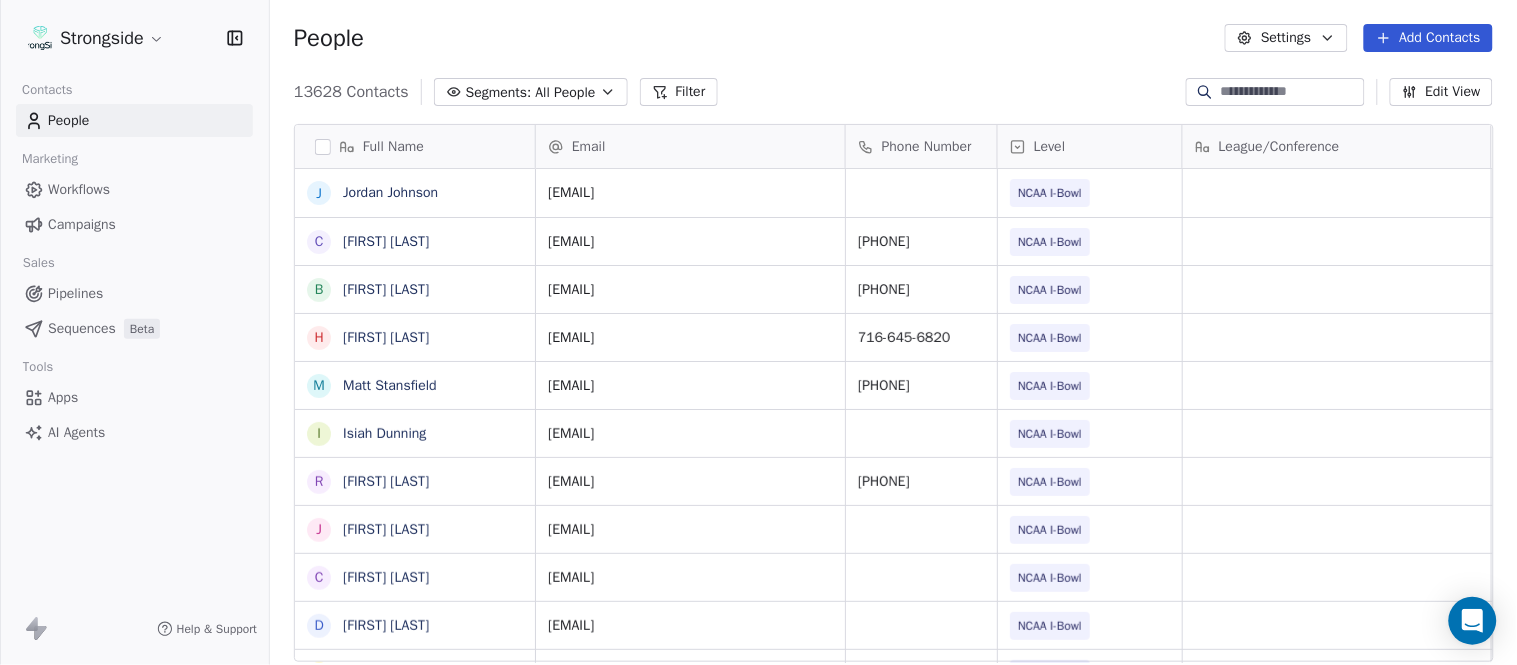click on "Level" at bounding box center [1088, 147] 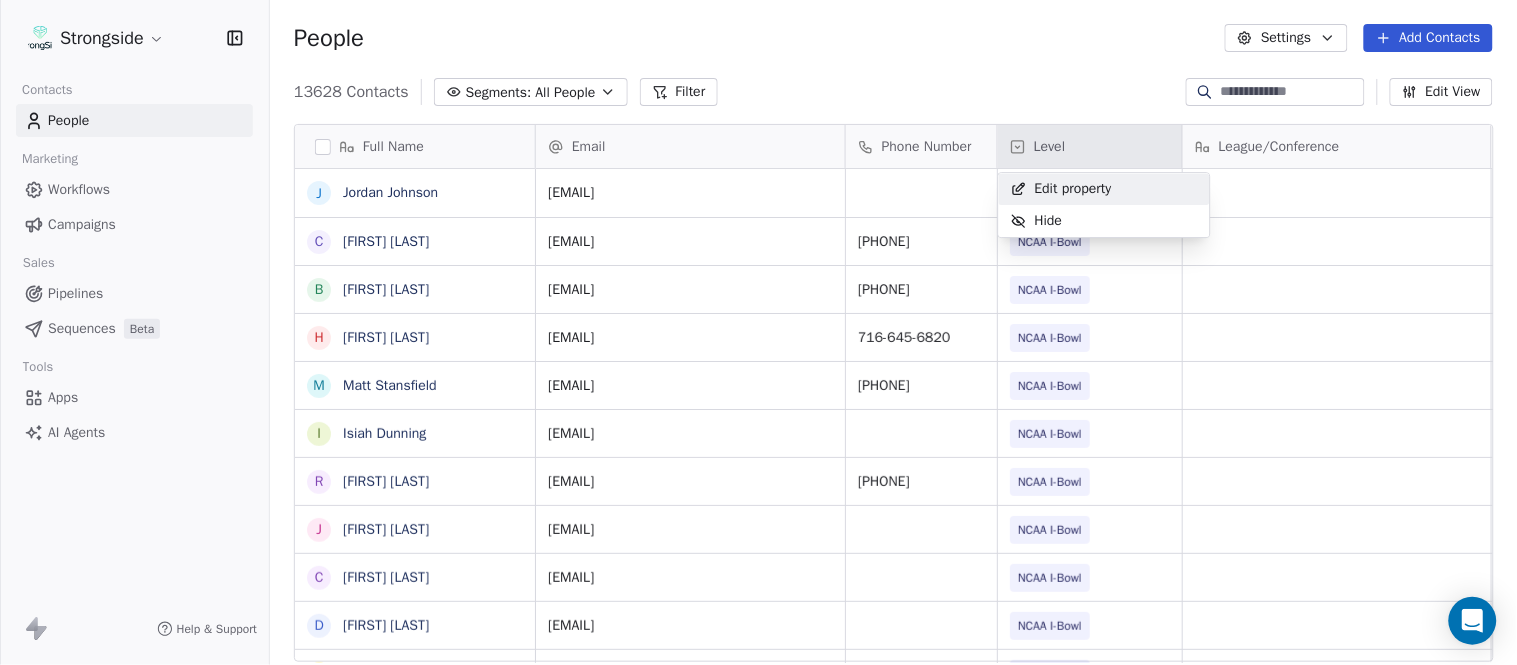 click on "Edit property" at bounding box center (1073, 189) 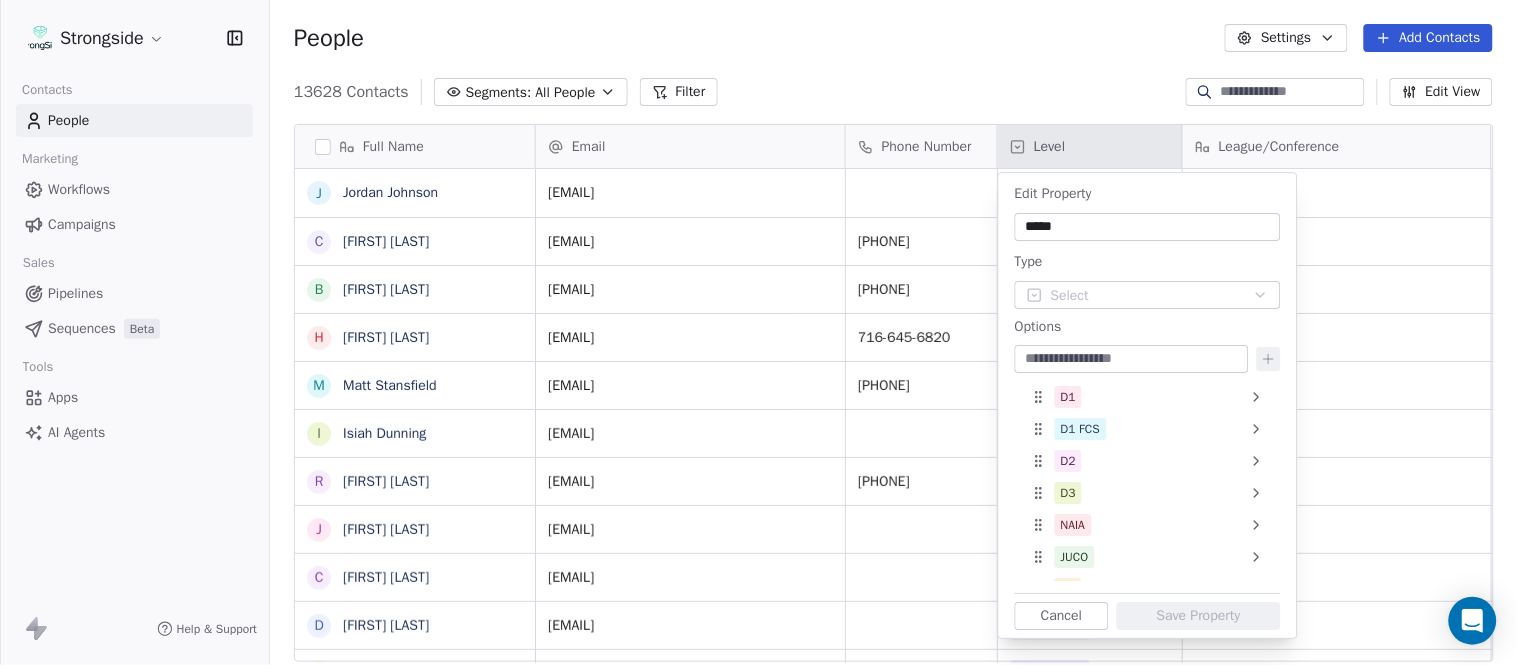 click at bounding box center [1132, 359] 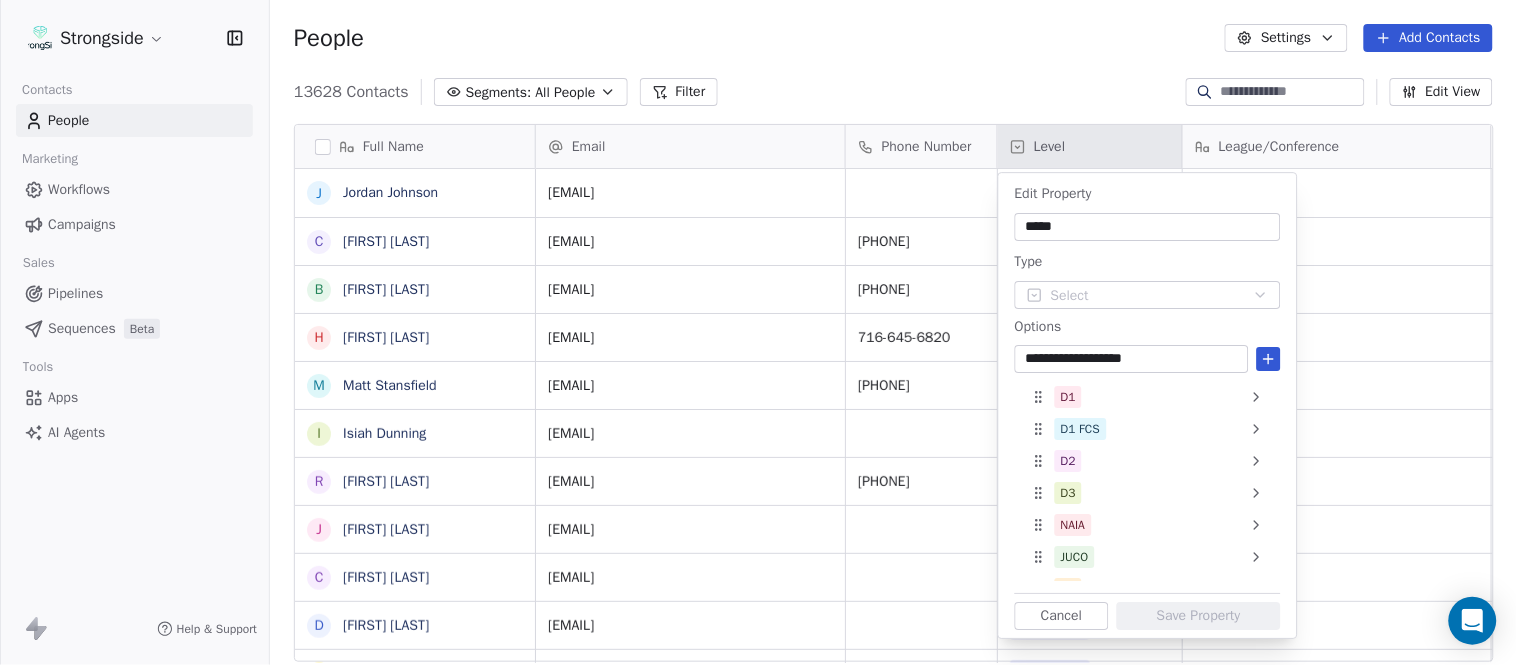 type on "**********" 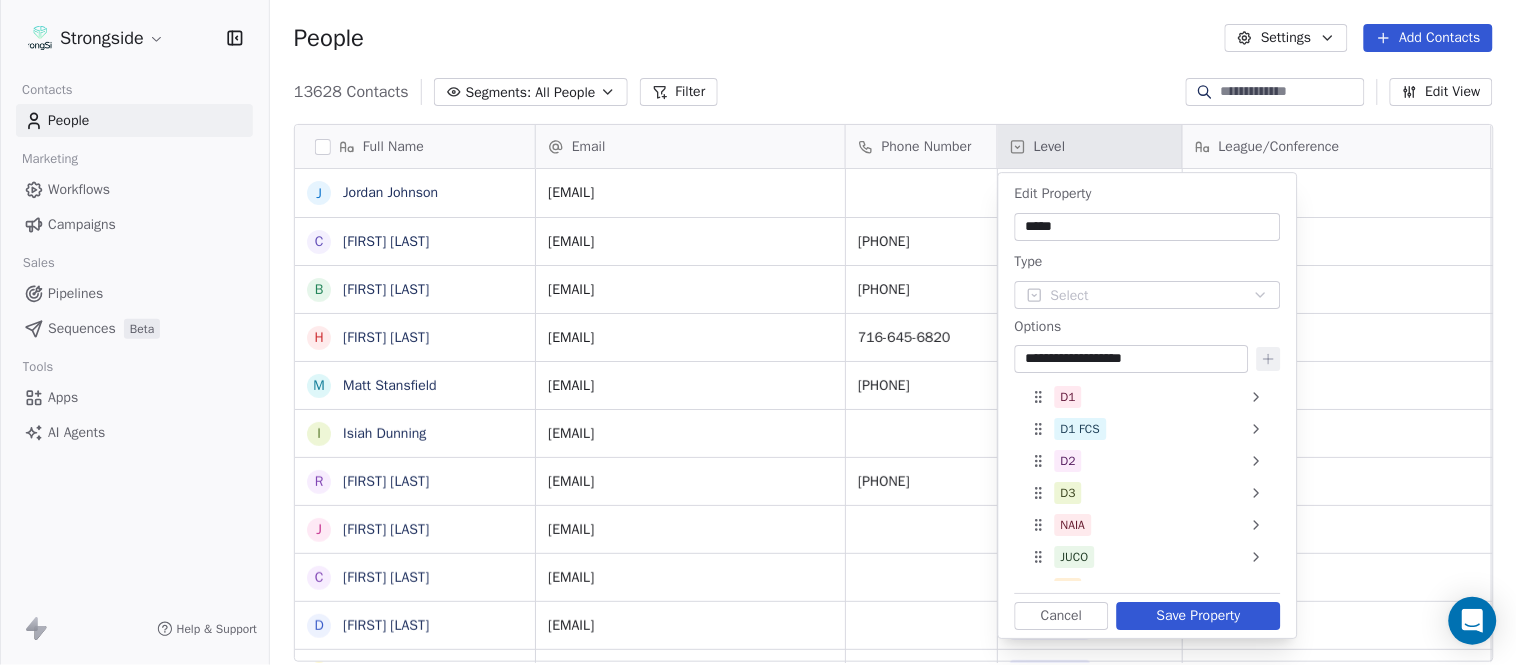 type 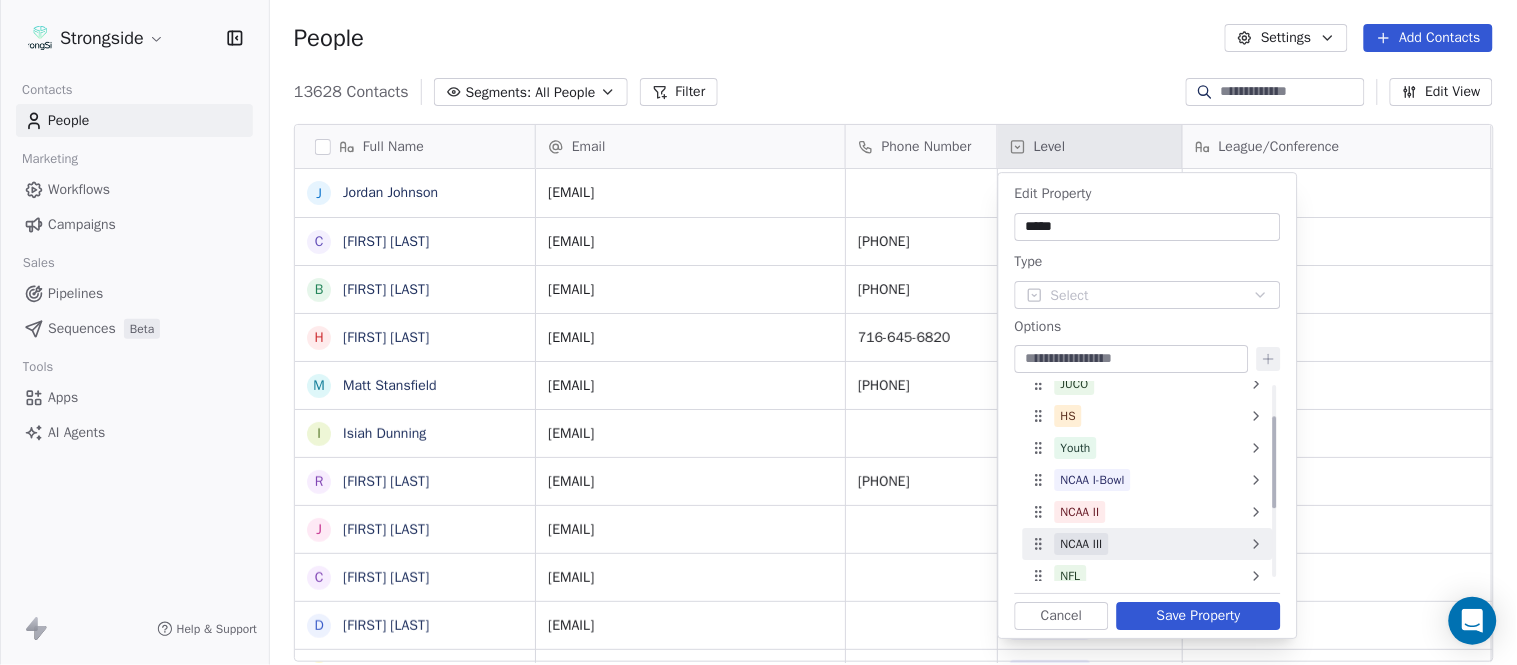 scroll, scrollTop: 215, scrollLeft: 0, axis: vertical 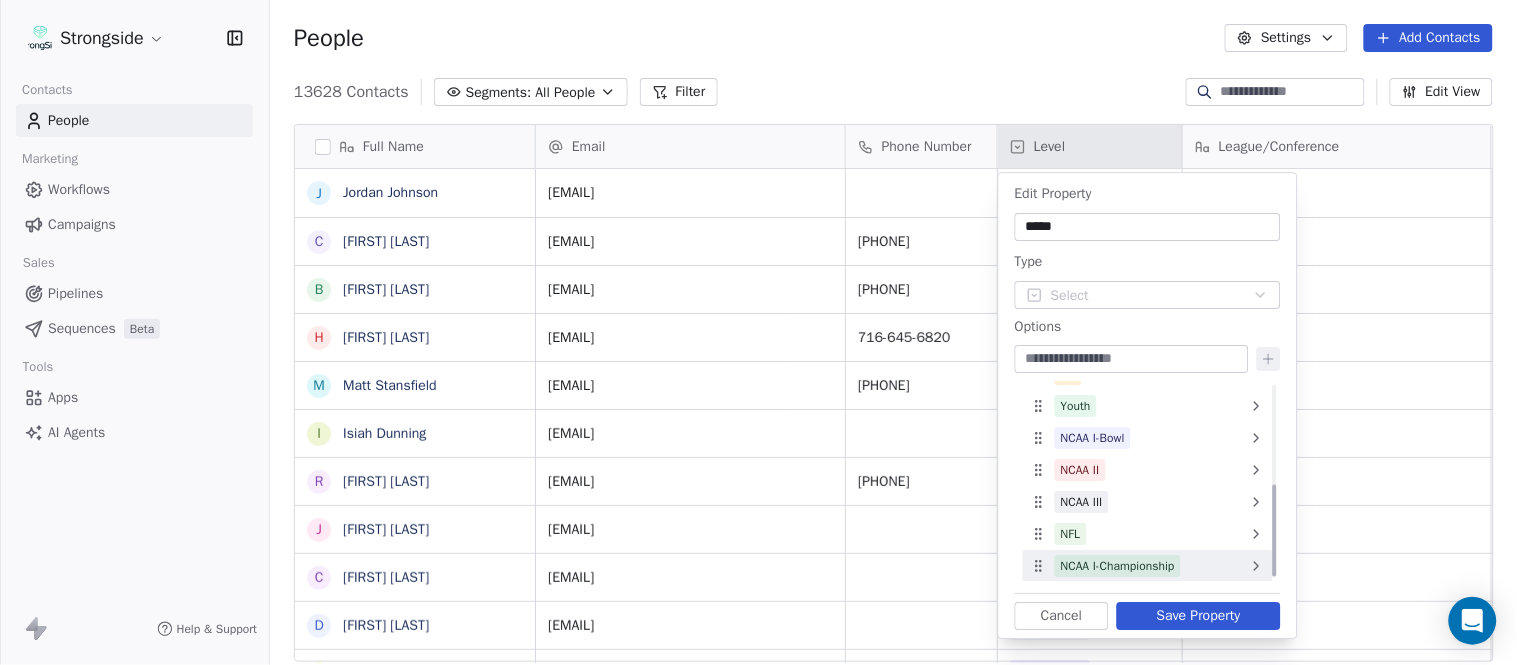 click 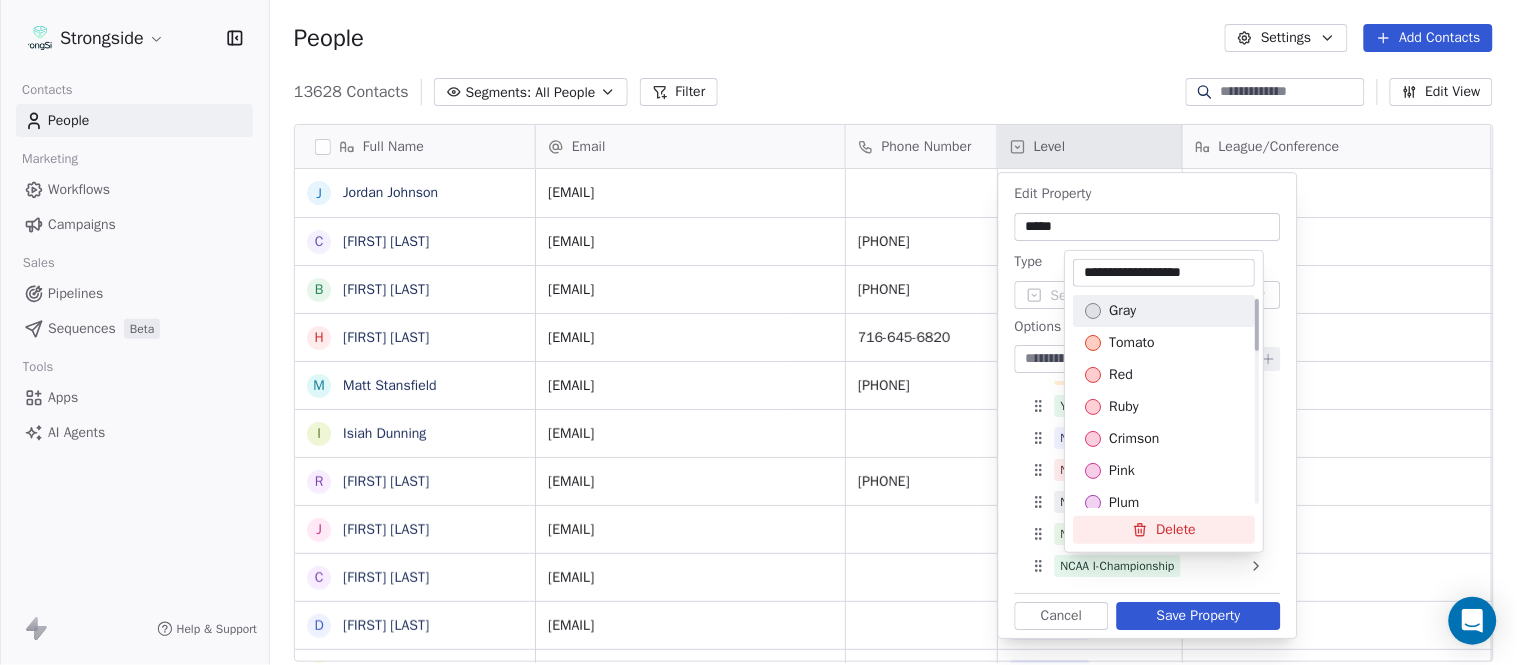 click on "gray" at bounding box center [1164, 311] 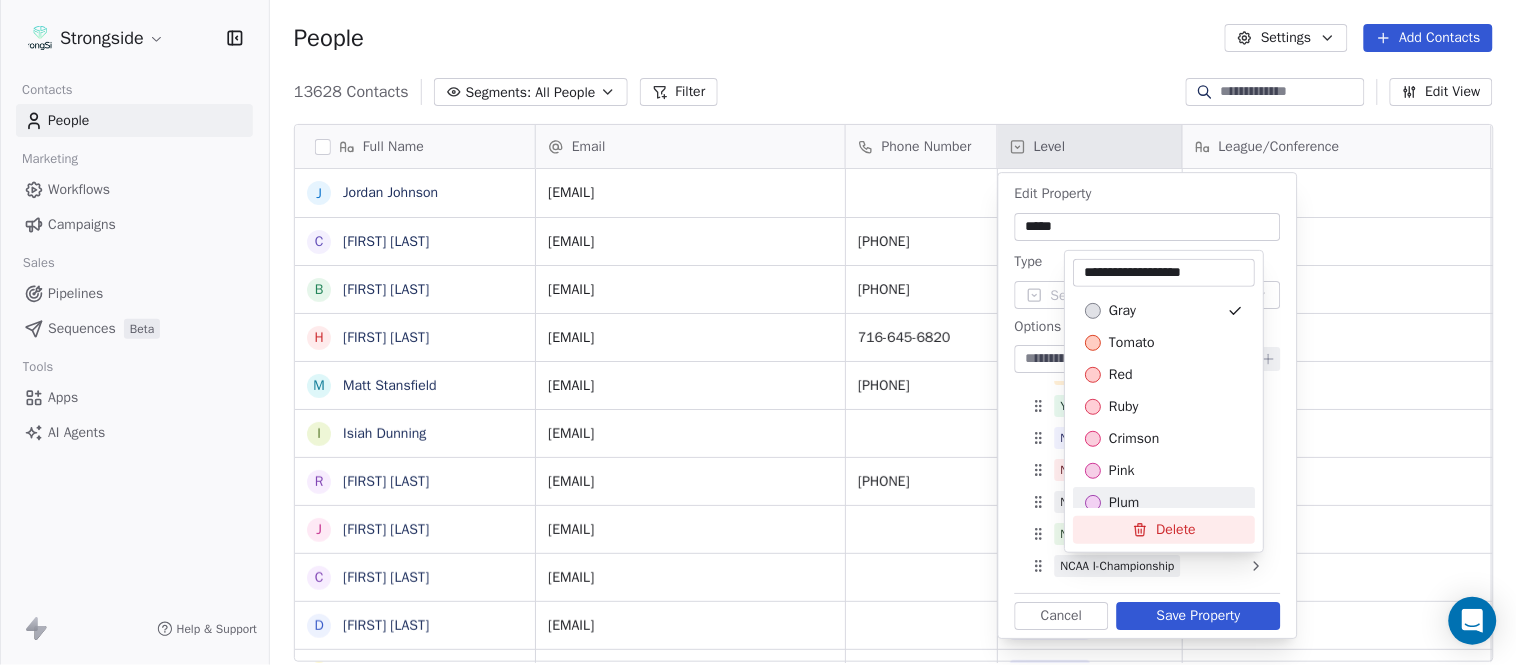 click on "Strongside Contacts People Marketing Workflows Campaigns Sales Pipelines Sequences Beta Tools Apps AI Agents Help & Support People Settings  Add Contacts 13628 Contacts Segments: All People Filter  Edit View Tag Add to Sequence Export Full Name J Jordan Johnson C Caleb Haynes B Brian Dougherty H Holman Copeland M Matt Stansfield I Isiah Dunning R Ron Whitcomb J Joe Bowen C Chris Monfiletto D Dave Patenaude A Aaron Cantu R Ryan Horton B Brian Bratta S Sarah Schneyer I Ian Fried J Jon Fuller M Megan Prunty A Andrew Bliz B Brooke Anderson M Mark Alnutt J Juliana Prezelski L Logan Newman D Dale Williams J Joe Schaefer N Nunzio Campanile R Ricky Brumfield M Michael Johnson M Myles White R Robert Wright J Jeff Nixon E Elijah Robinson Email Phone Number Level League/Conference Organization Job Title Tags Created Date BST jsj9@buffalo.edu NCAA I-Bowl UNIVERSITY AT BUFFALO Assistant Coach Aug 05, 2025 10:57 PM calebhay@buffalo.edu 716-645-3752 NCAA I-Bowl UNIVERSITY AT BUFFALO Assistant Coach Aug 05, 2025 10:55 PM" at bounding box center [758, 332] 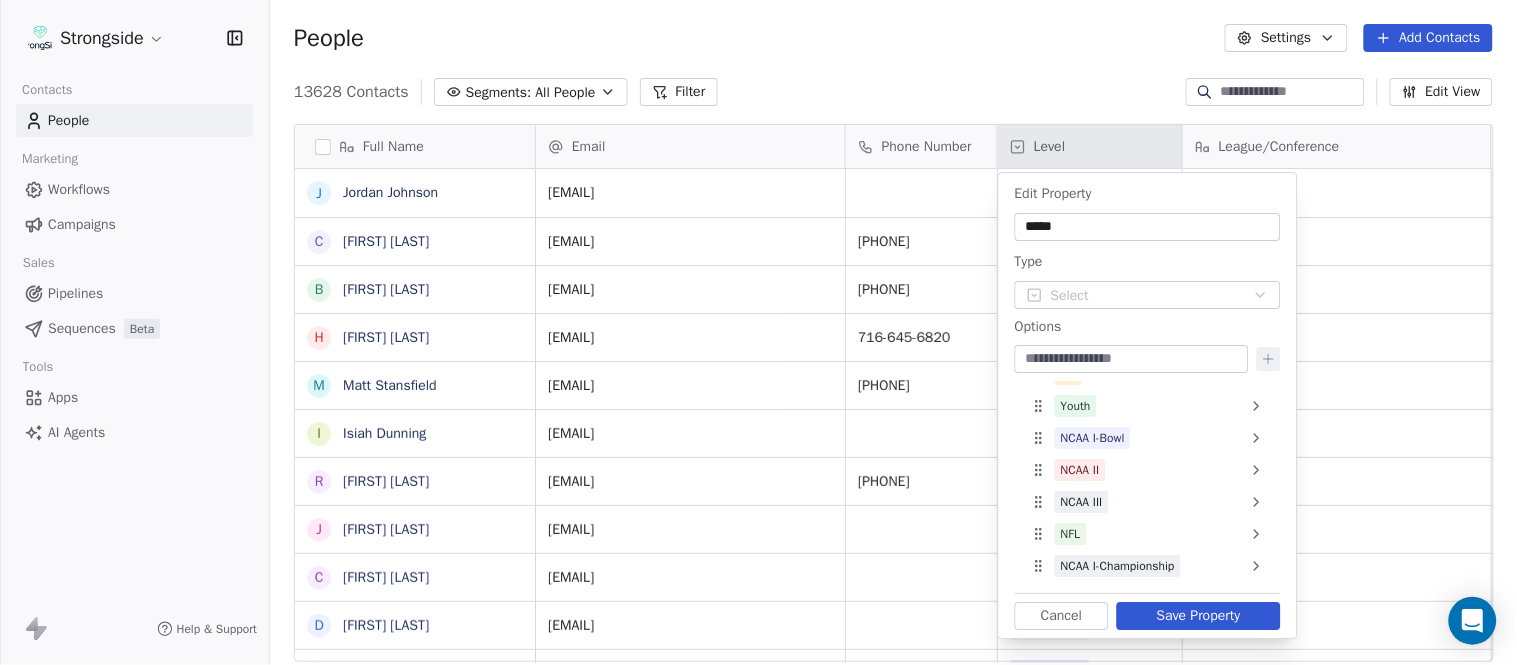 click on "Save Property" at bounding box center [1199, 616] 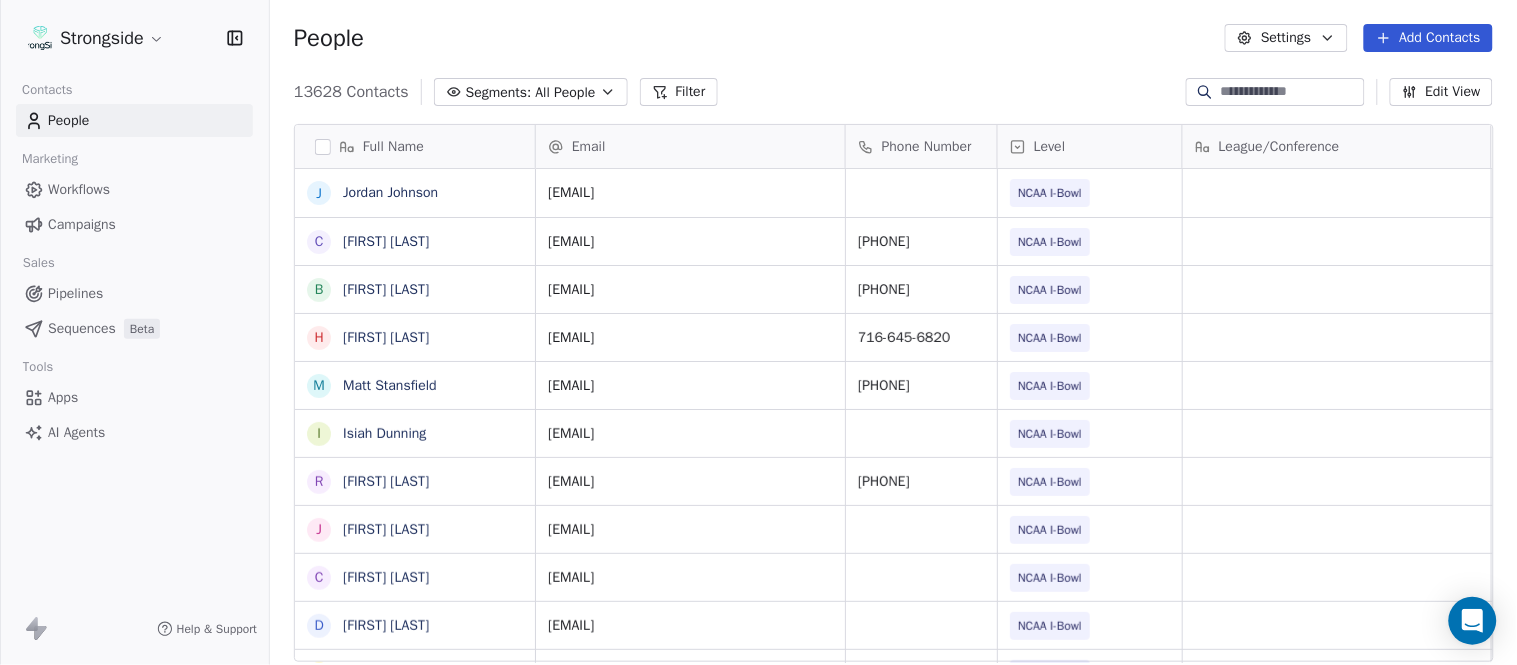 click on "Add Contacts" at bounding box center [1428, 38] 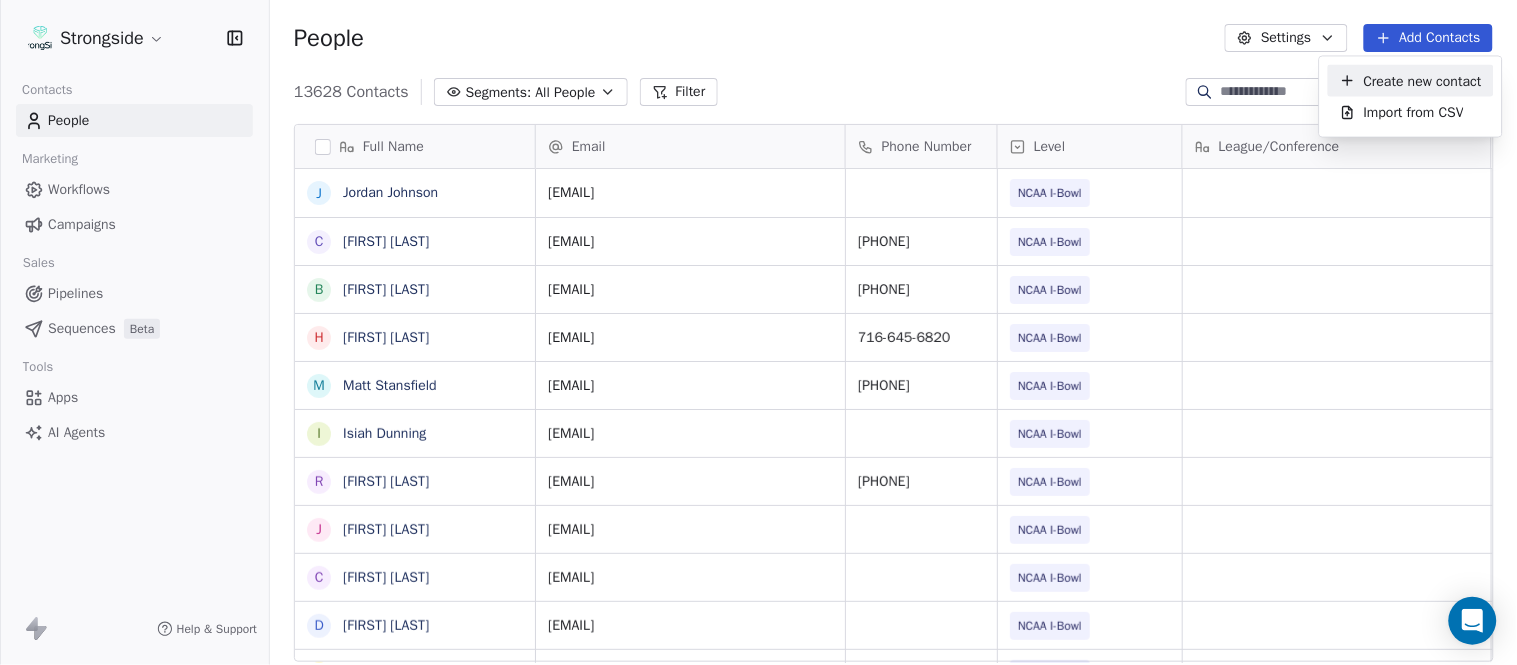 click on "Create new contact" at bounding box center (1423, 80) 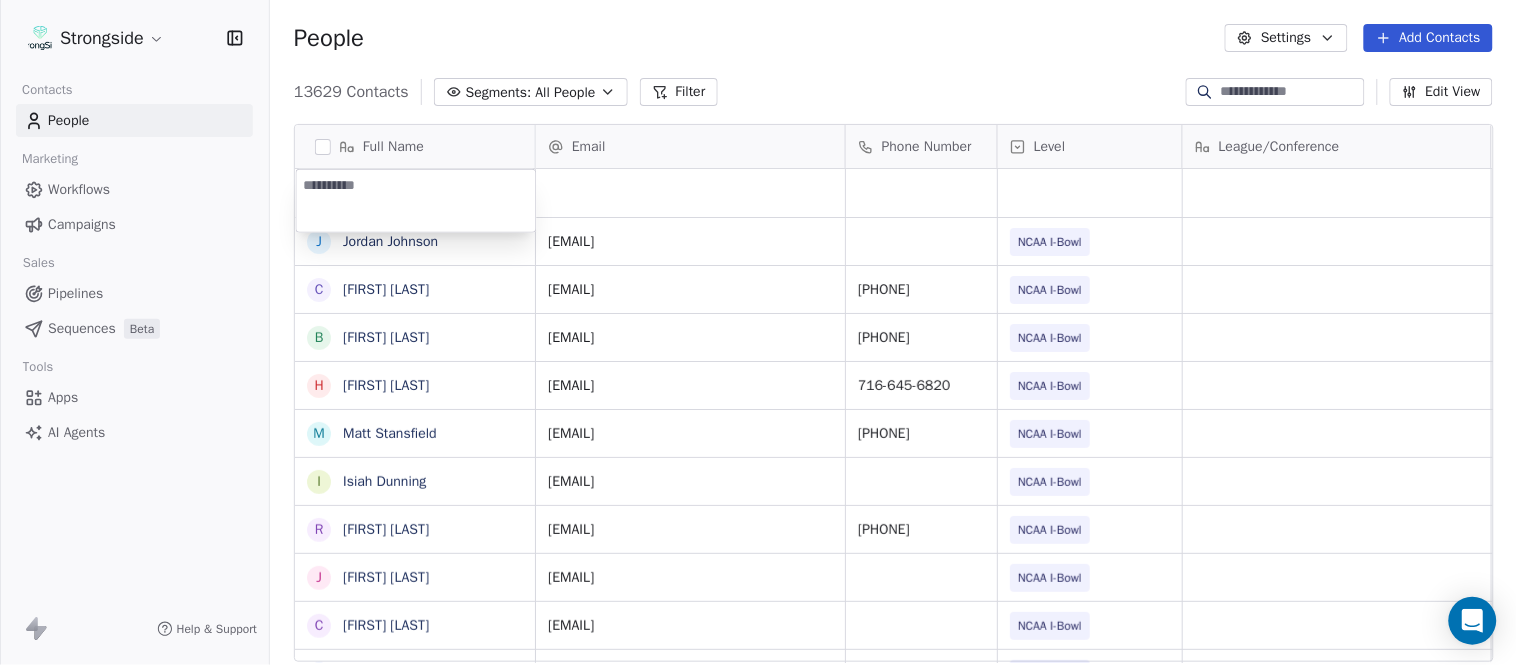 type on "**********" 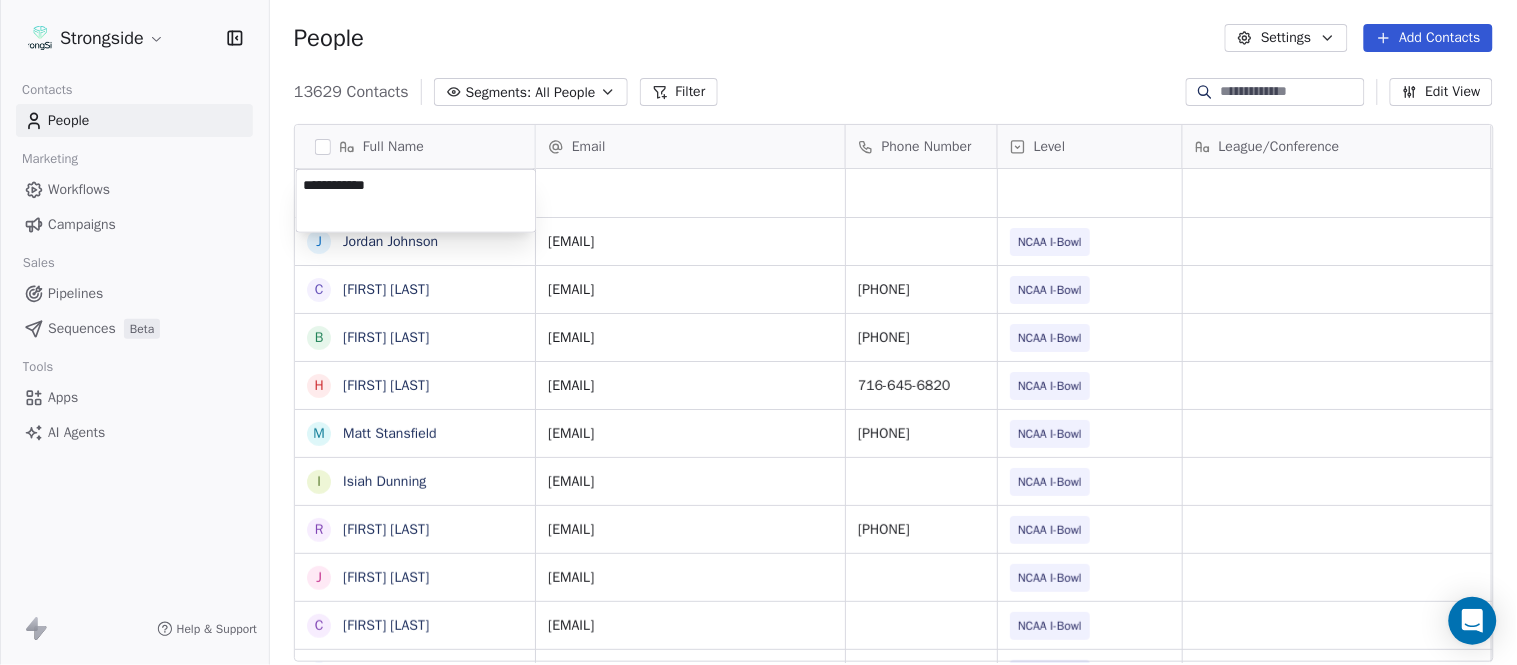 click on "Strongside Contacts People Marketing Workflows Campaigns Sales Pipelines Sequences Beta Tools Apps AI Agents Help & Support People Settings  Add Contacts 13629 Contacts Segments: All People Filter  Edit View Tag Add to Sequence Export Full Name J Jordan Johnson C Caleb Haynes B Brian Dougherty H Holman Copeland M Matt Stansfield I Isiah Dunning R Ron Whitcomb J Joe Bowen C Chris Monfiletto D Dave Patenaude A Aaron Cantu R Ryan Horton B Brian Bratta S Sarah Schneyer I Ian Fried J Jon Fuller M Megan Prunty A Andrew Bliz B Brooke Anderson M Mark Alnutt J Juliana Prezelski L Logan Newman D Dale Williams J Joe Schaefer N Nunzio Campanile R Ricky Brumfield M Michael Johnson M Myles White R Robert Wright J Jeff Nixon Email Phone Number Level League/Conference Organization Job Title Tags Created Date BST Aug 06, 2025 06:29 PM jsj9@buffalo.edu NCAA I-Bowl UNIVERSITY AT BUFFALO Assistant Coach Aug 05, 2025 10:57 PM calebhay@buffalo.edu 716-645-3752 NCAA I-Bowl UNIVERSITY AT BUFFALO Assistant Coach 716-645-6818 SID" at bounding box center [758, 332] 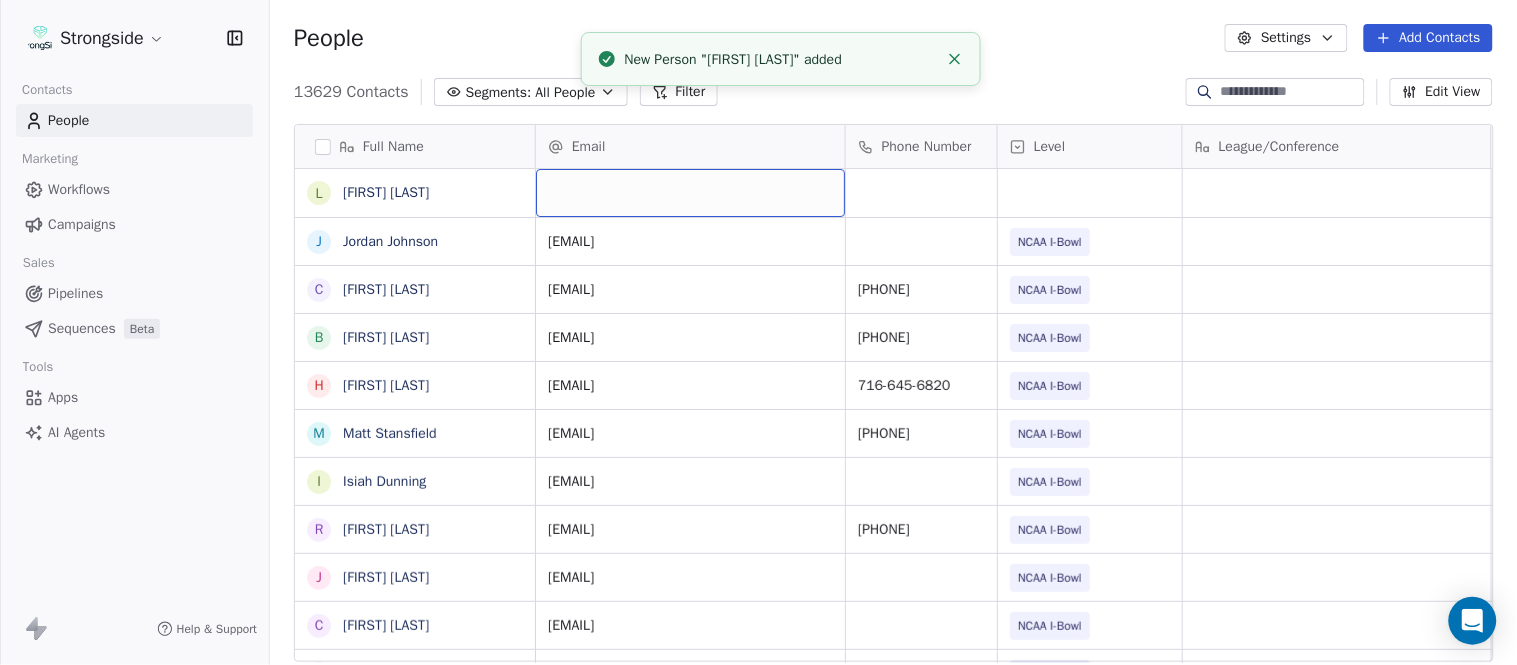 click at bounding box center [690, 193] 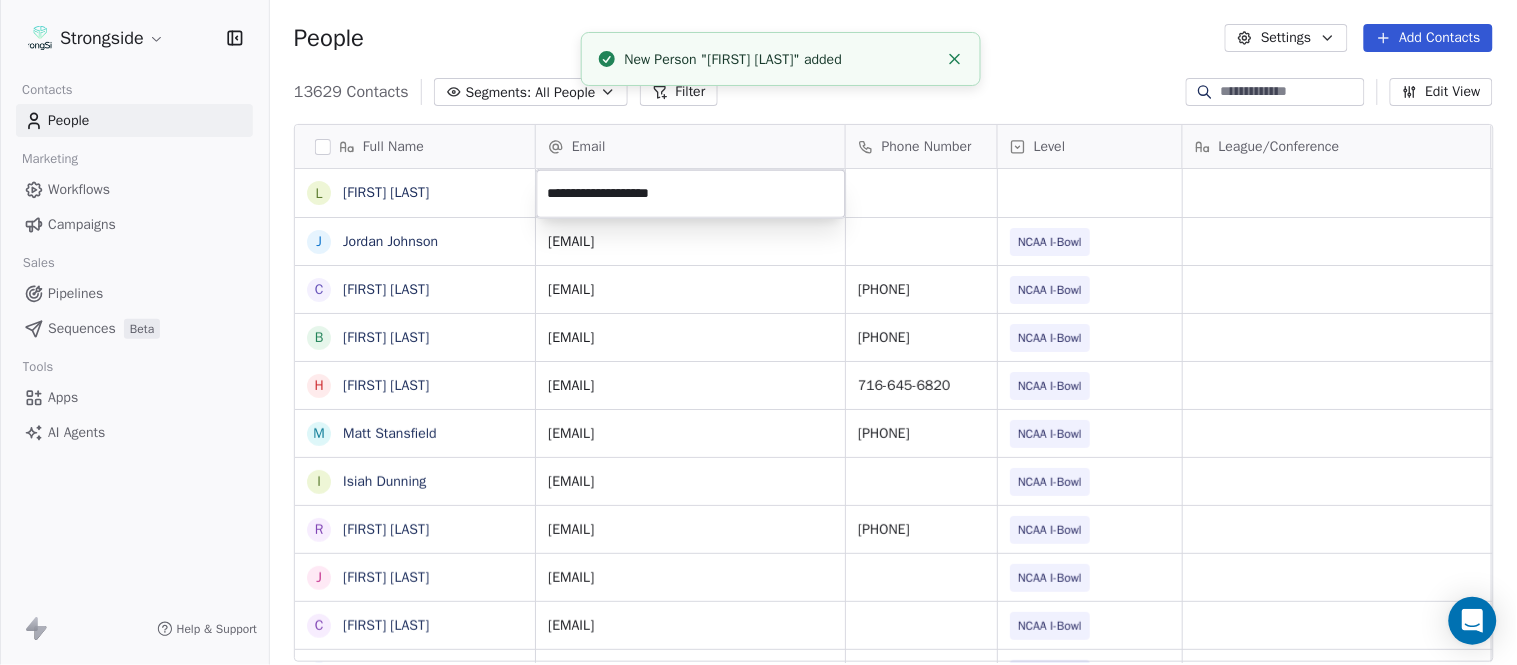 click on "Strongside Contacts People Marketing Workflows Campaigns Sales Pipelines Sequences Beta Tools Apps AI Agents Help & Support People Settings  Add Contacts 13629 Contacts Segments: All People Filter  Edit View Tag Add to Sequence Export Full Name L Lynn Mentzer J Jordan Johnson C Caleb Haynes B Brian Dougherty H Holman Copeland M Matt Stansfield I Isiah Dunning R Ron Whitcomb J Joe Bowen C Chris Monfiletto D Dave Patenaude A Aaron Cantu R Ryan Horton B Brian Bratta S Sarah Schneyer I Ian Fried J Jon Fuller M Megan Prunty A Andrew Bliz B Brooke Anderson M Mark Alnutt J Juliana Prezelski L Logan Newman D Dale Williams J Joe Schaefer N Nunzio Campanile R Ricky Brumfield M Michael Johnson M Myles White R Robert Wright J Jeff Nixon Email Phone Number Level League/Conference Organization Job Title Tags Created Date BST Aug 06, 2025 06:29 PM jsj9@buffalo.edu NCAA I-Bowl UNIVERSITY AT BUFFALO Assistant Coach Aug 05, 2025 10:57 PM calebhay@buffalo.edu 716-645-3752 NCAA I-Bowl UNIVERSITY AT BUFFALO Assistant Coach SID" at bounding box center (758, 332) 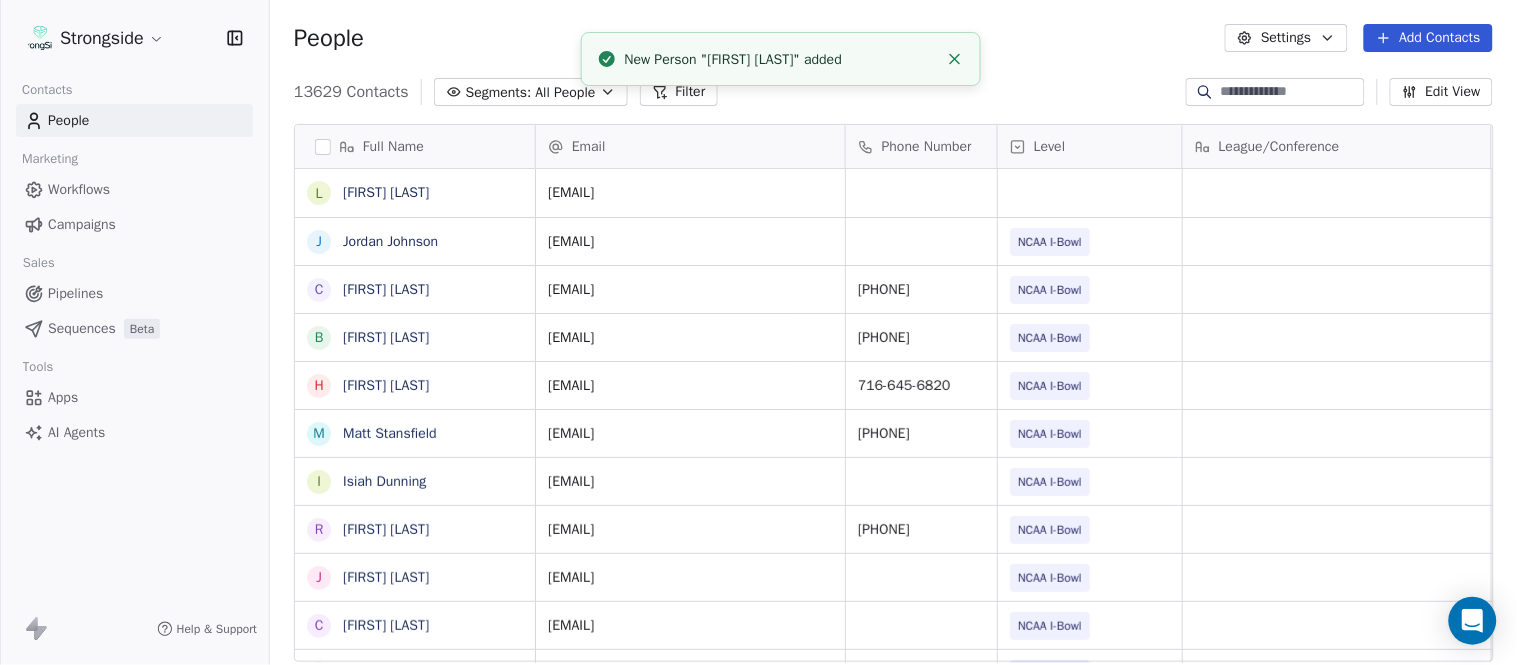 click at bounding box center (955, 59) 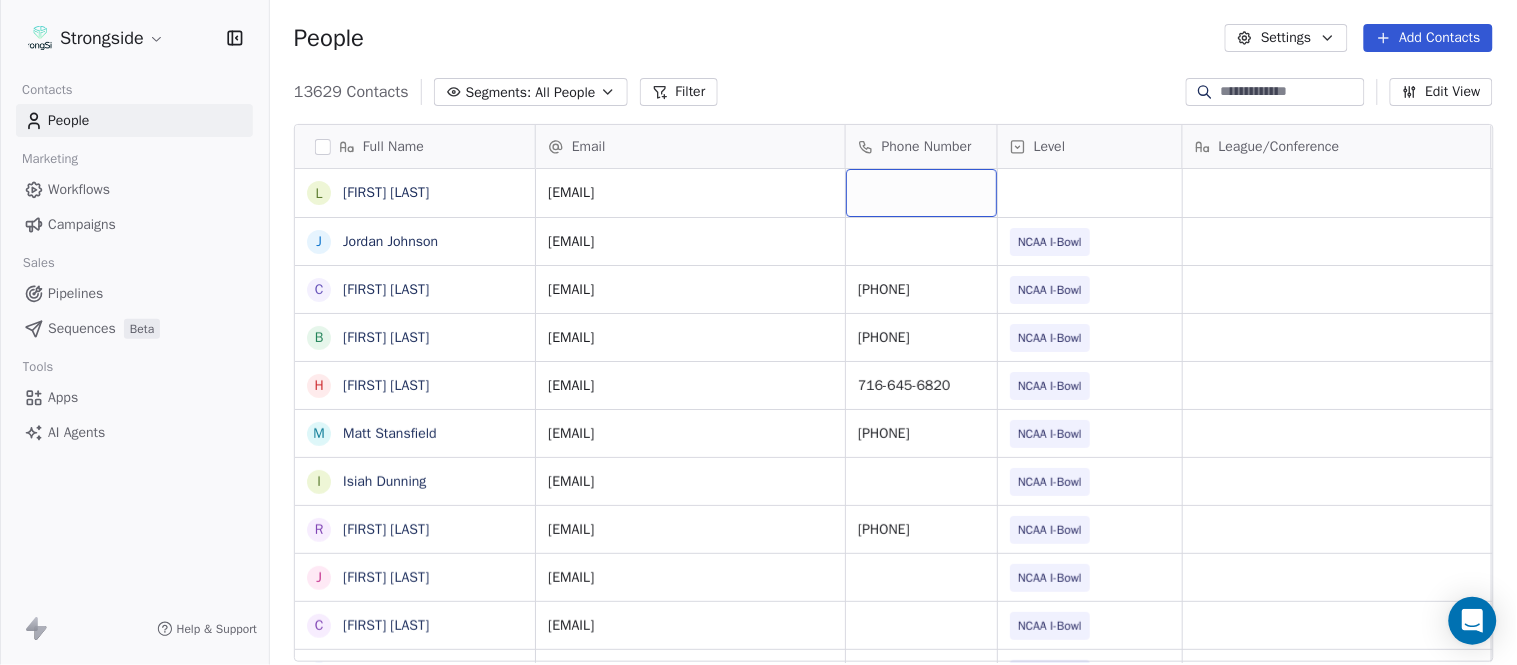click at bounding box center (921, 193) 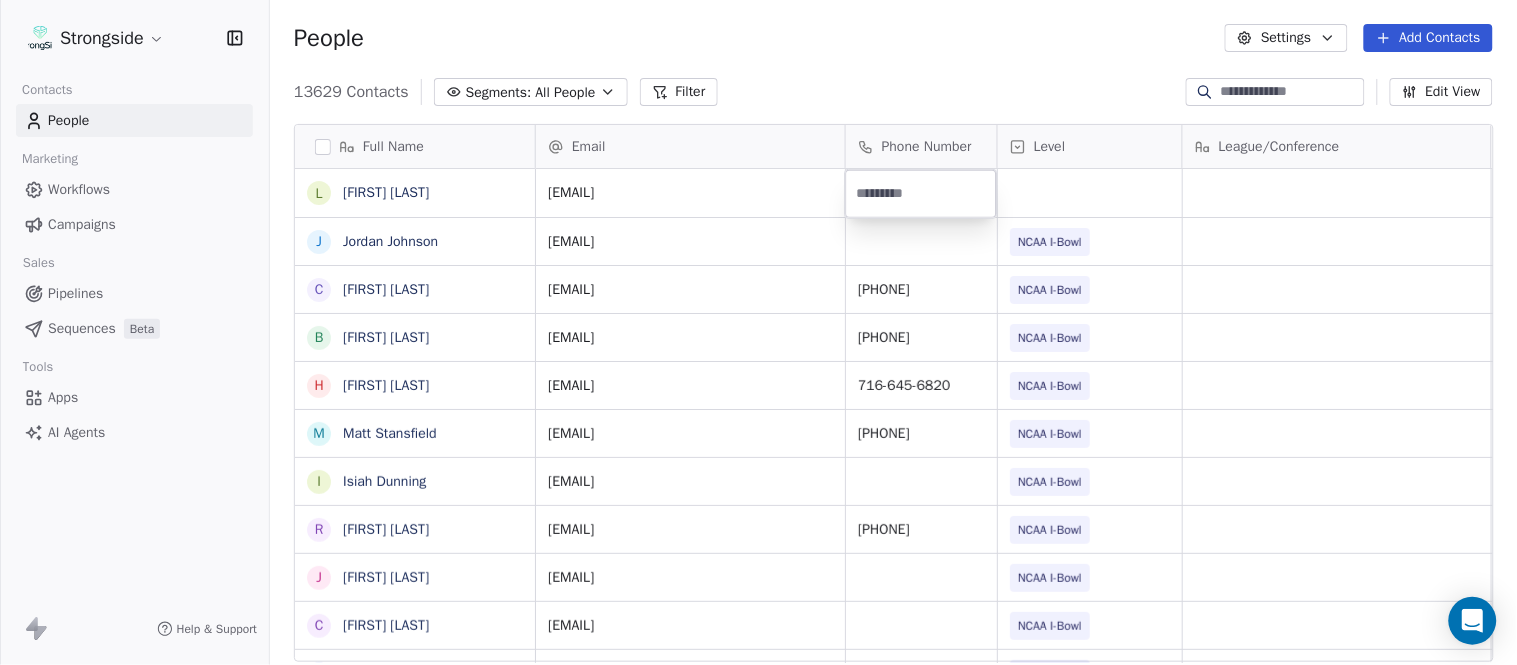 type on "**********" 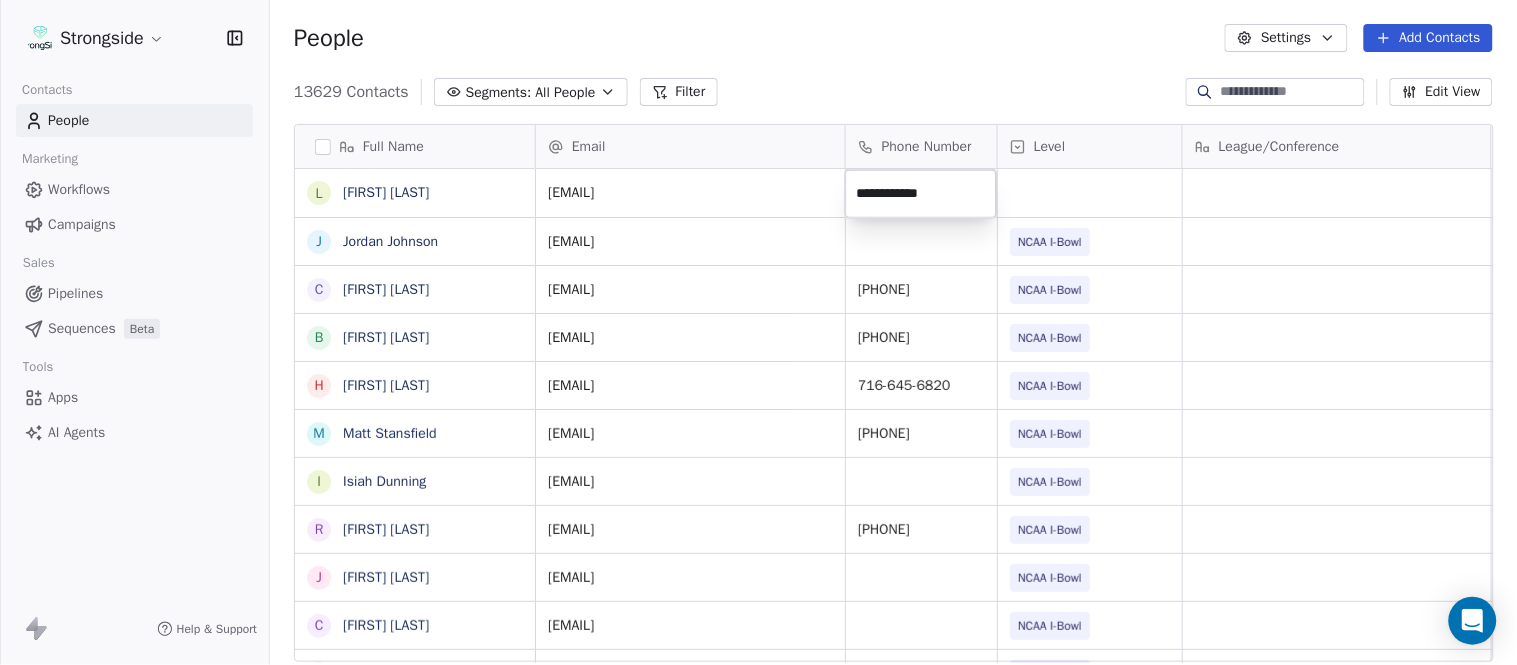 click on "Strongside Contacts People Marketing Workflows Campaigns Sales Pipelines Sequences Beta Tools Apps AI Agents Help & Support People Settings  Add Contacts 13629 Contacts Segments: All People Filter  Edit View Tag Add to Sequence Export Full Name L Lynn Mentzer J Jordan Johnson C Caleb Haynes B Brian Dougherty H Holman Copeland M Matt Stansfield I Isiah Dunning R Ron Whitcomb J Joe Bowen C Chris Monfiletto D Dave Patenaude A Aaron Cantu R Ryan Horton B Brian Bratta S Sarah Schneyer I Ian Fried J Jon Fuller M Megan Prunty A Andrew Bliz B Brooke Anderson M Mark Alnutt J Juliana Prezelski L Logan Newman D Dale Williams J Joe Schaefer N Nunzio Campanile R Ricky Brumfield M Michael Johnson M Myles White R Robert Wright J Jeff Nixon Email Phone Number Level League/Conference Organization Job Title Tags Created Date BST lmentzer@colgate.edu Aug 06, 2025 06:29 PM jsj9@buffalo.edu NCAA I-Bowl UNIVERSITY AT BUFFALO Assistant Coach Aug 05, 2025 10:57 PM calebhay@buffalo.edu 716-645-3752 NCAA I-Bowl UNIVERSITY AT BUFFALO" at bounding box center [758, 332] 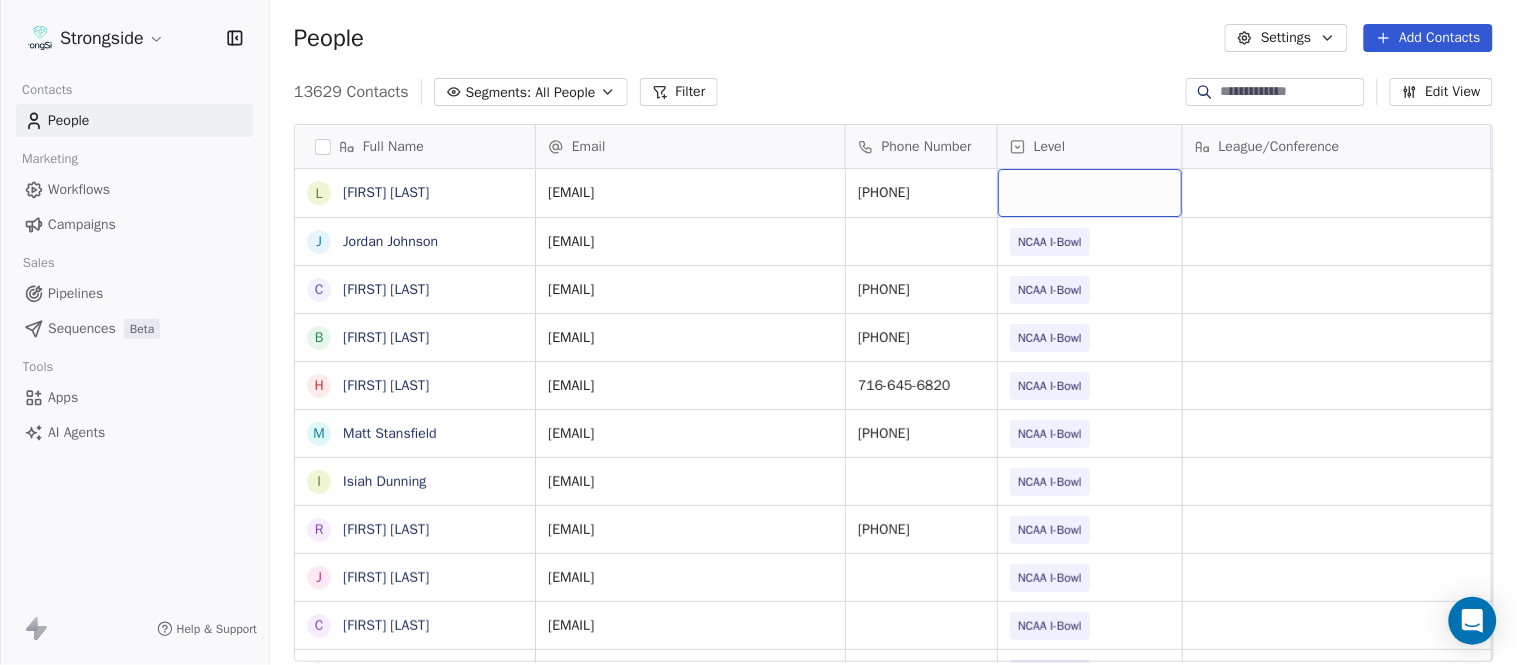 click at bounding box center (1090, 193) 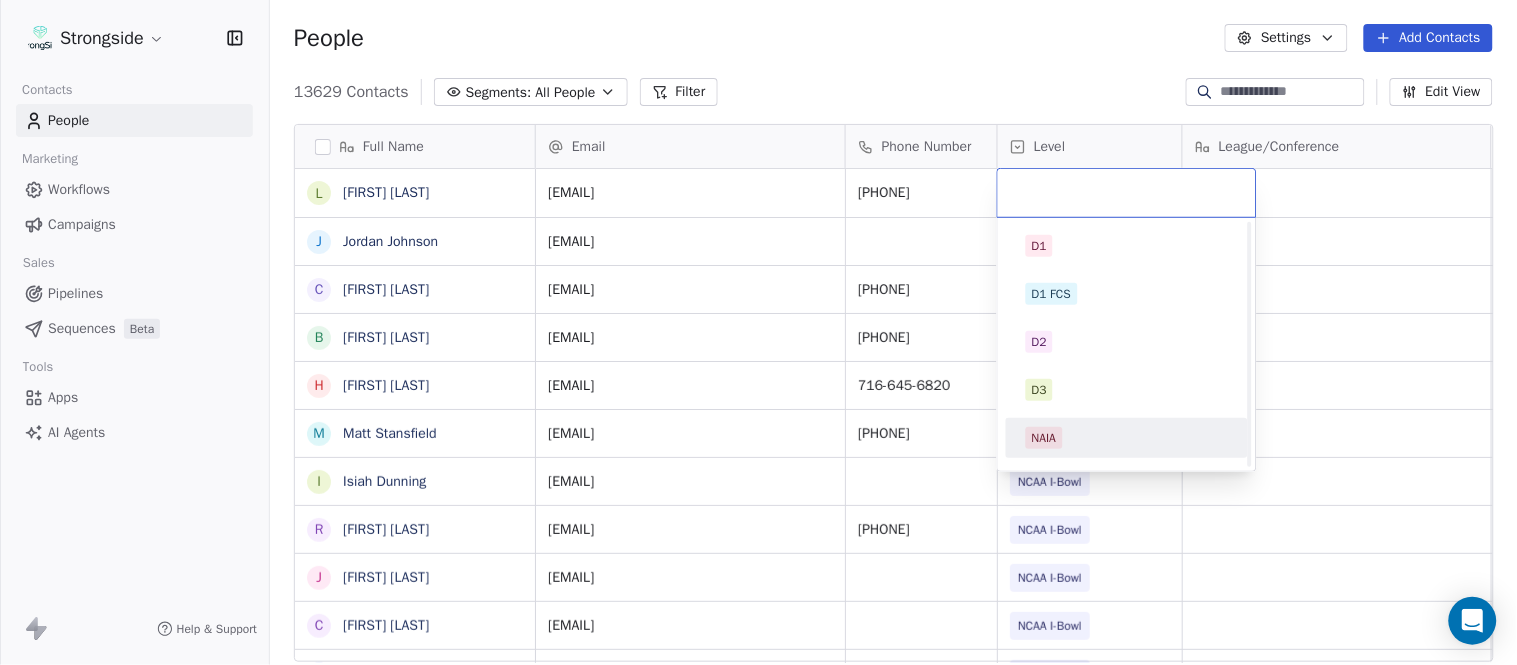 scroll, scrollTop: 378, scrollLeft: 0, axis: vertical 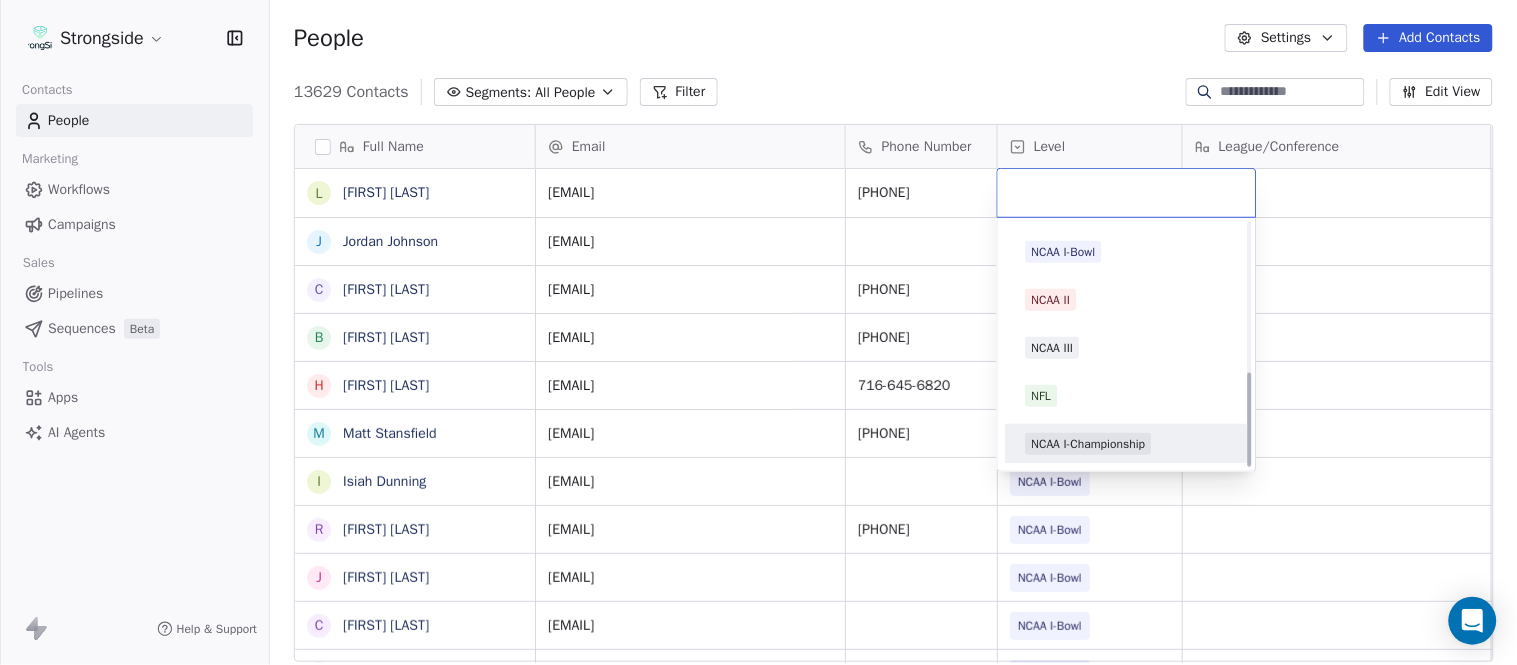 click on "NCAA I-Championship" at bounding box center [1089, 444] 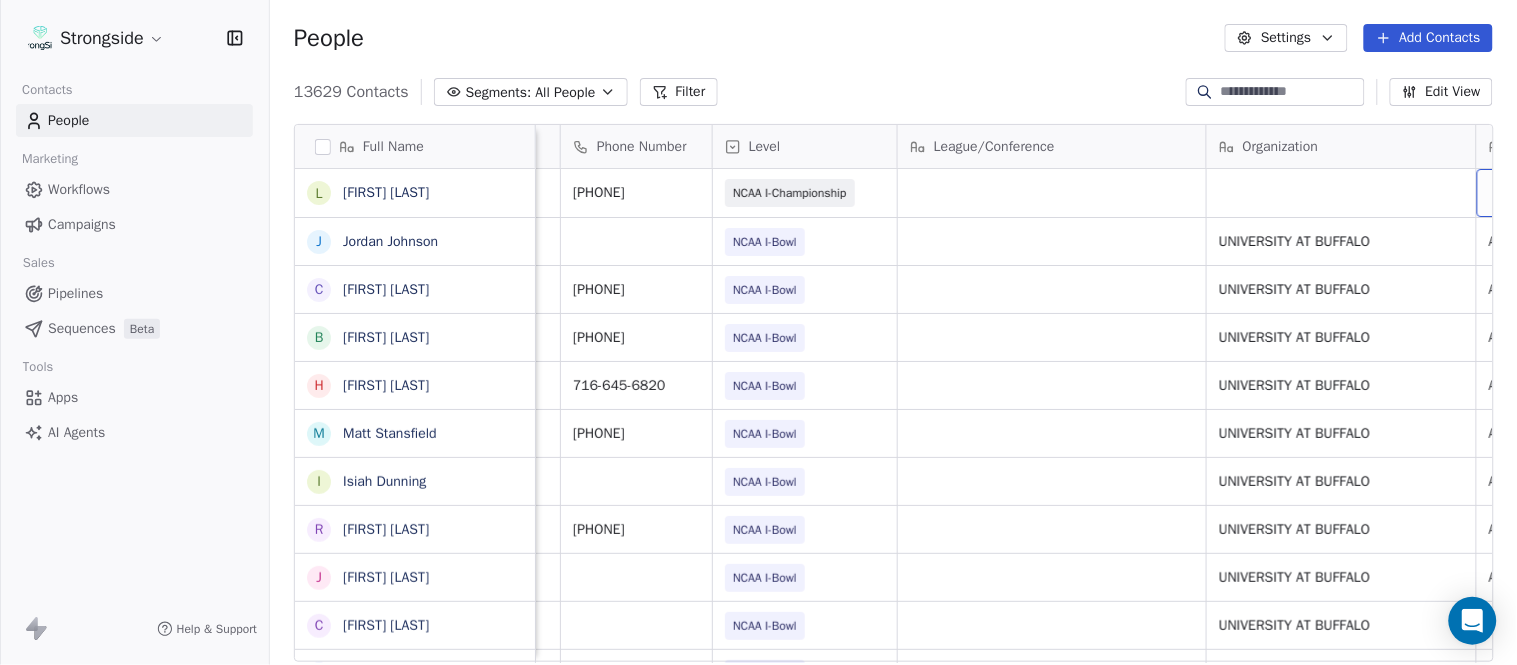 scroll, scrollTop: 0, scrollLeft: 553, axis: horizontal 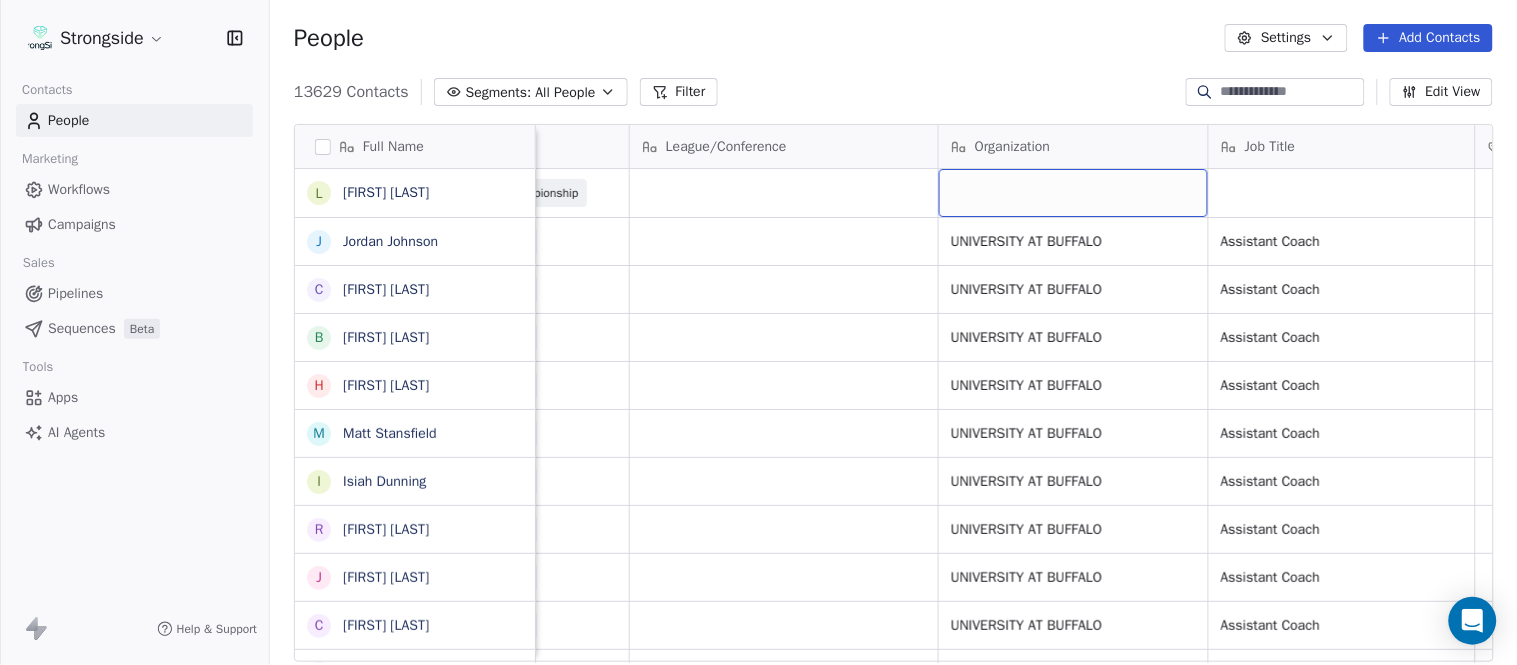 click at bounding box center [1073, 193] 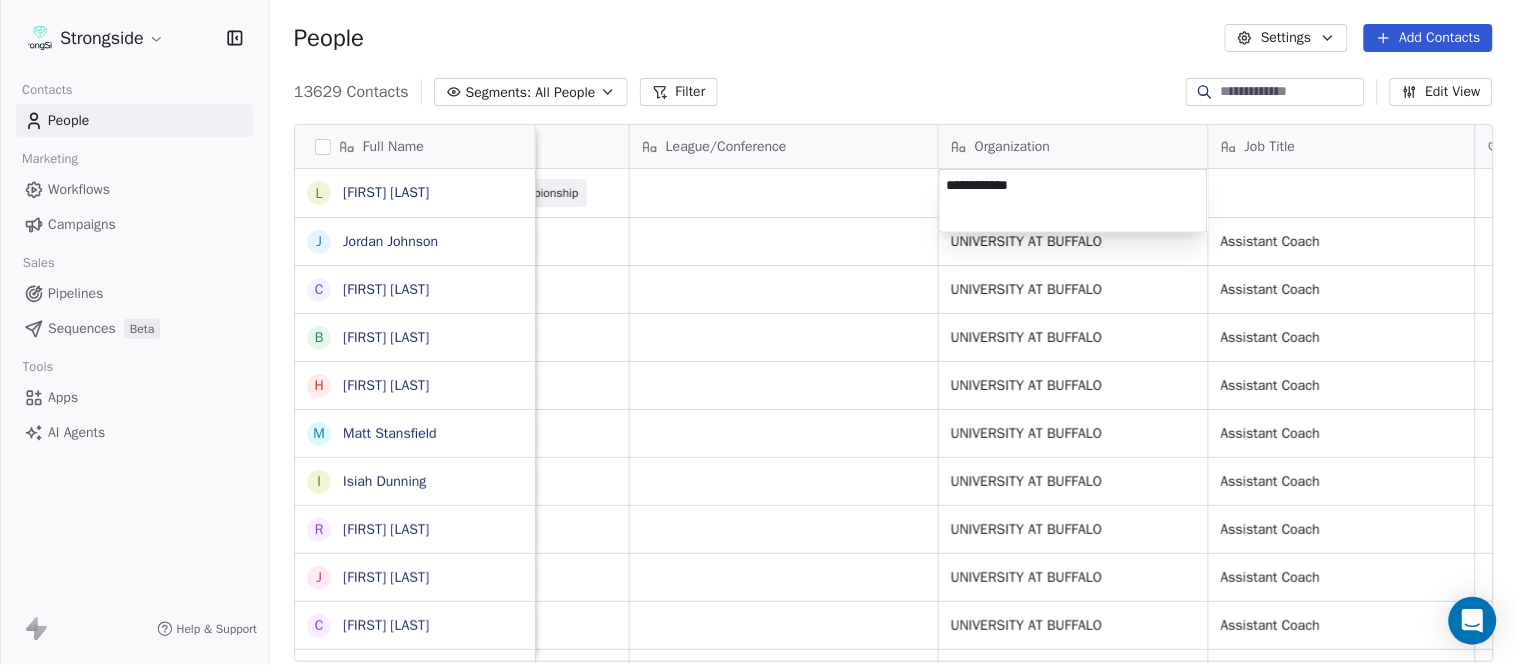 type on "**********" 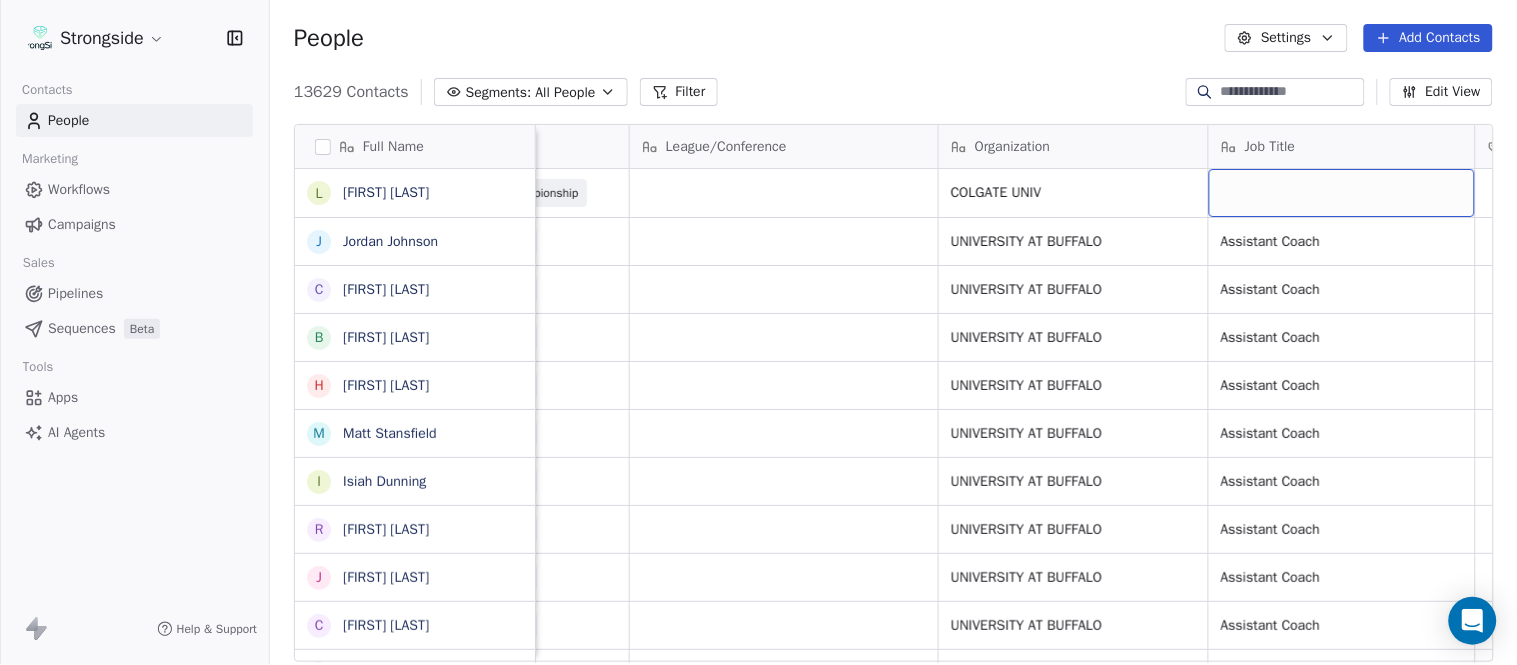 click at bounding box center (1342, 193) 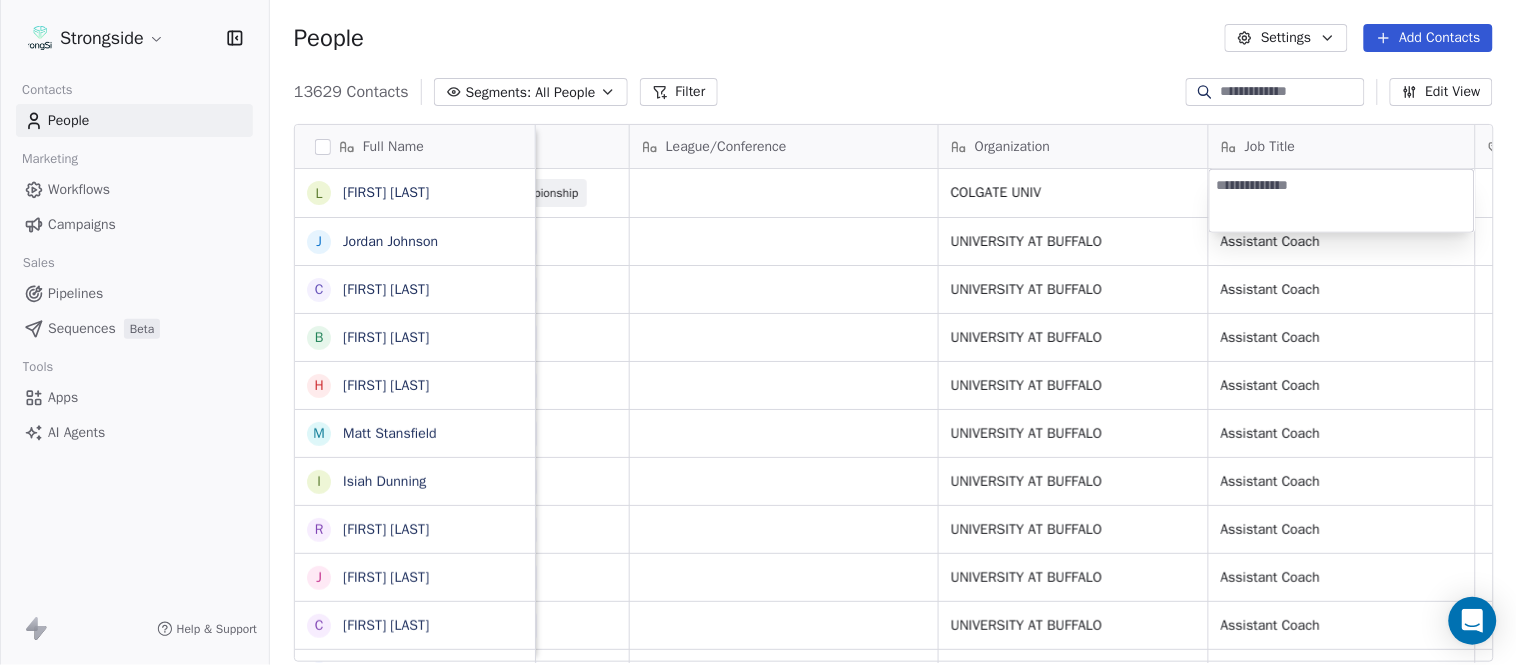 type on "**********" 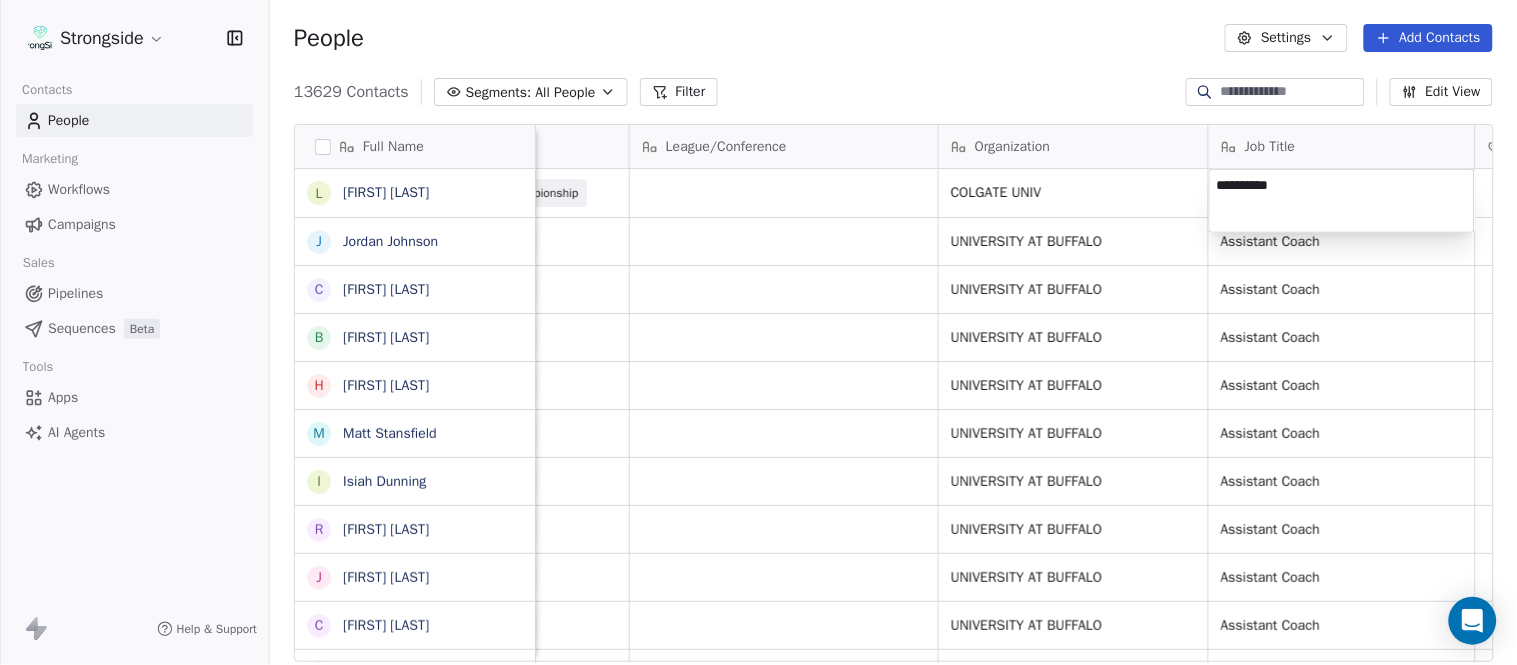click on "Strongside Contacts People Marketing Workflows Campaigns Sales Pipelines Sequences Beta Tools Apps AI Agents Help & Support People Settings  Add Contacts 13629 Contacts Segments: All People Filter  Edit View Tag Add to Sequence Export Full Name L Lynn Mentzer J Jordan Johnson C Caleb Haynes B Brian Dougherty H Holman Copeland M Matt Stansfield I Isiah Dunning R Ron Whitcomb J Joe Bowen C Chris Monfiletto D Dave Patenaude A Aaron Cantu R Ryan Horton B Brian Bratta S Sarah Schneyer I Ian Fried J Jon Fuller M Megan Prunty A Andrew Bliz B Brooke Anderson M Mark Alnutt J Juliana Prezelski L Logan Newman D Dale Williams J Joe Schaefer N Nunzio Campanile R Ricky Brumfield M Michael Johnson M Myles White R Robert Wright J Jeff Nixon Email Phone Number Level League/Conference Organization Job Title Tags Created Date BST Status Priority lmentzer@colgate.edu 315-228-7603 NCAA I-Championship COLGATE UNIV Aug 06, 2025 06:29 PM jsj9@buffalo.edu NCAA I-Bowl UNIVERSITY AT BUFFALO Assistant Coach Aug 05, 2025 10:57 PM SID" at bounding box center (758, 332) 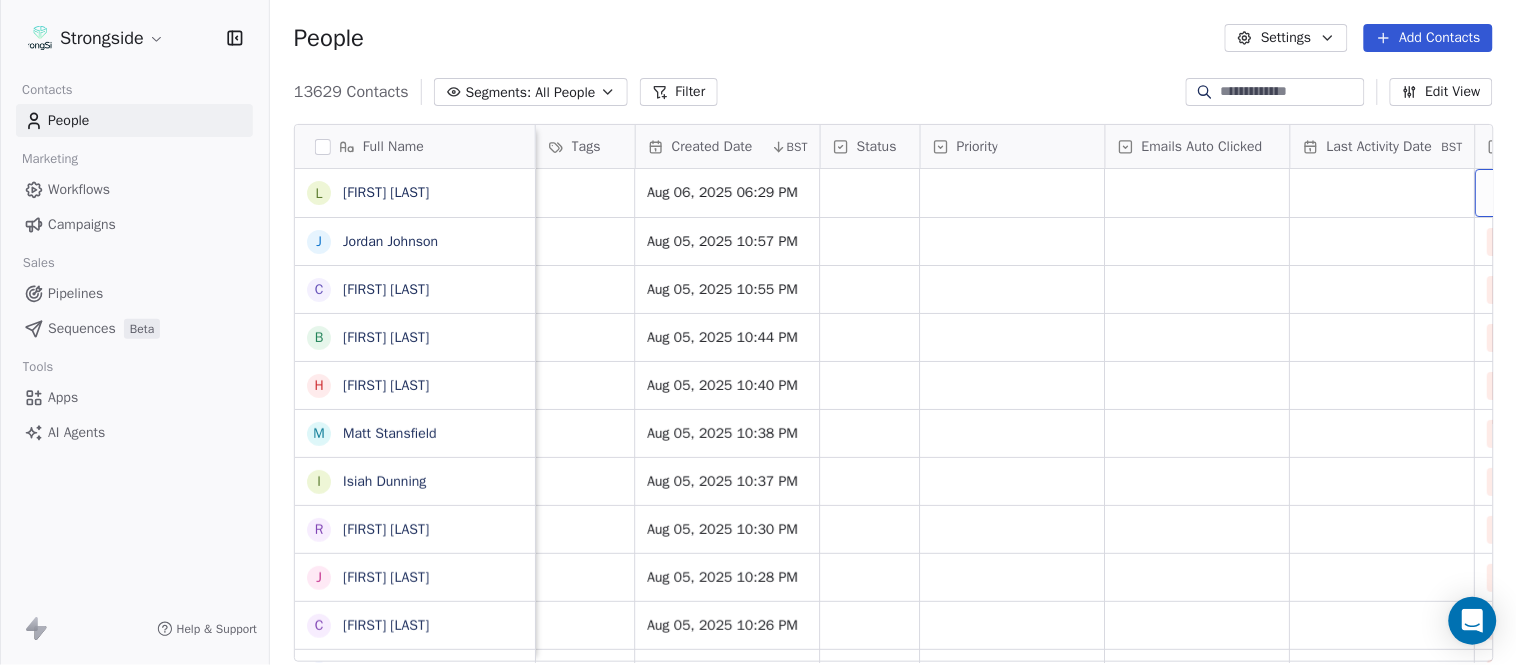 scroll, scrollTop: 0, scrollLeft: 1677, axis: horizontal 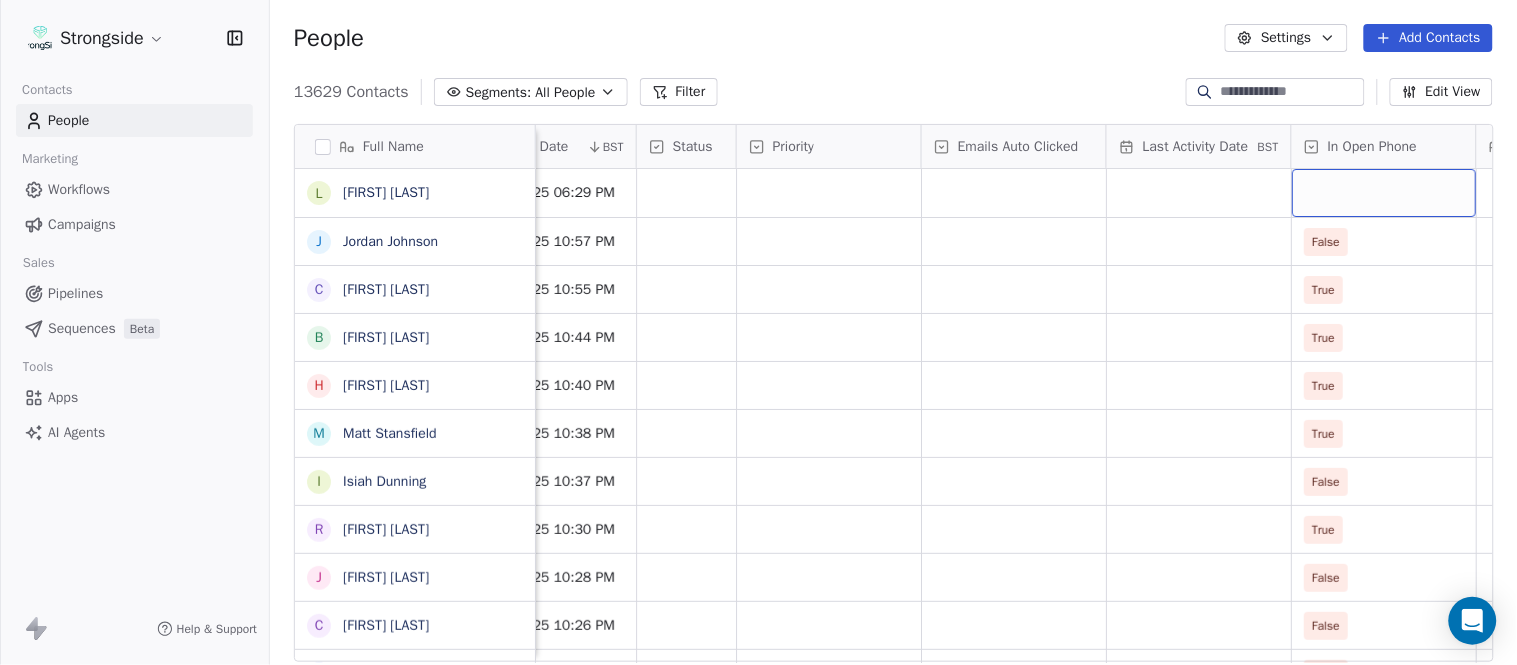 click at bounding box center (1384, 193) 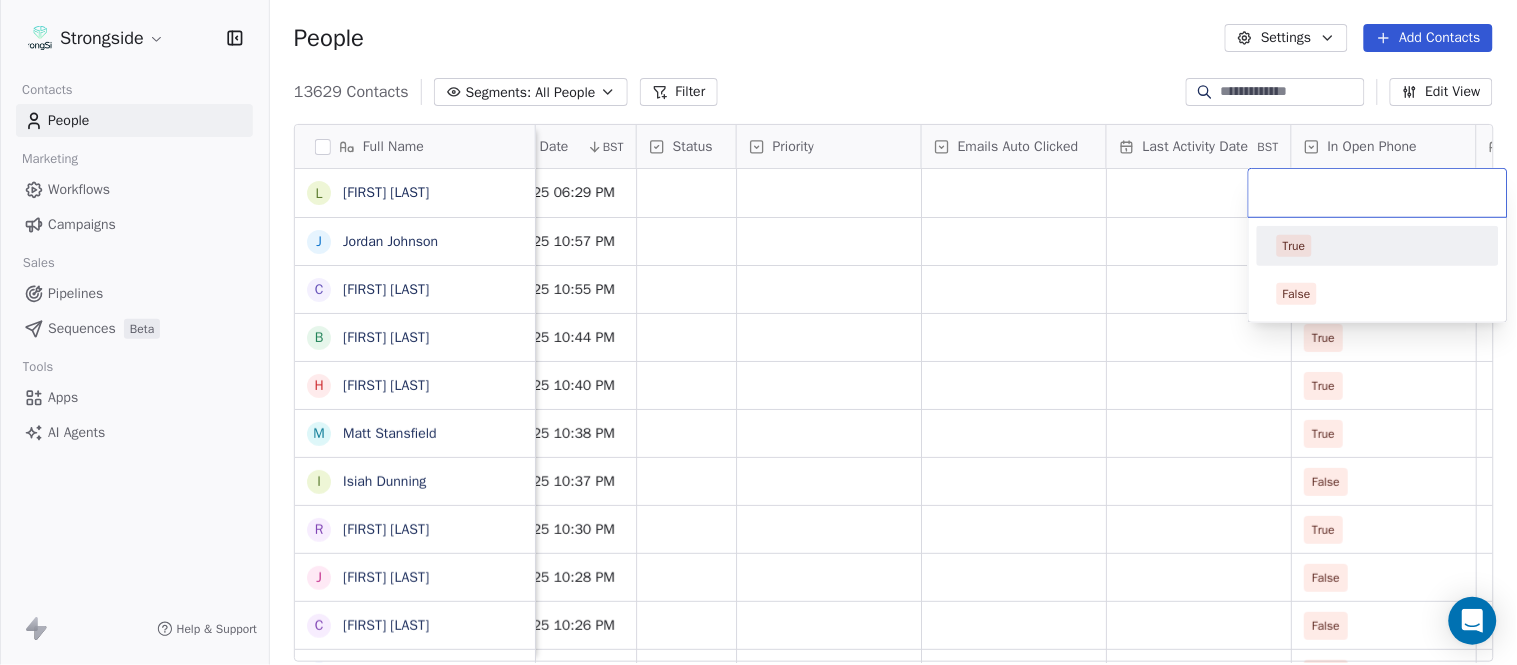 click on "True" at bounding box center (1378, 246) 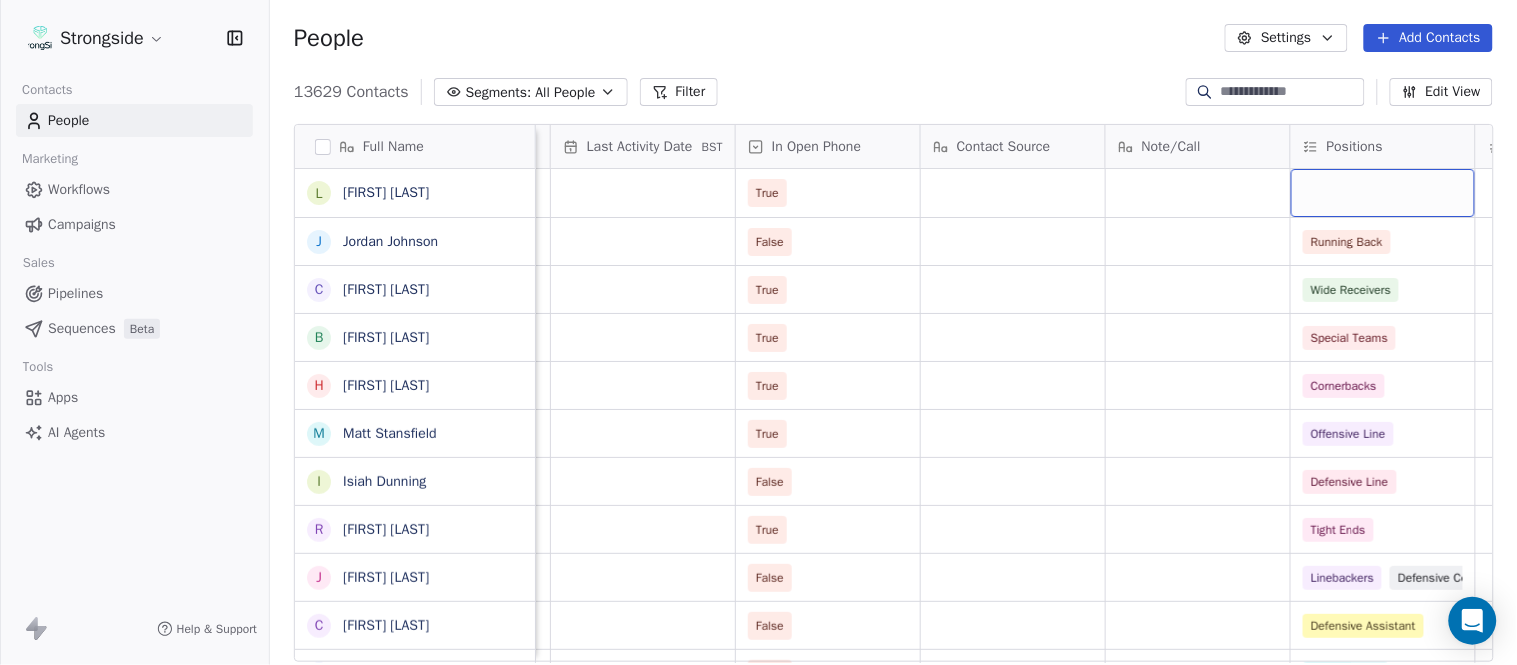 scroll, scrollTop: 0, scrollLeft: 2417, axis: horizontal 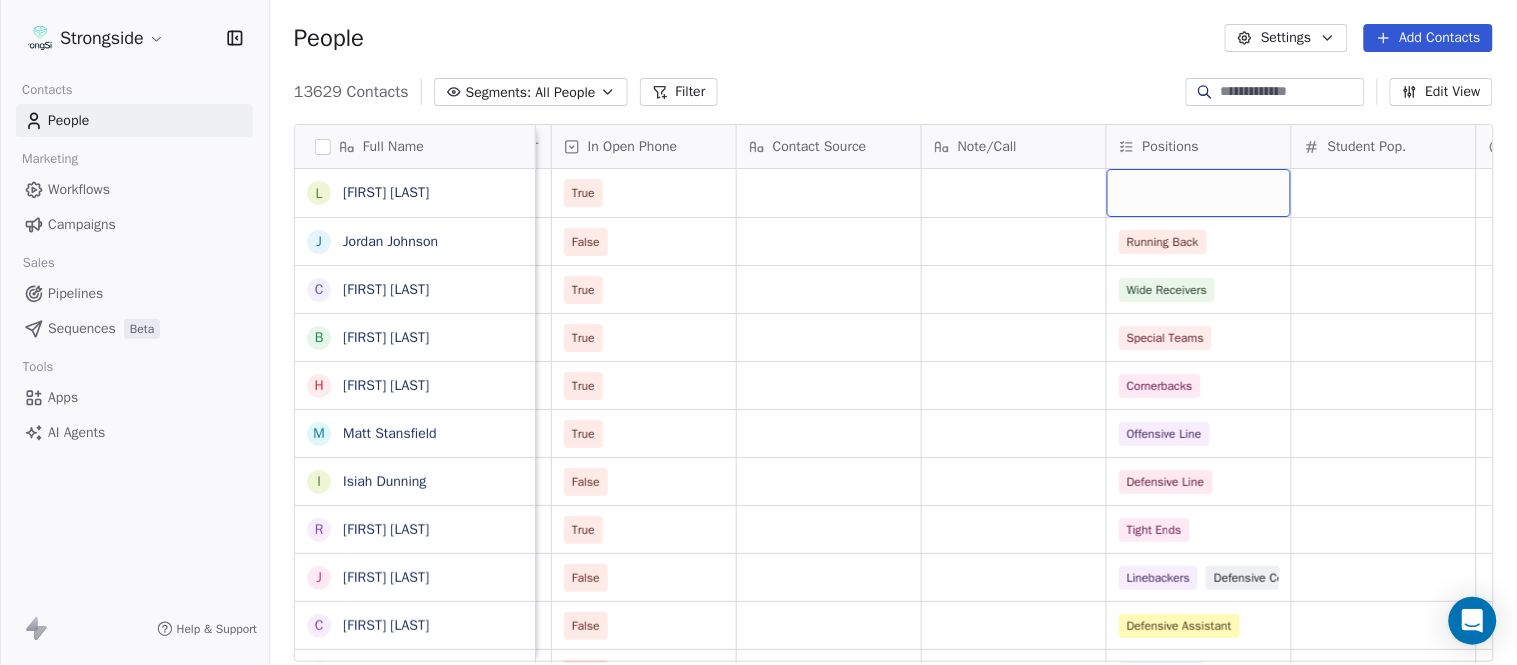 click at bounding box center [1199, 193] 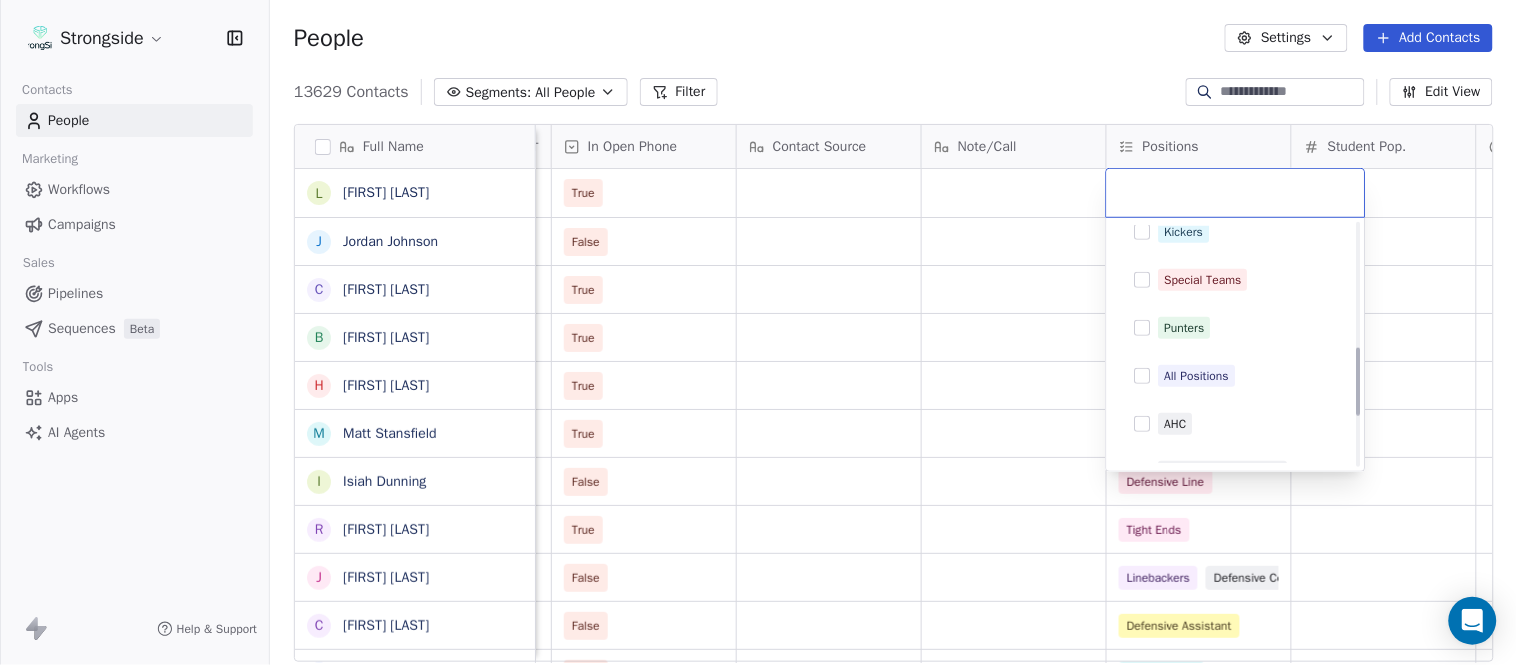 scroll, scrollTop: 444, scrollLeft: 0, axis: vertical 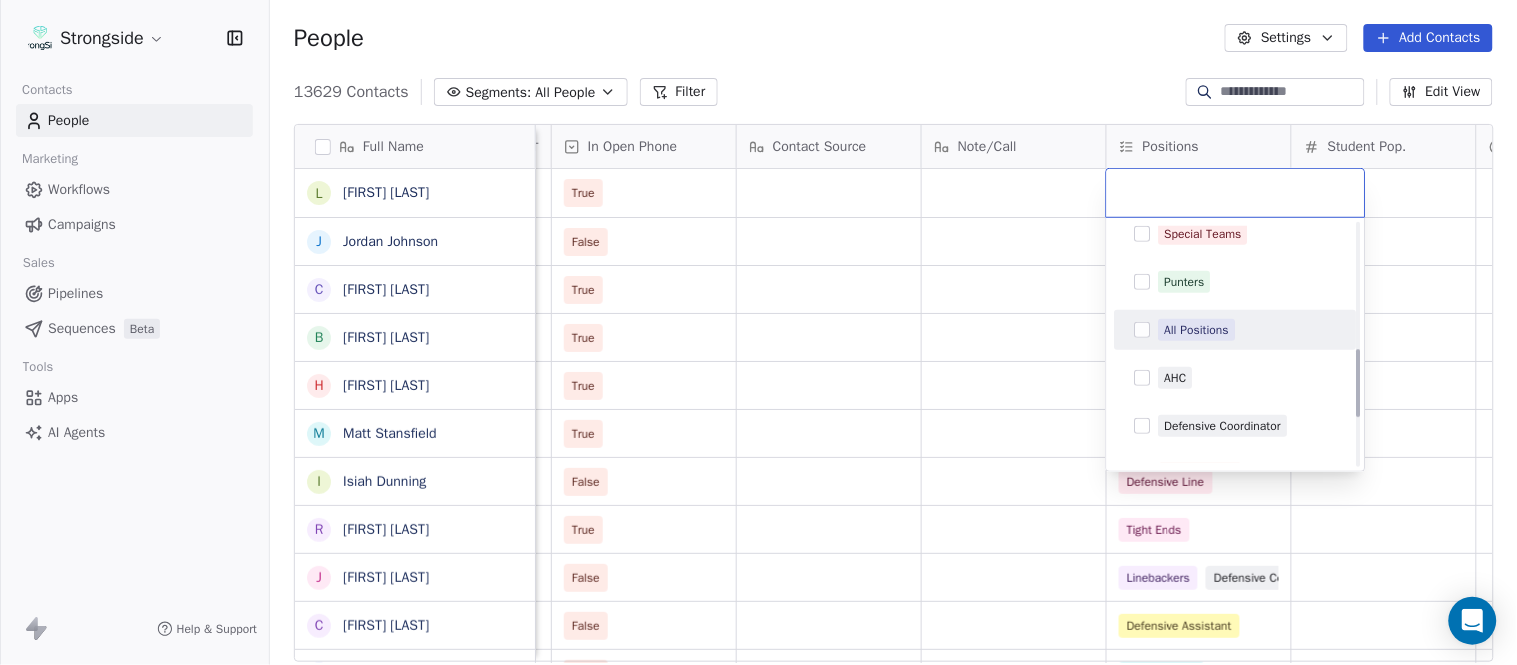 click on "All Positions" at bounding box center [1197, 330] 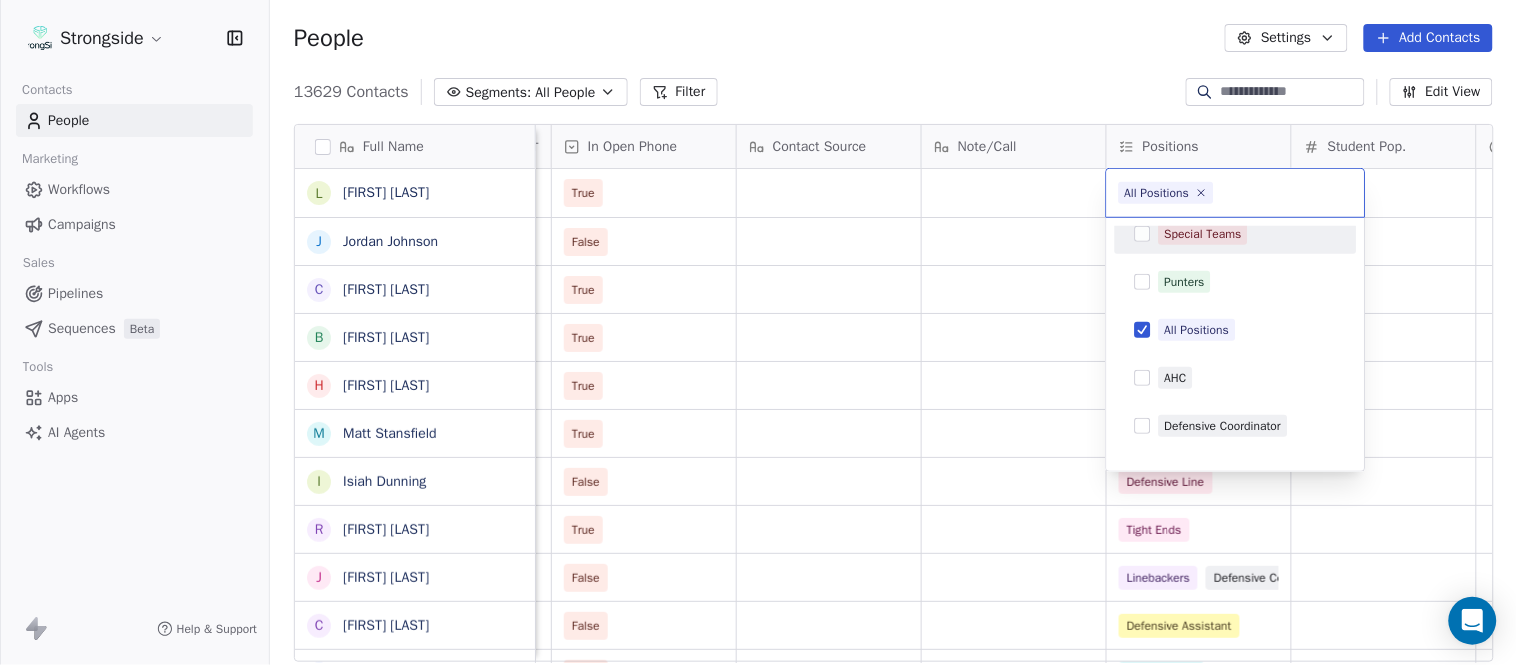 click on "Strongside Contacts People Marketing Workflows Campaigns Sales Pipelines Sequences Beta Tools Apps AI Agents Help & Support People Settings  Add Contacts 13629 Contacts Segments: All People Filter  Edit View Tag Add to Sequence Export Full Name L Lynn Mentzer J Jordan Johnson C Caleb Haynes B Brian Dougherty H Holman Copeland M Matt Stansfield I Isiah Dunning R Ron Whitcomb J Joe Bowen C Chris Monfiletto D Dave Patenaude A Aaron Cantu R Ryan Horton B Brian Bratta S Sarah Schneyer I Ian Fried J Jon Fuller M Megan Prunty A Andrew Bliz B Brooke Anderson M Mark Alnutt J Juliana Prezelski L Logan Newman D Dale Williams J Joe Schaefer N Nunzio Campanile R Ricky Brumfield M Michael Johnson M Myles White R Robert Wright J Jeff Nixon Status Priority Emails Auto Clicked Last Activity Date BST In Open Phone Contact Source Note/Call Positions Student Pop. Lead Account   True   False Running Back   True Wide Receivers   True Special Teams   True Cornerbacks   True Offensive Line   False Defensive Line   True Tight Ends" at bounding box center [758, 332] 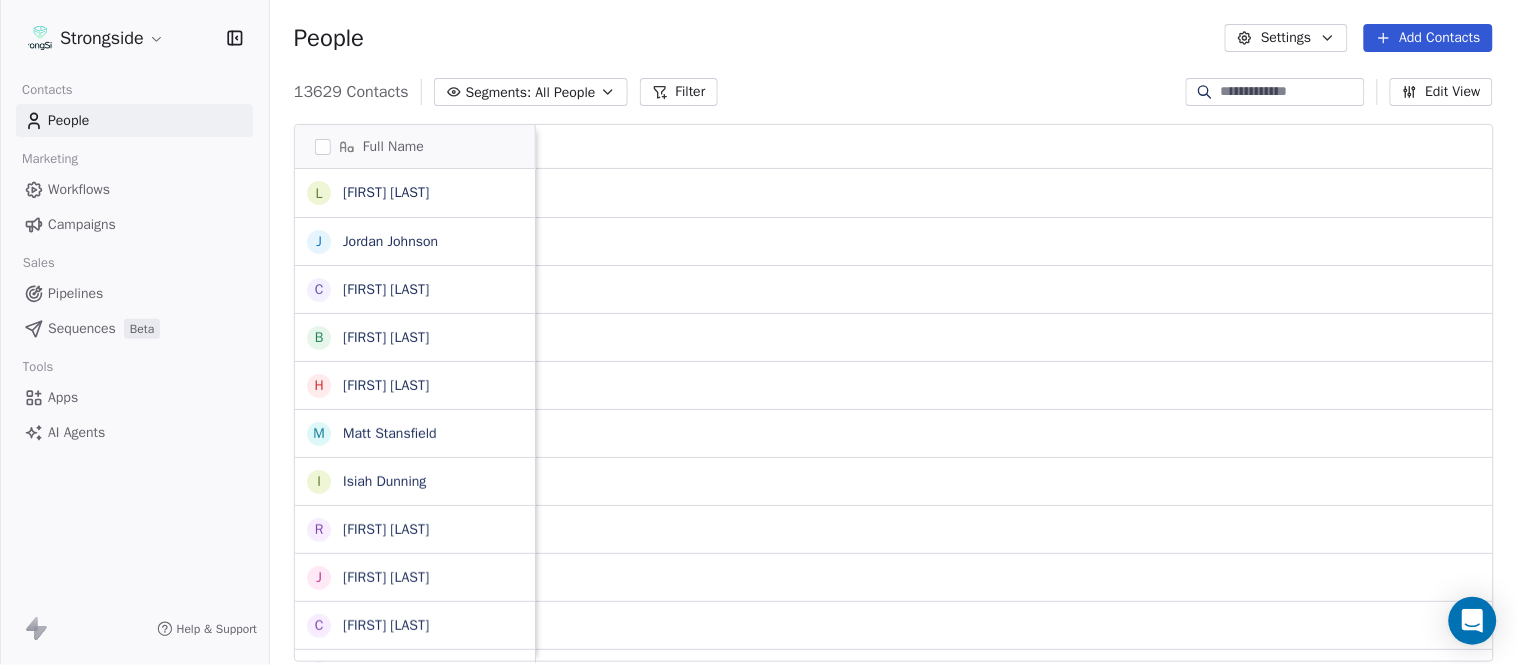 scroll, scrollTop: 0, scrollLeft: 0, axis: both 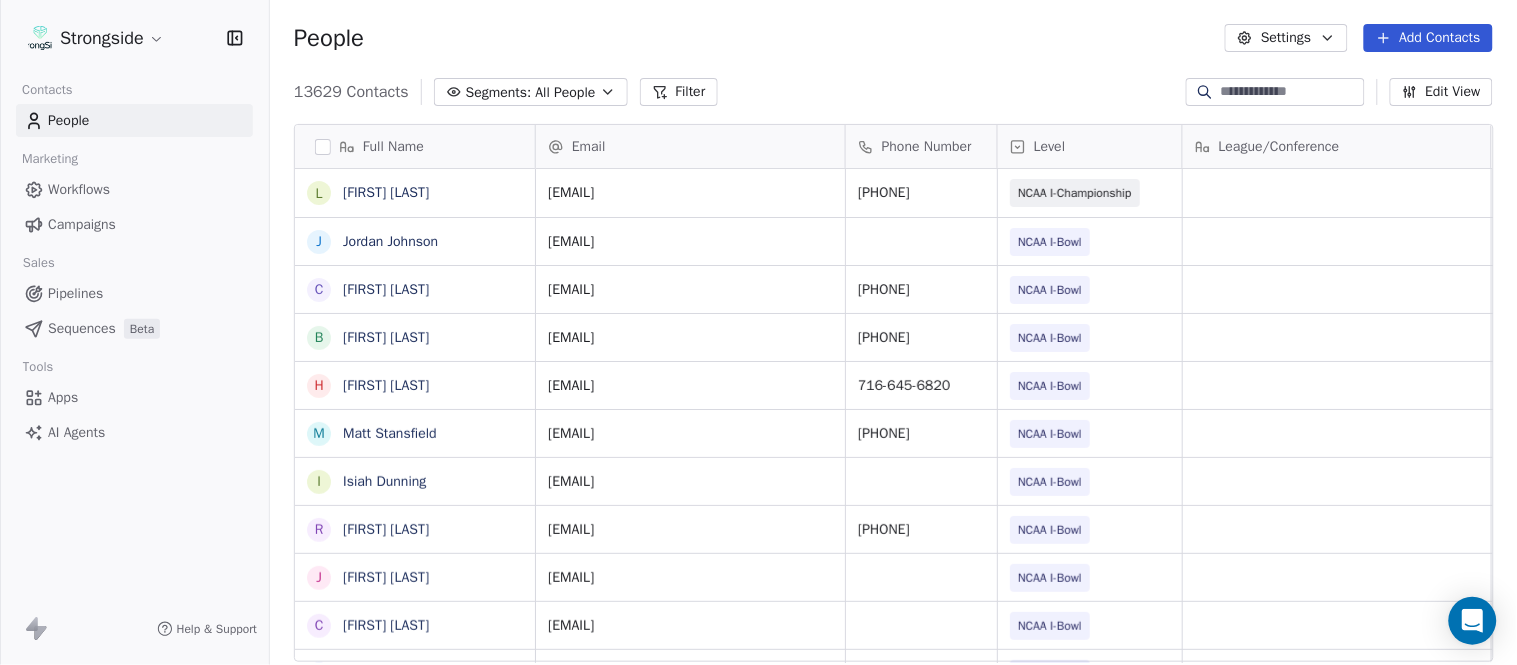 click on "Add Contacts" at bounding box center (1428, 38) 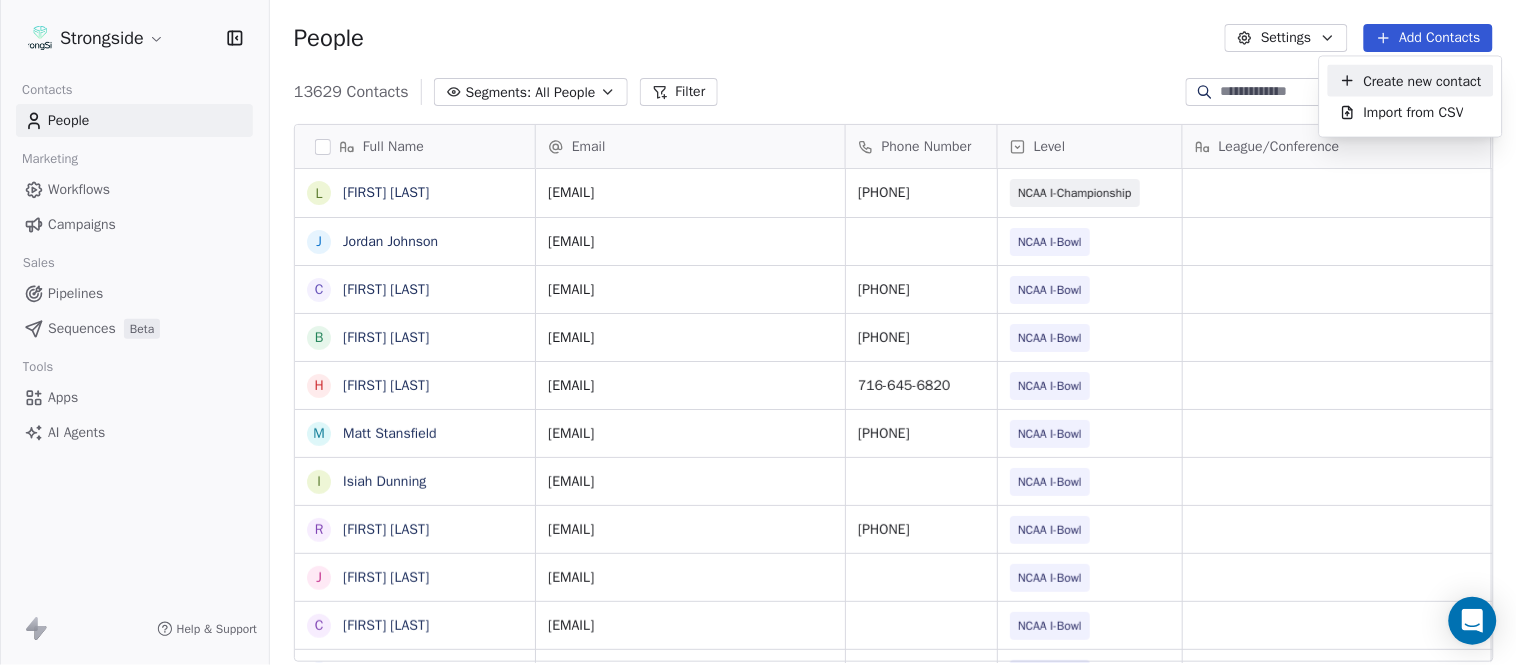 click on "Create new contact" at bounding box center (1411, 81) 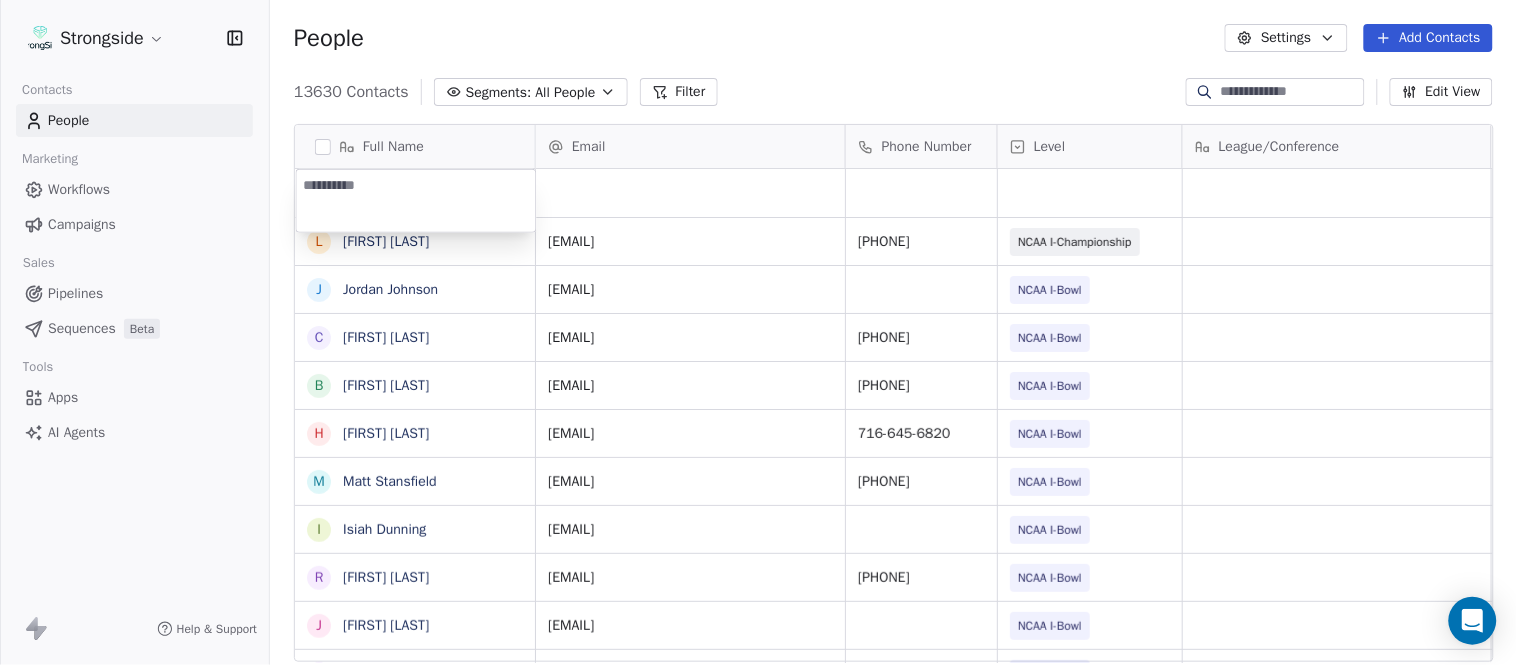 type on "**********" 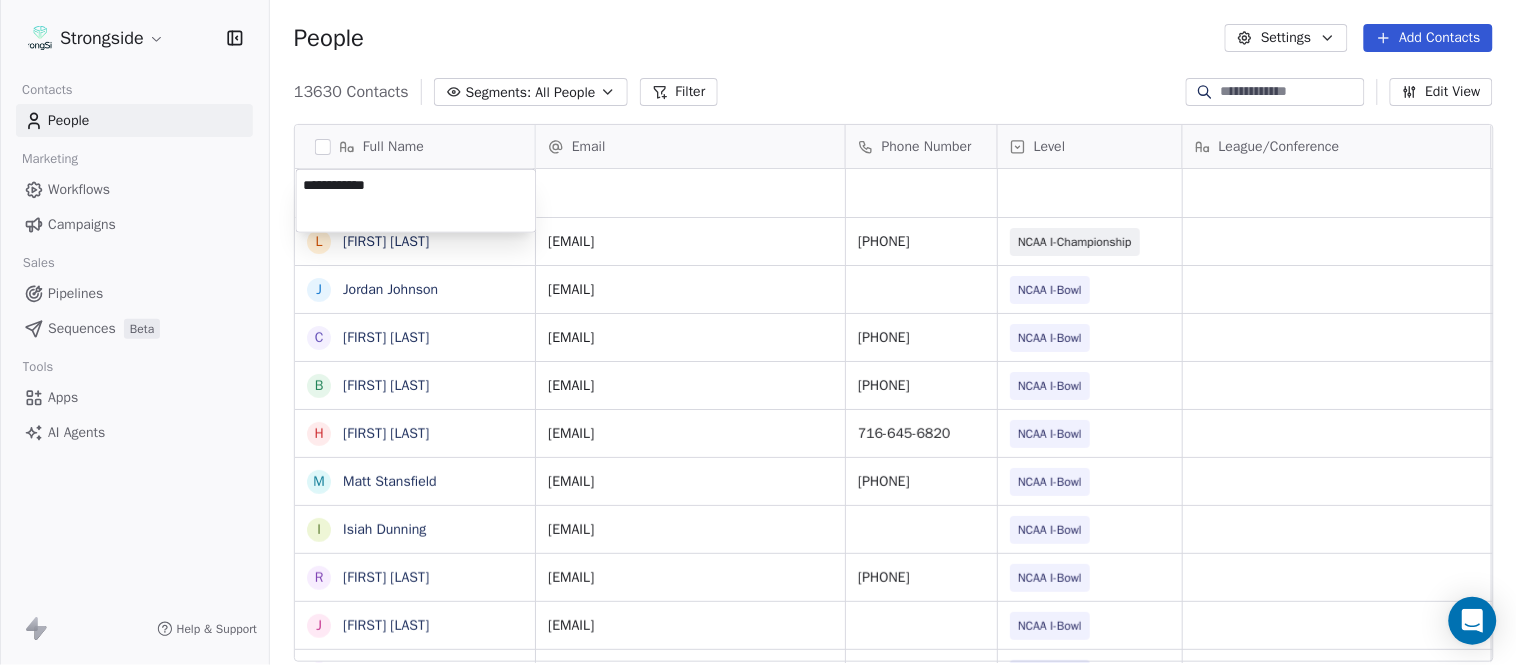 click on "Strongside Contacts People Marketing Workflows Campaigns Sales Pipelines Sequences Beta Tools Apps AI Agents Help & Support People Settings  Add Contacts 13630 Contacts Segments: All People Filter  Edit View Tag Add to Sequence Export Full Name L Lynn Mentzer J Jordan Johnson C Caleb Haynes B Brian Dougherty H Holman Copeland M Matt Stansfield I Isiah Dunning R Ron Whitcomb J Joe Bowen C Chris Monfiletto D Dave Patenaude A Aaron Cantu R Ryan Horton B Brian Bratta S Sarah Schneyer I Ian Fried J Jon Fuller M Megan Prunty A Andrew Bliz B Brooke Anderson M Mark Alnutt J Juliana Prezelski L Logan Newman D Dale Williams J Joe Schaefer N Nunzio Campanile R Ricky Brumfield M Michael Johnson M Myles White R Robert Wright Email Phone Number Level League/Conference Organization Job Title Tags Created Date BST Aug 06, 2025 06:30 PM lmentzer@colgate.edu 315-228-7603 NCAA I-Championship COLGATE UNIV Dir/FB Ops Aug 06, 2025 06:29 PM jsj9@buffalo.edu NCAA I-Bowl UNIVERSITY AT BUFFALO Assistant Coach Aug 05, 2025 10:57 PM" at bounding box center (758, 332) 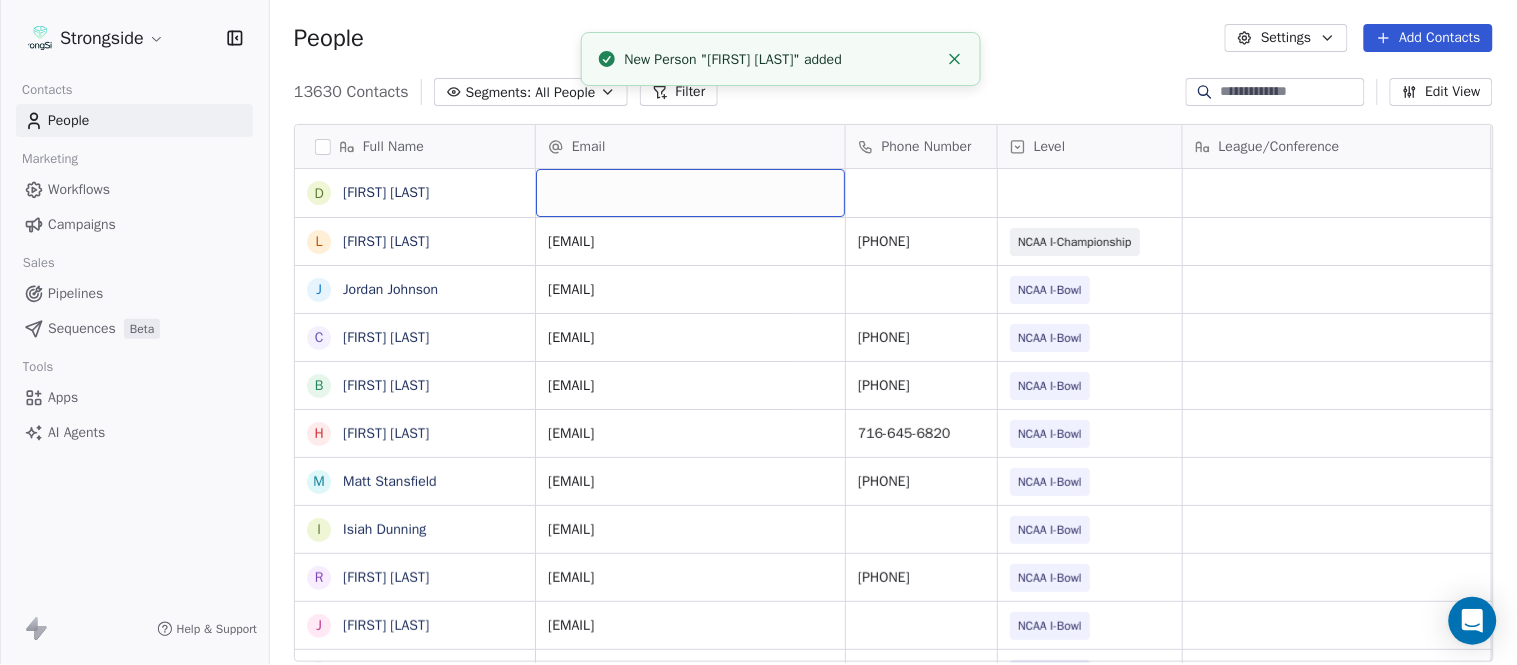 click at bounding box center [690, 193] 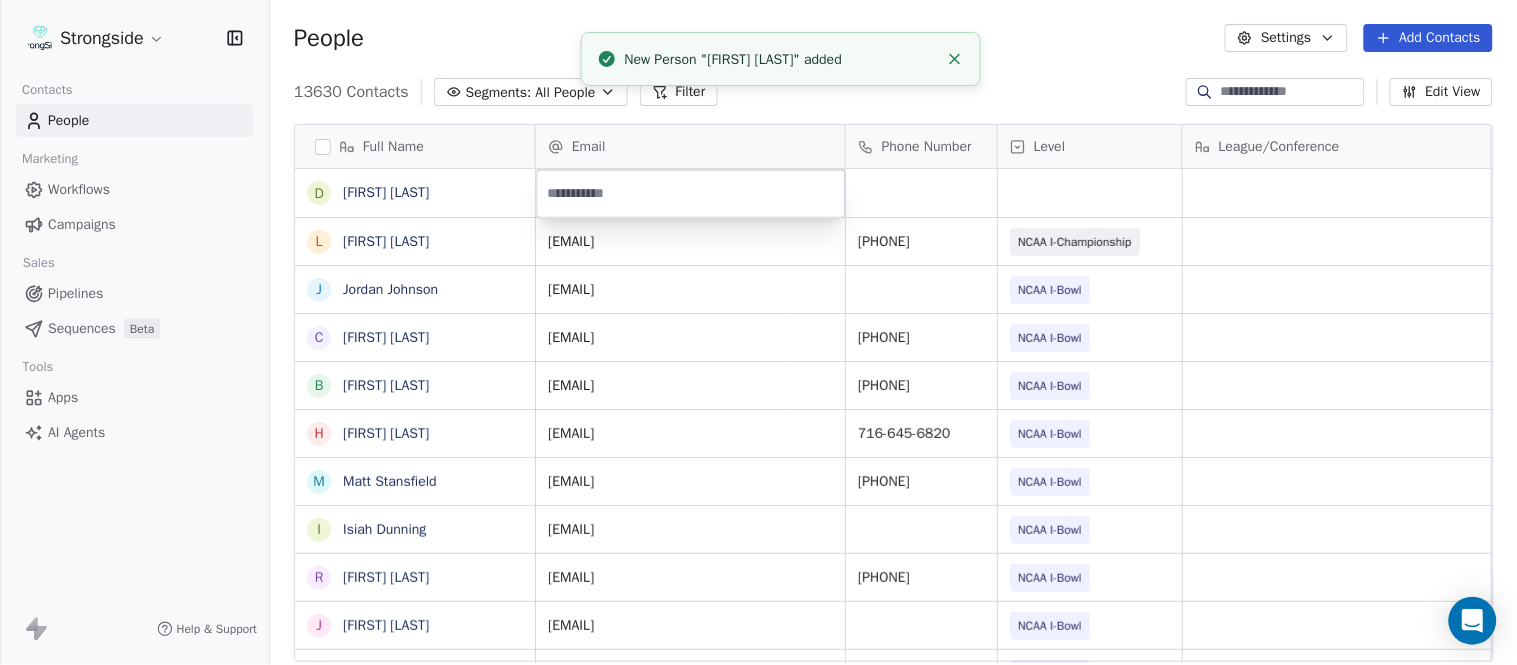 type on "**********" 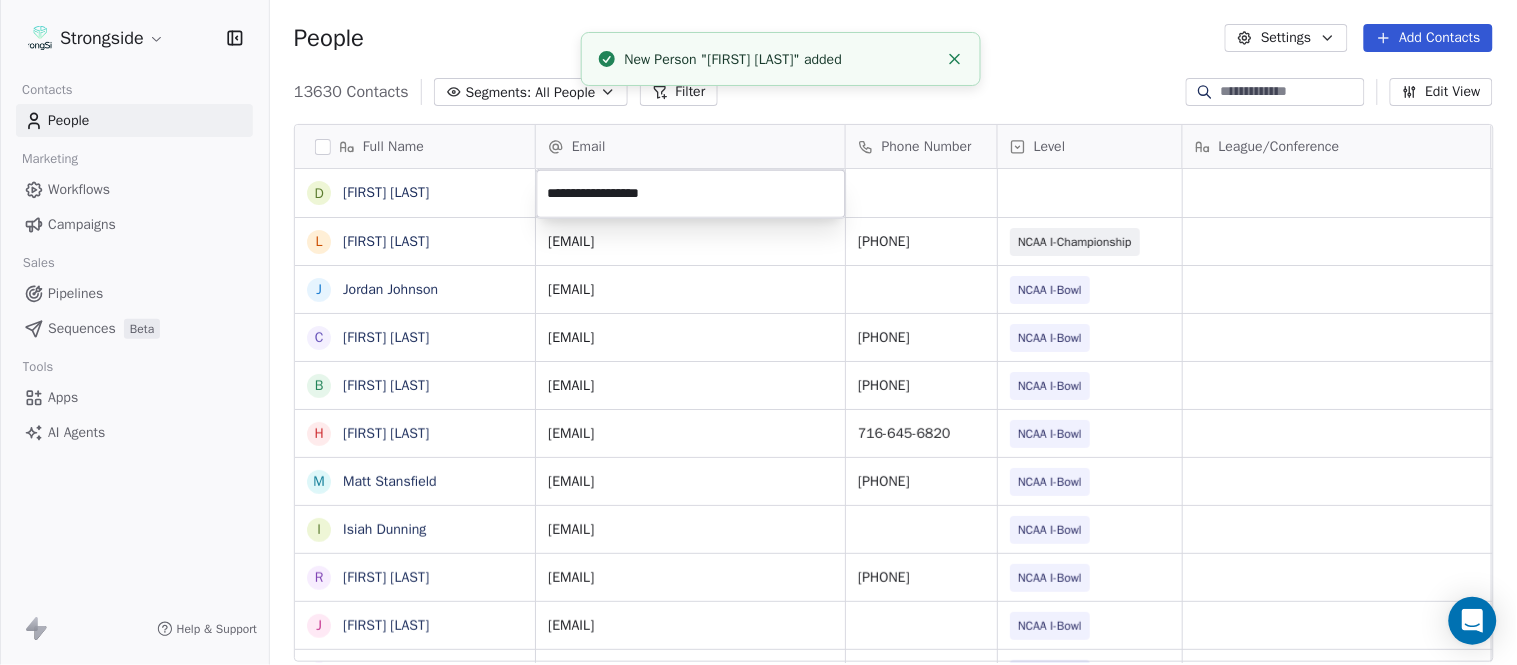 click on "Strongside Contacts People Marketing Workflows Campaigns Sales Pipelines Sequences Beta Tools Apps AI Agents Help & Support People Settings  Add Contacts 13630 Contacts Segments: All People Filter  Edit View Tag Add to Sequence Export Full Name D Debbie Rhyde L Lynn Mentzer J Jordan Johnson C Caleb Haynes B Brian Dougherty H Holman Copeland M Matt Stansfield I Isiah Dunning R Ron Whitcomb J Joe Bowen C Chris Monfiletto D Dave Patenaude A Aaron Cantu R Ryan Horton B Brian Bratta S Sarah Schneyer I Ian Fried J Jon Fuller M Megan Prunty A Andrew Bliz B Brooke Anderson M Mark Alnutt J Juliana Prezelski L Logan Newman D Dale Williams J Joe Schaefer N Nunzio Campanile R Ricky Brumfield M Michael Johnson M Myles White R Robert Wright Email Phone Number Level League/Conference Organization Job Title Tags Created Date BST Aug 06, 2025 06:30 PM lmentzer@colgate.edu 315-228-7603 NCAA I-Championship COLGATE UNIV Dir/FB Ops Aug 06, 2025 06:29 PM jsj9@buffalo.edu NCAA I-Bowl UNIVERSITY AT BUFFALO Assistant Coach SID" at bounding box center (758, 332) 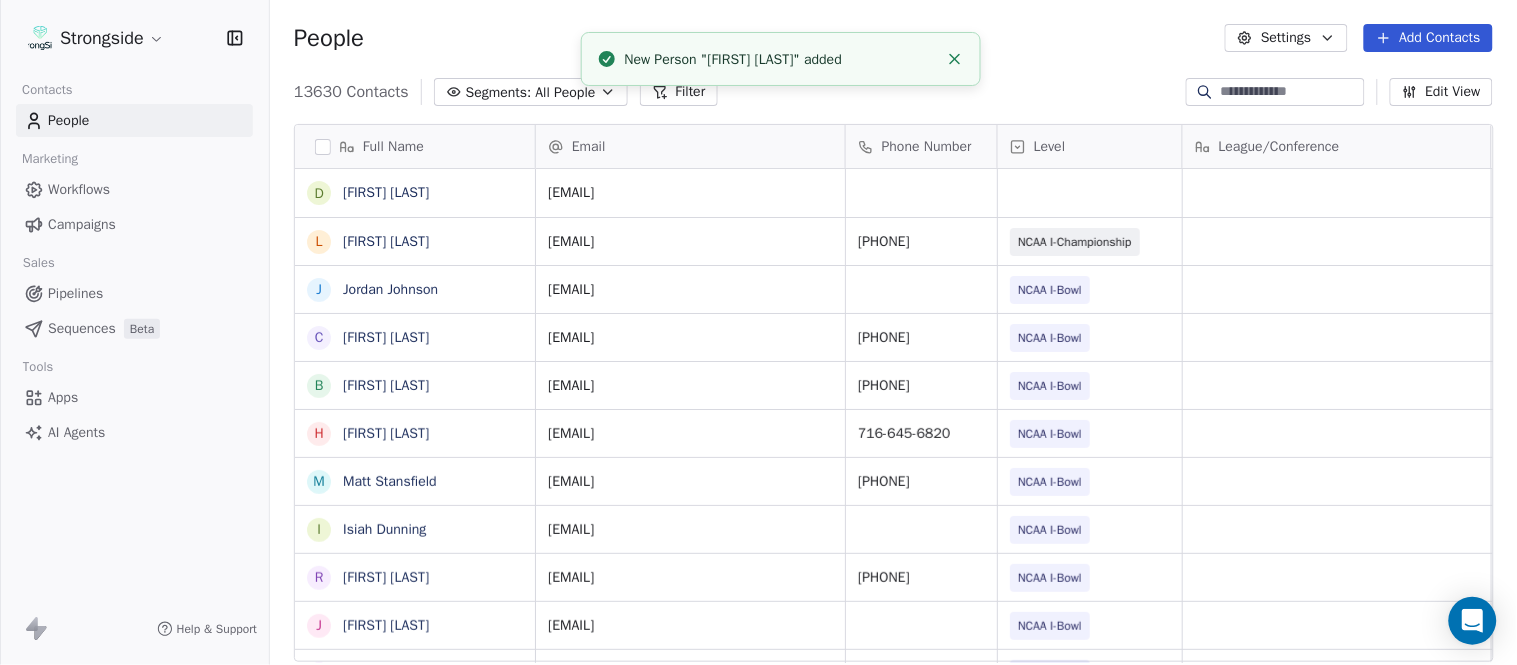 click 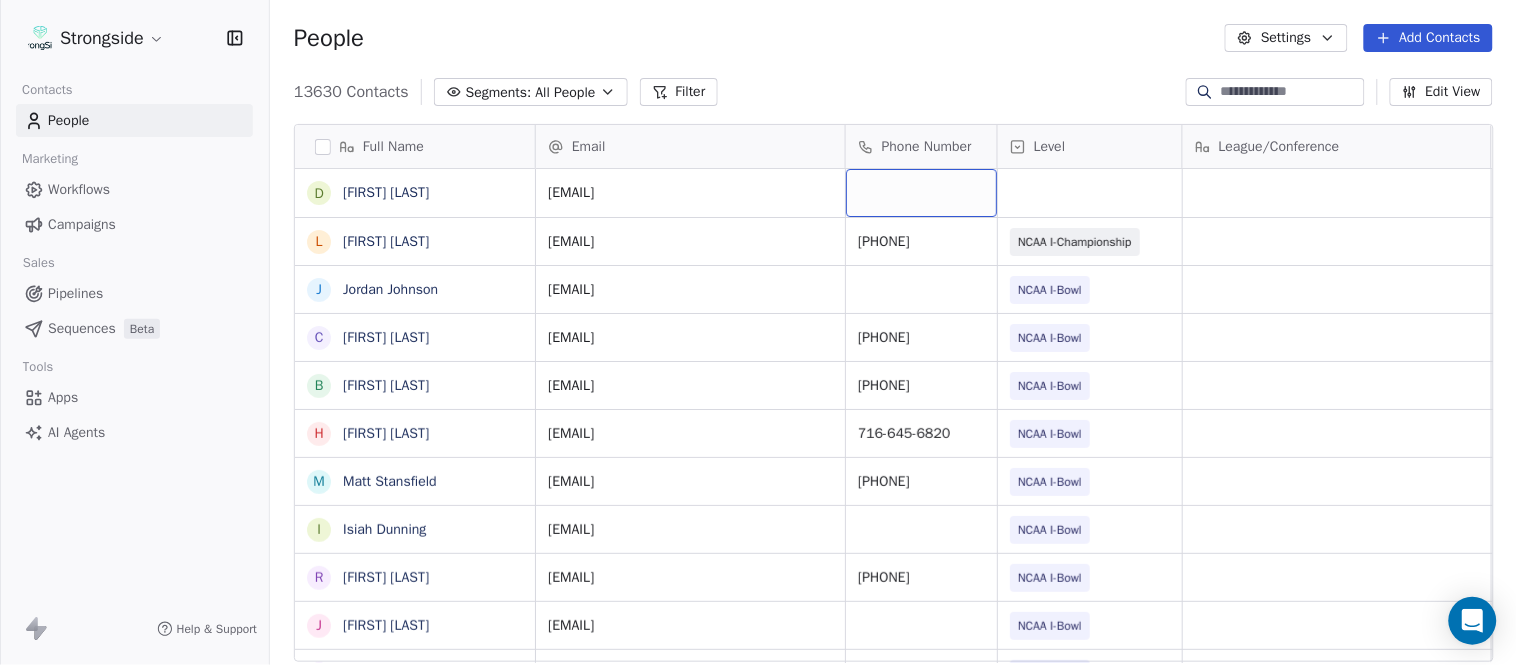 click at bounding box center (921, 193) 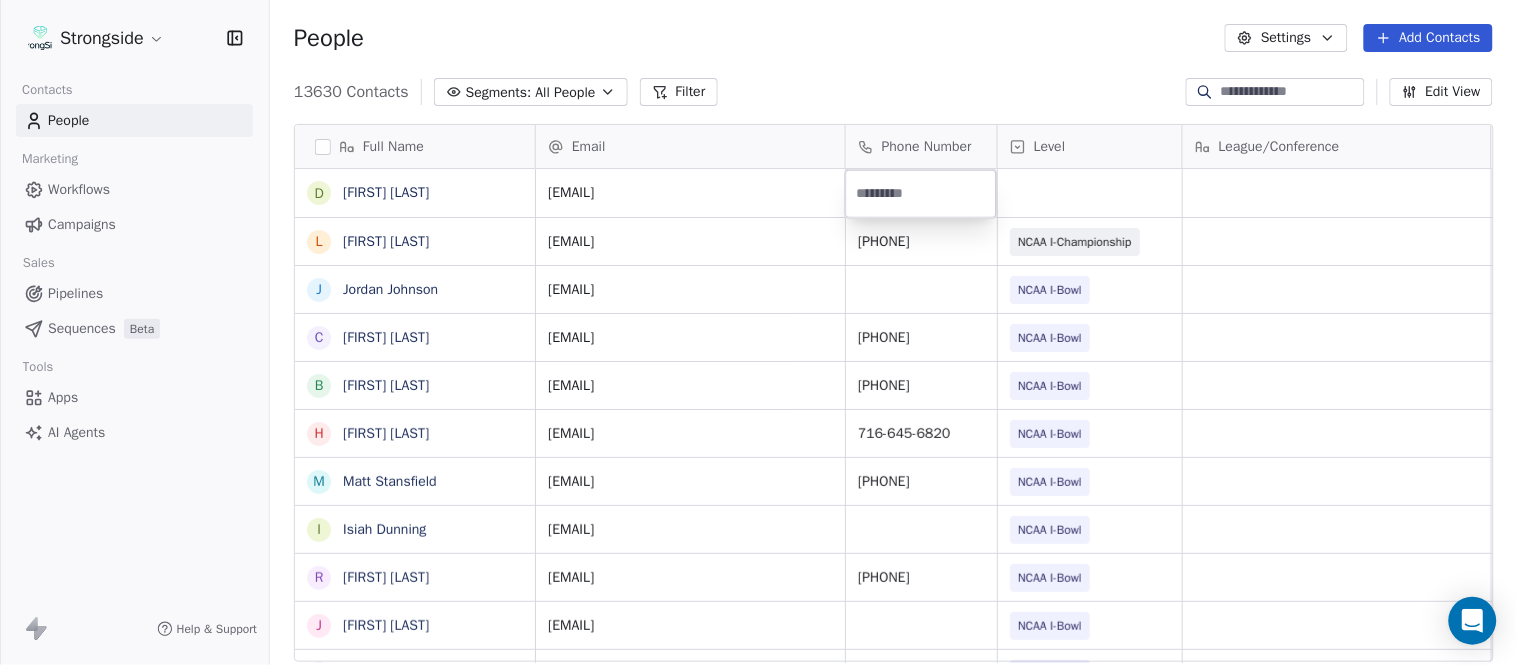 type on "**********" 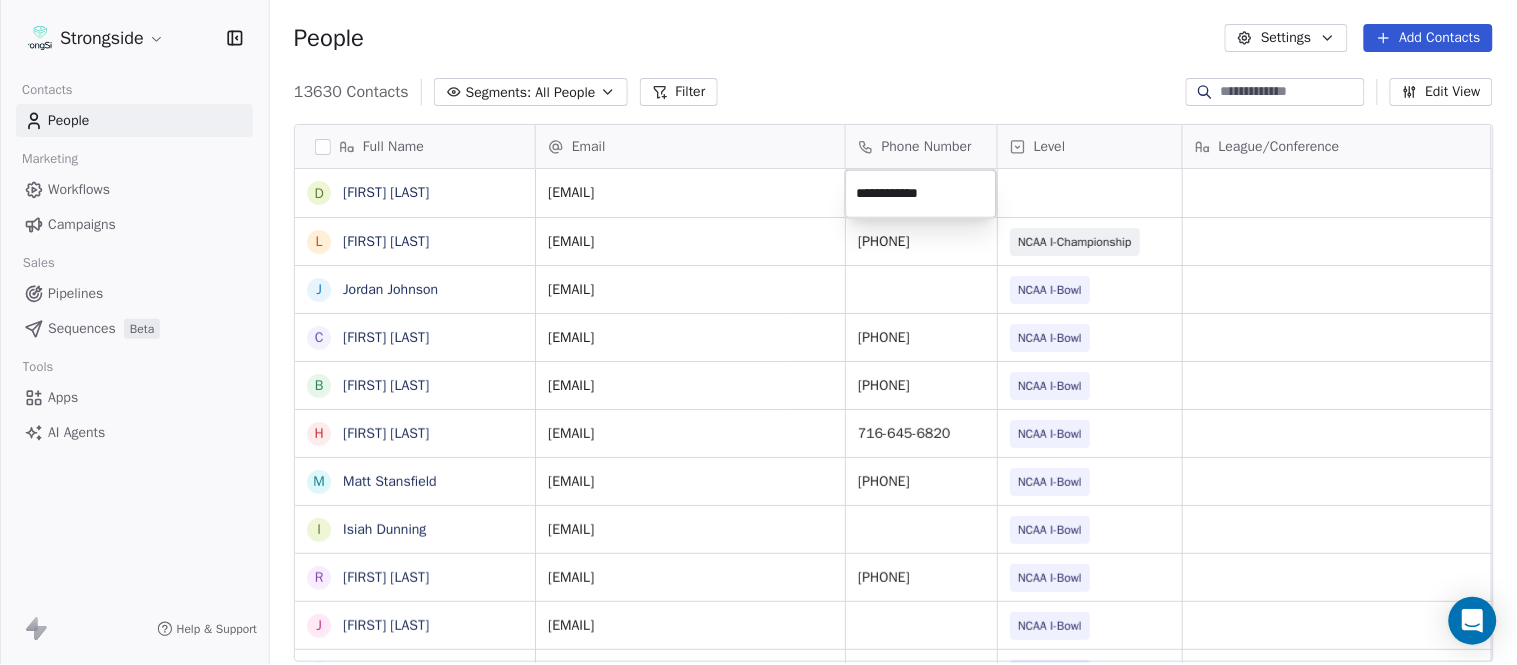 click on "Strongside Contacts People Marketing Workflows Campaigns Sales Pipelines Sequences Beta Tools Apps AI Agents Help & Support People Settings  Add Contacts 13630 Contacts Segments: All People Filter  Edit View Tag Add to Sequence Export Full Name D Debbie Rhyde L Lynn Mentzer J Jordan Johnson C Caleb Haynes B Brian Dougherty H Holman Copeland M Matt Stansfield I Isiah Dunning R Ron Whitcomb J Joe Bowen C Chris Monfiletto D Dave Patenaude A Aaron Cantu R Ryan Horton B Brian Bratta S Sarah Schneyer I Ian Fried J Jon Fuller M Megan Prunty A Andrew Bliz B Brooke Anderson M Mark Alnutt J Juliana Prezelski L Logan Newman D Dale Williams J Joe Schaefer N Nunzio Campanile R Ricky Brumfield M Michael Johnson M Myles White R Robert Wright Email Phone Number Level League/Conference Organization Job Title Tags Created Date BST drhyde@colgate.edu Aug 06, 2025 06:30 PM lmentzer@colgate.edu 315-228-7603 NCAA I-Championship COLGATE UNIV Dir/FB Ops Aug 06, 2025 06:29 PM jsj9@buffalo.edu NCAA I-Bowl UNIVERSITY AT BUFFALO SID" at bounding box center (758, 332) 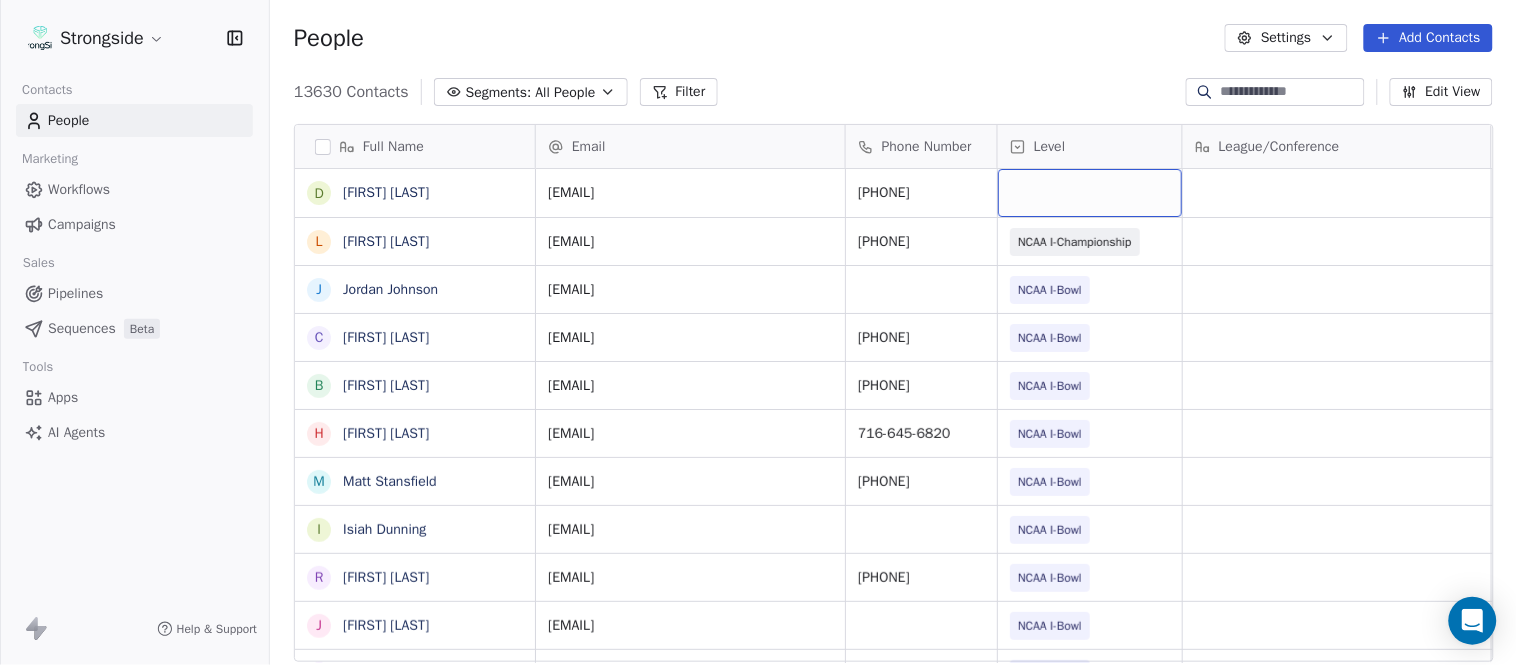 click at bounding box center [1090, 193] 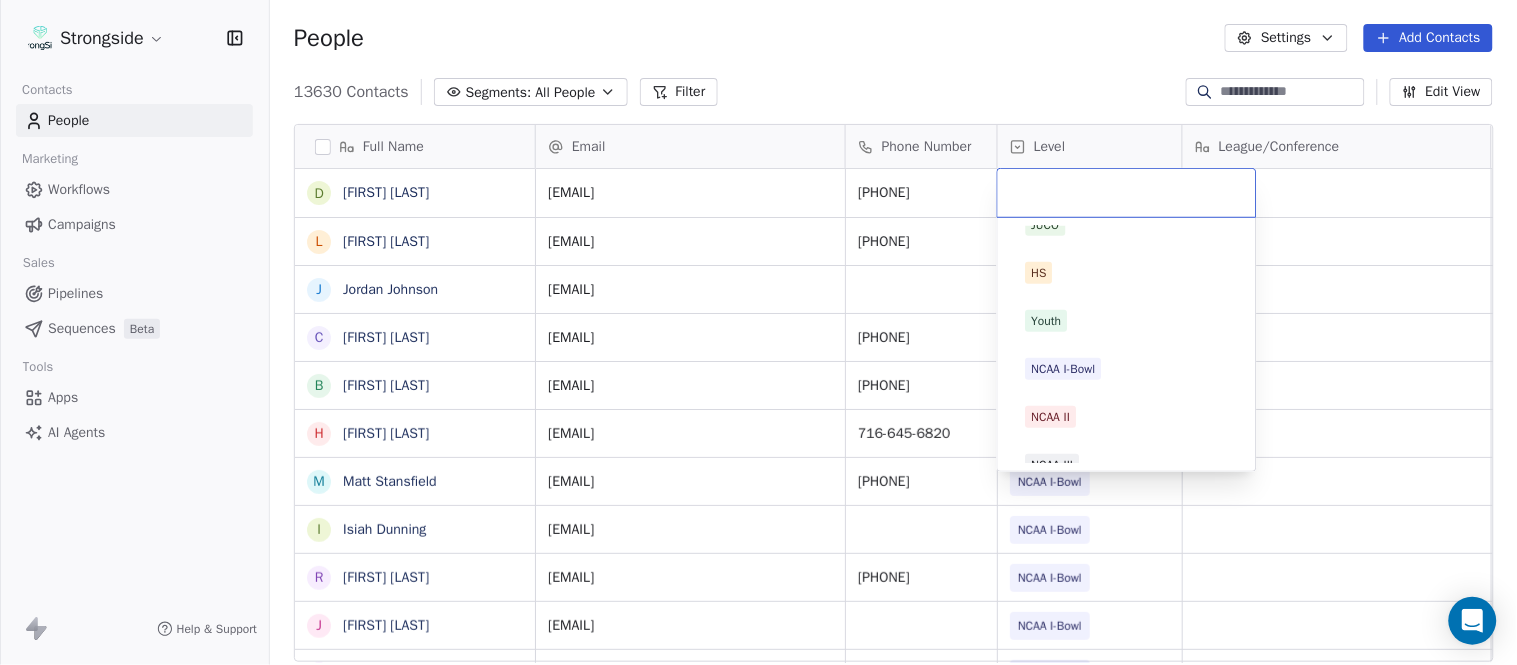 scroll, scrollTop: 378, scrollLeft: 0, axis: vertical 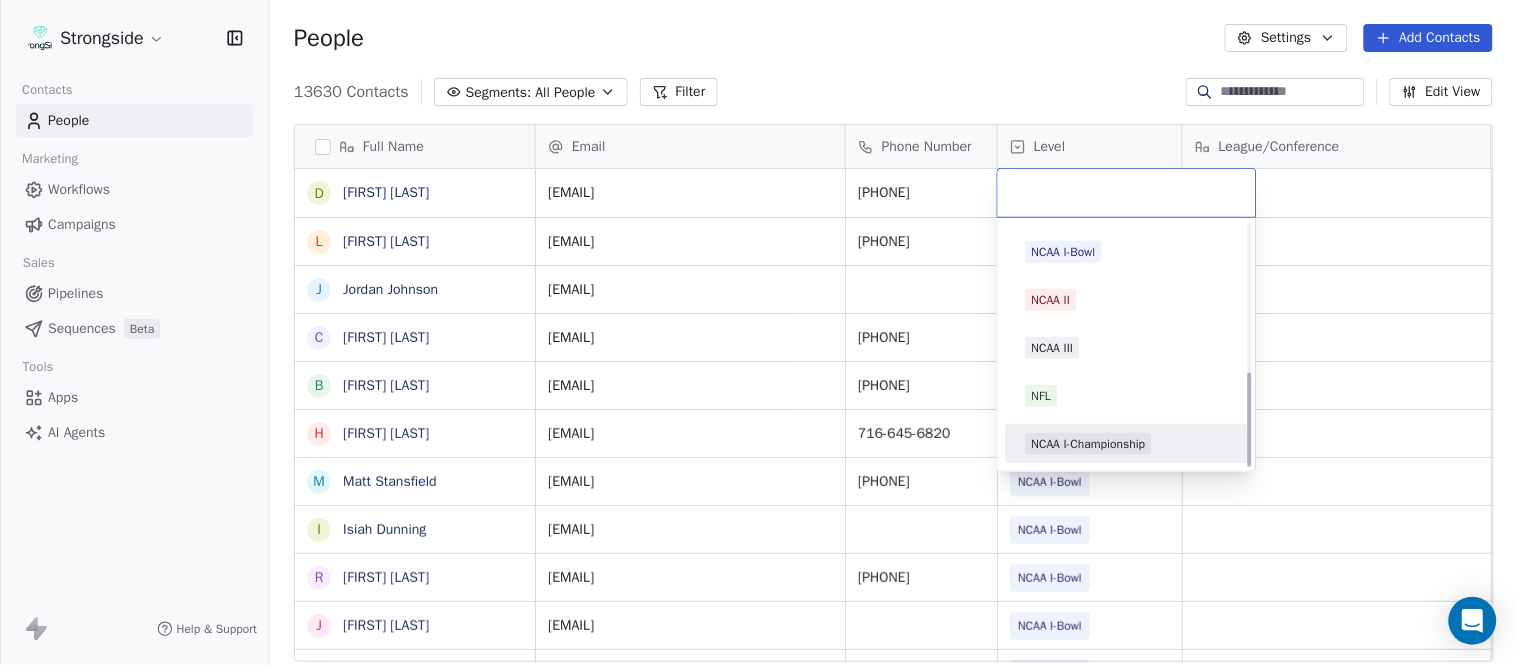 click on "NCAA I-Championship" at bounding box center (1089, 444) 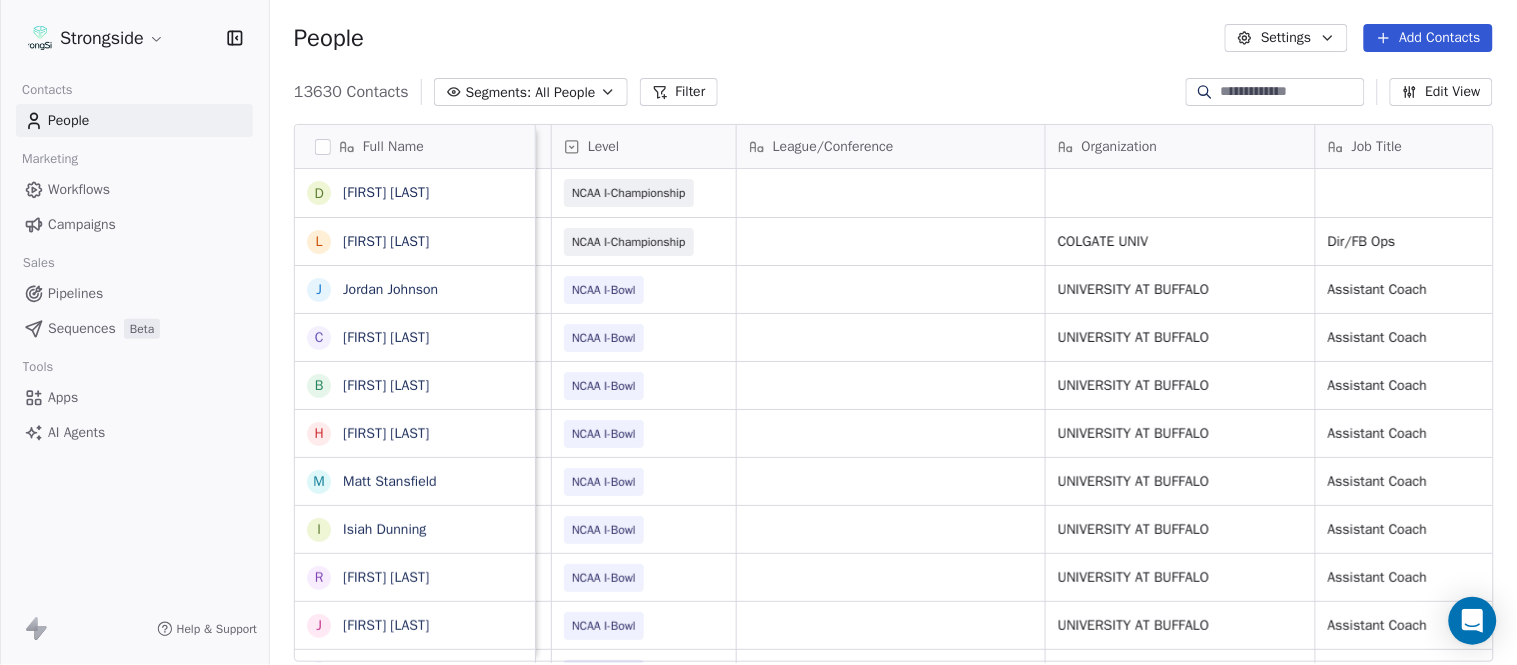 scroll, scrollTop: 0, scrollLeft: 553, axis: horizontal 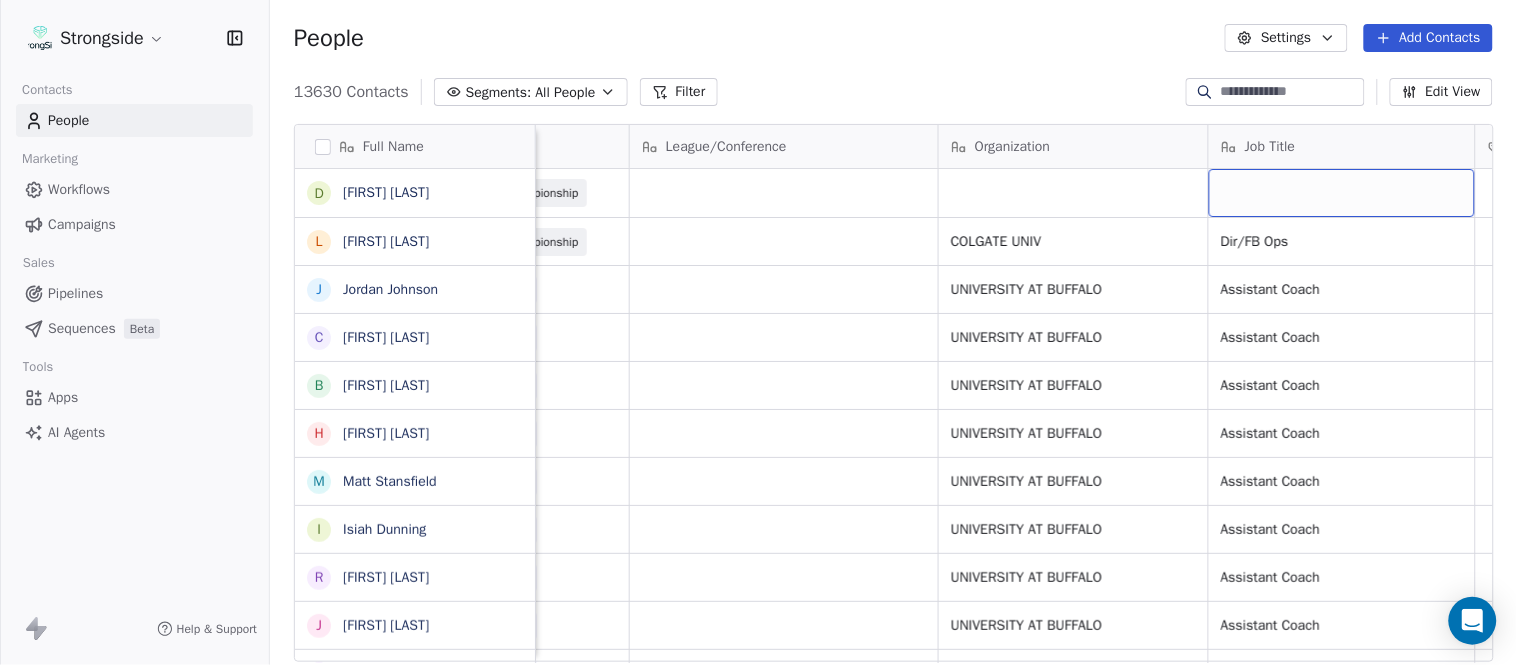 click at bounding box center (1342, 193) 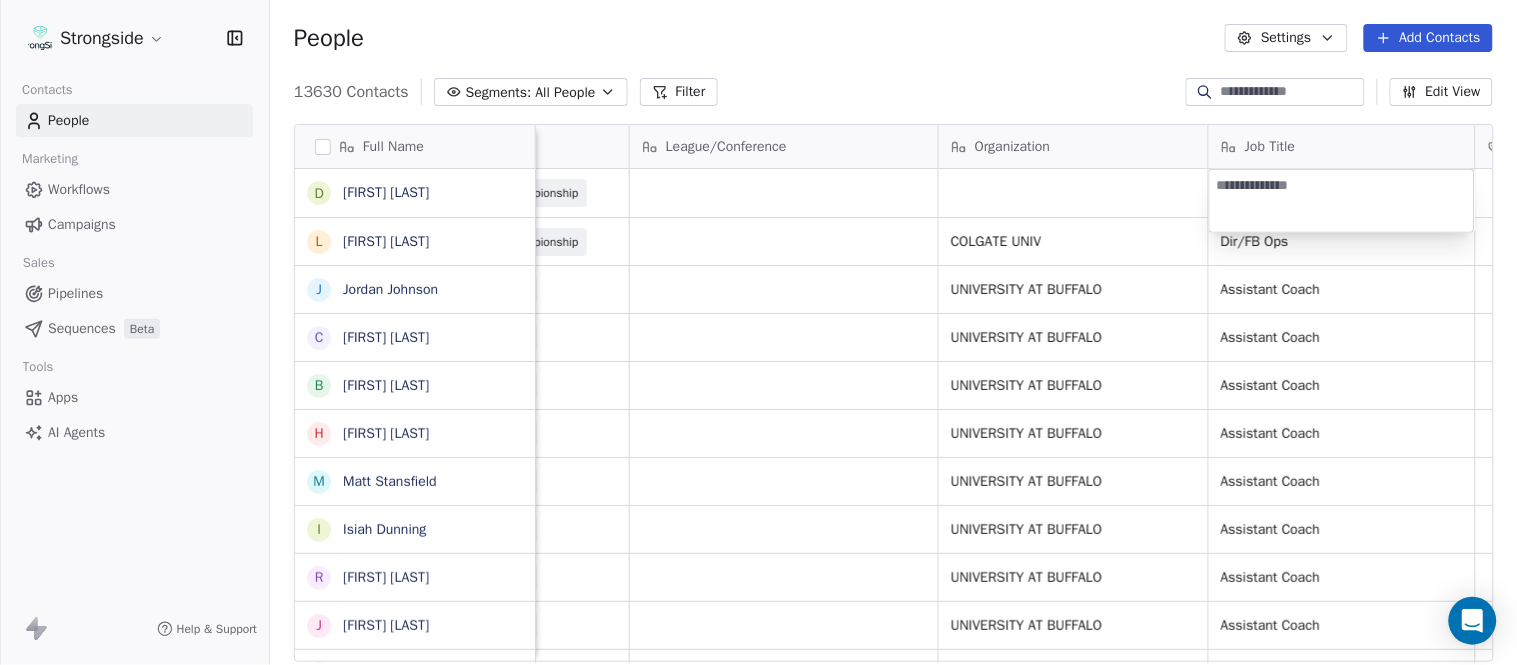 type on "**********" 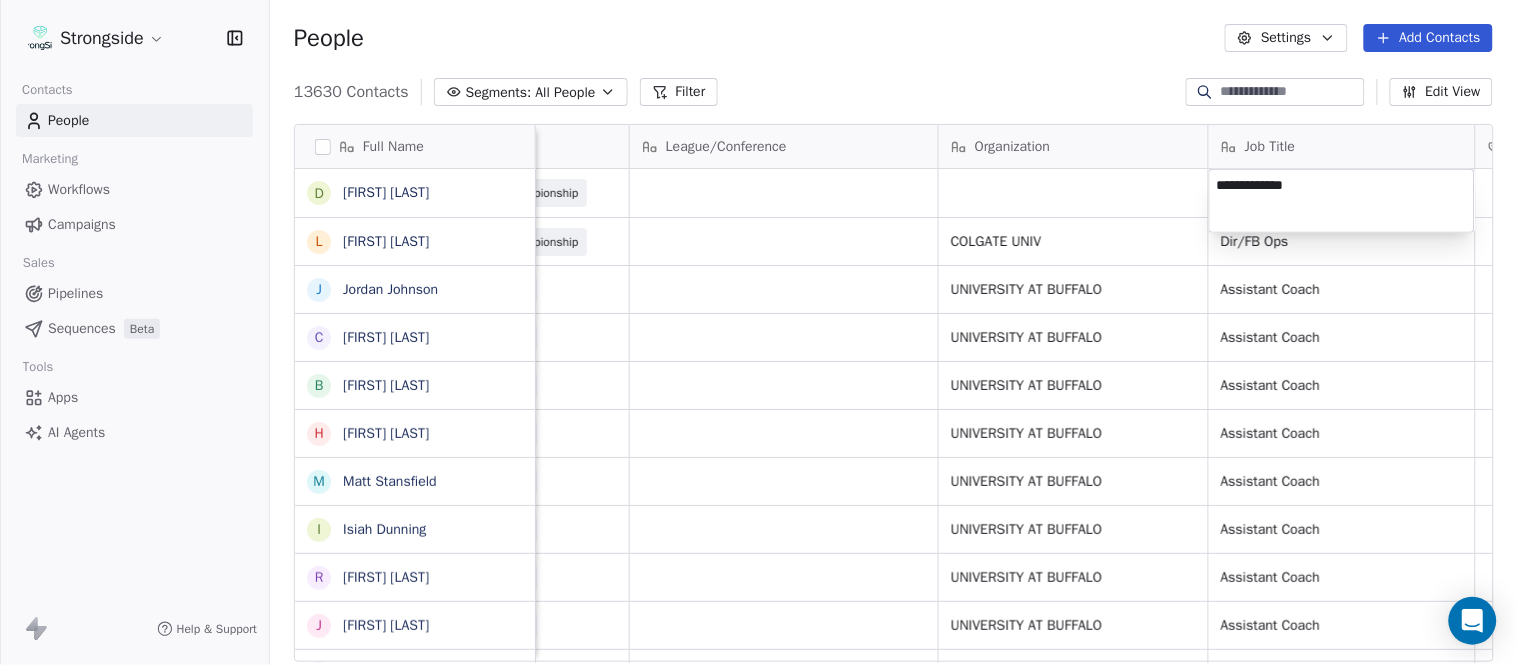 click on "Strongside Contacts People Marketing Workflows Campaigns Sales Pipelines Sequences Beta Tools Apps AI Agents Help & Support People Settings  Add Contacts 13630 Contacts Segments: All People Filter  Edit View Tag Add to Sequence Export Full Name D Debbie Rhyde L Lynn Mentzer J Jordan Johnson C Caleb Haynes B Brian Dougherty H Holman Copeland M Matt Stansfield I Isiah Dunning R Ron Whitcomb J Joe Bowen C Chris Monfiletto D Dave Patenaude A Aaron Cantu R Ryan Horton B Brian Bratta S Sarah Schneyer I Ian Fried J Jon Fuller M Megan Prunty A Andrew Bliz B Brooke Anderson M Mark Alnutt J Juliana Prezelski L Logan Newman D Dale Williams J Joe Schaefer N Nunzio Campanile R Ricky Brumfield M Michael Johnson M Myles White R Robert Wright Email Phone Number Level League/Conference Organization Job Title Tags Created Date BST Status Priority drhyde@colgate.edu 315-228-7603 NCAA I-Championship Aug 06, 2025 06:30 PM lmentzer@colgate.edu 315-228-7603 NCAA I-Championship COLGATE UNIV Dir/FB Ops Aug 06, 2025 06:29 PM SID" at bounding box center [758, 332] 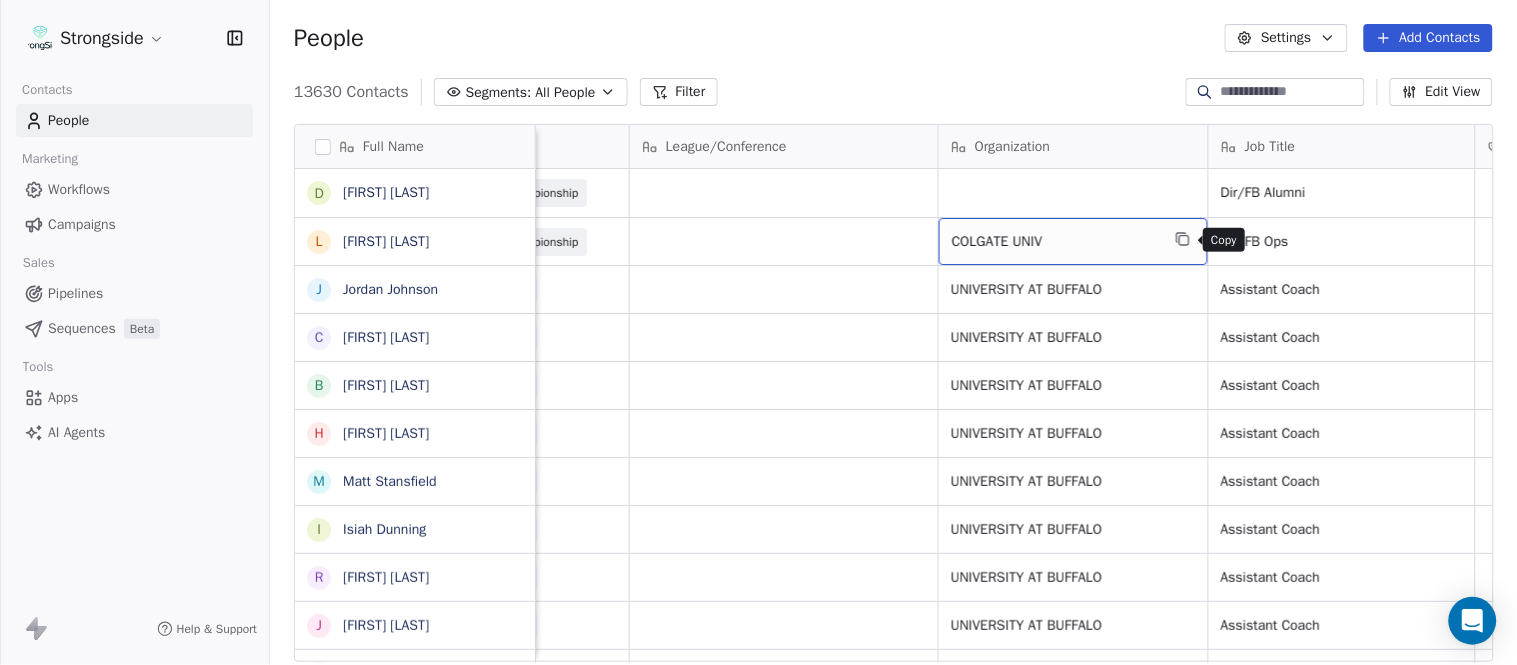 click 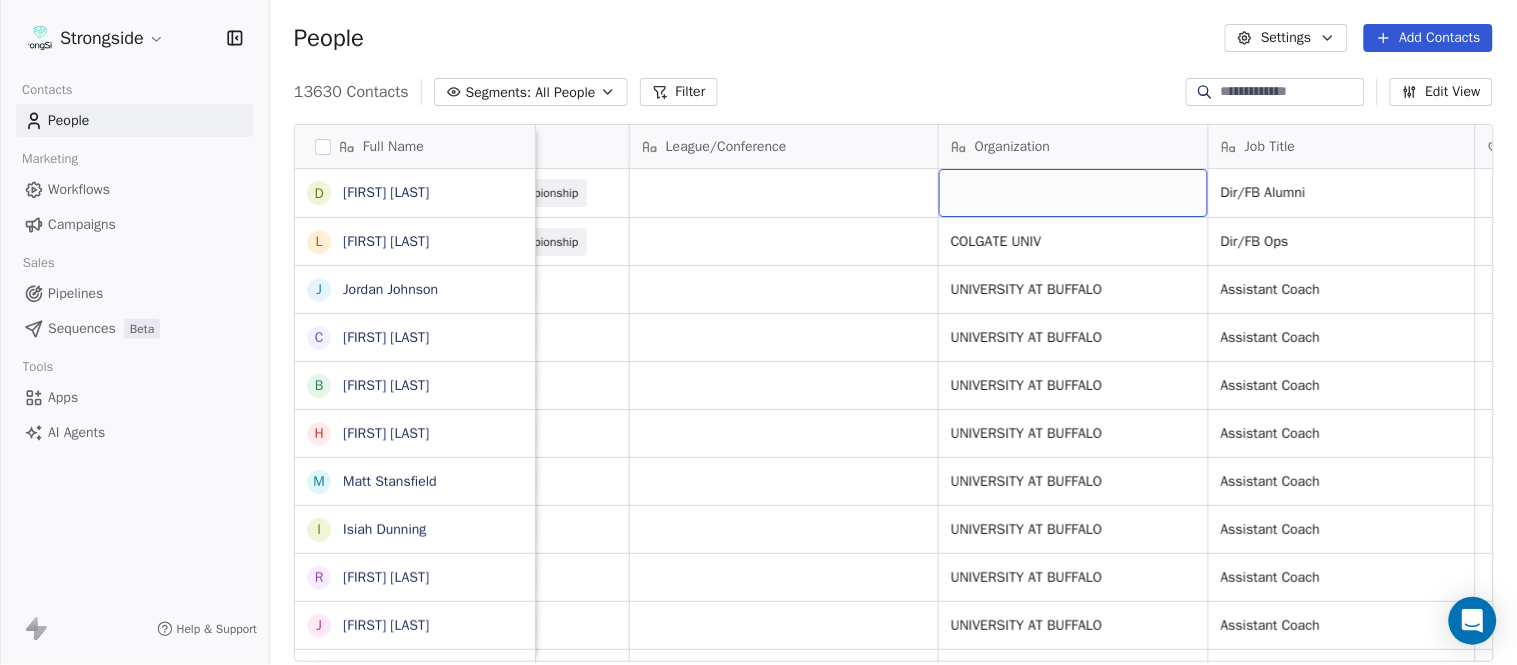click at bounding box center [1073, 193] 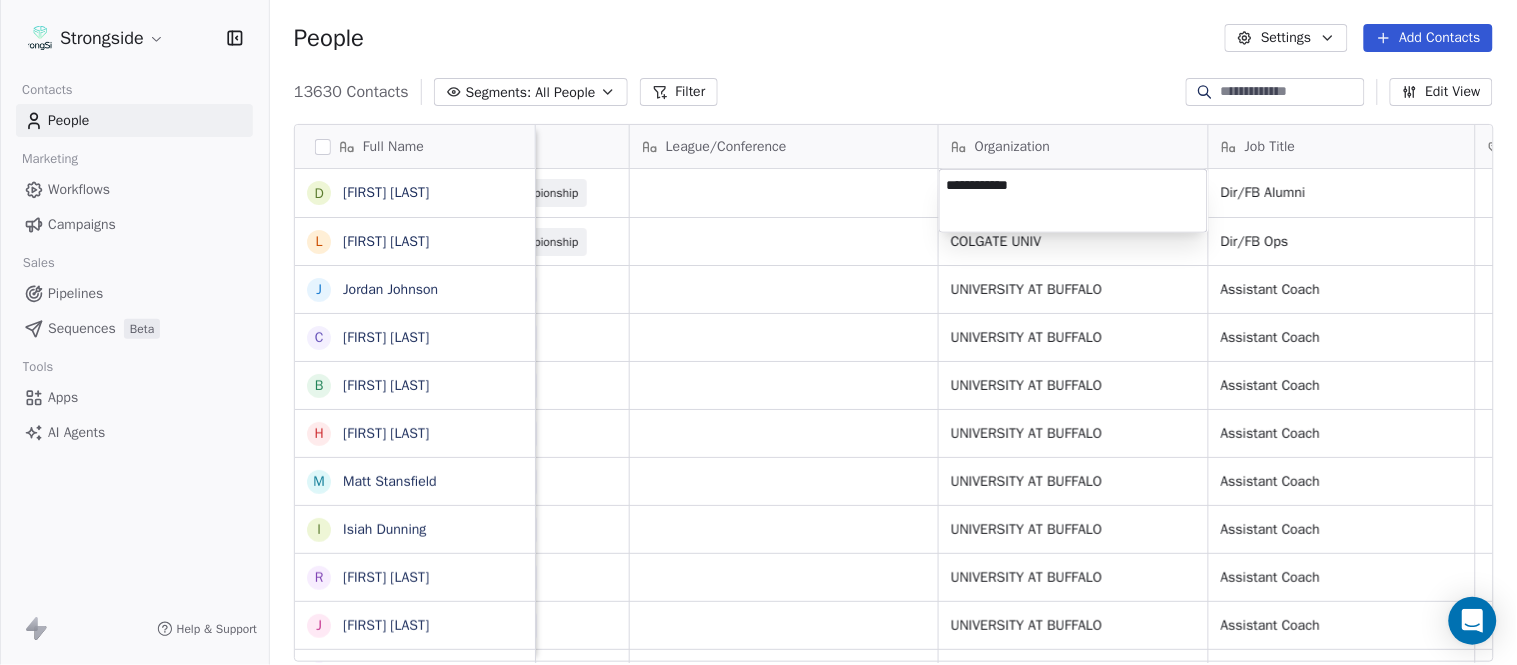 click on "Strongside Contacts People Marketing Workflows Campaigns Sales Pipelines Sequences Beta Tools Apps AI Agents Help & Support People Settings  Add Contacts 13630 Contacts Segments: All People Filter  Edit View Tag Add to Sequence Export Full Name D Debbie Rhyde L Lynn Mentzer J Jordan Johnson C Caleb Haynes B Brian Dougherty H Holman Copeland M Matt Stansfield I Isiah Dunning R Ron Whitcomb J Joe Bowen C Chris Monfiletto D Dave Patenaude A Aaron Cantu R Ryan Horton B Brian Bratta S Sarah Schneyer I Ian Fried J Jon Fuller M Megan Prunty A Andrew Bliz B Brooke Anderson M Mark Alnutt J Juliana Prezelski L Logan Newman D Dale Williams J Joe Schaefer N Nunzio Campanile R Ricky Brumfield M Michael Johnson M Myles White R Robert Wright Email Phone Number Level League/Conference Organization Job Title Tags Created Date BST Status Priority drhyde@colgate.edu 315-228-7603 NCAA I-Championship Dir/FB Alumni Aug 06, 2025 06:30 PM lmentzer@colgate.edu 315-228-7603 NCAA I-Championship COLGATE UNIV Dir/FB Ops NCAA I-Bowl SID" at bounding box center [758, 332] 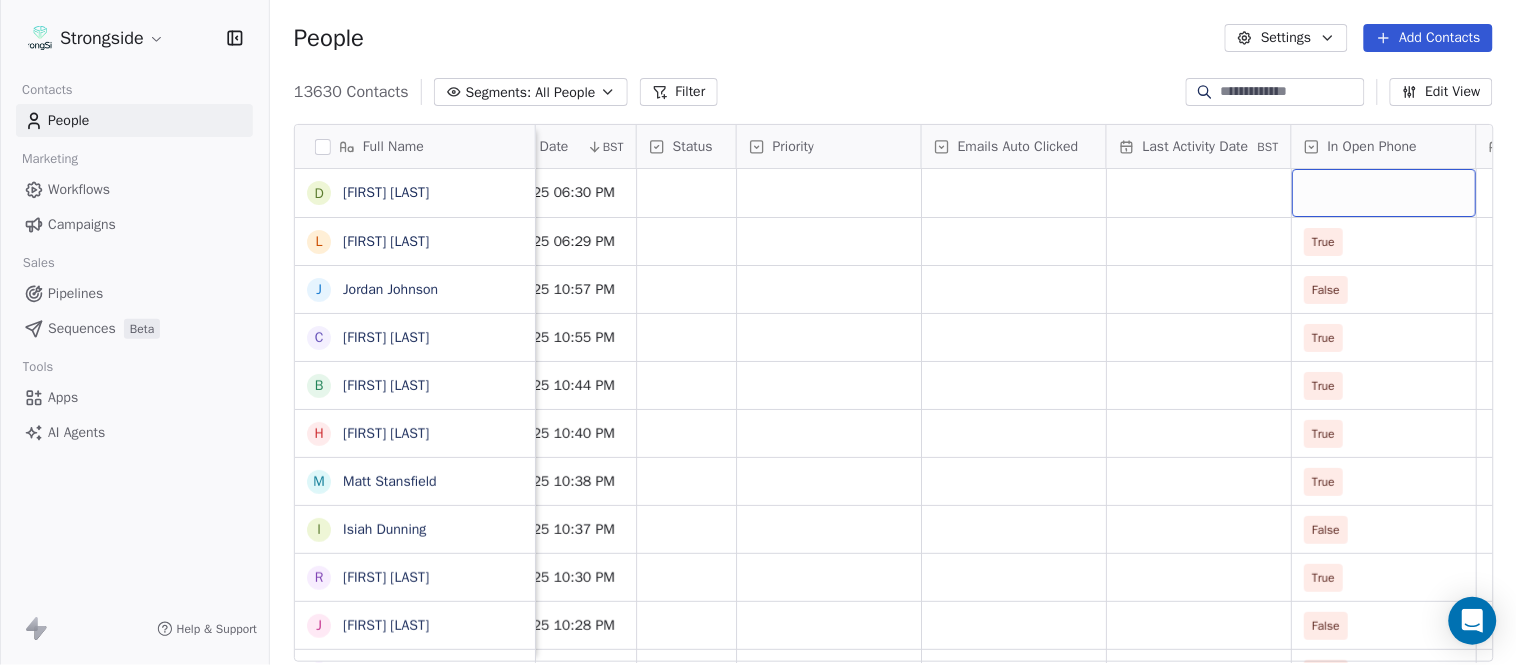 scroll, scrollTop: 0, scrollLeft: 1863, axis: horizontal 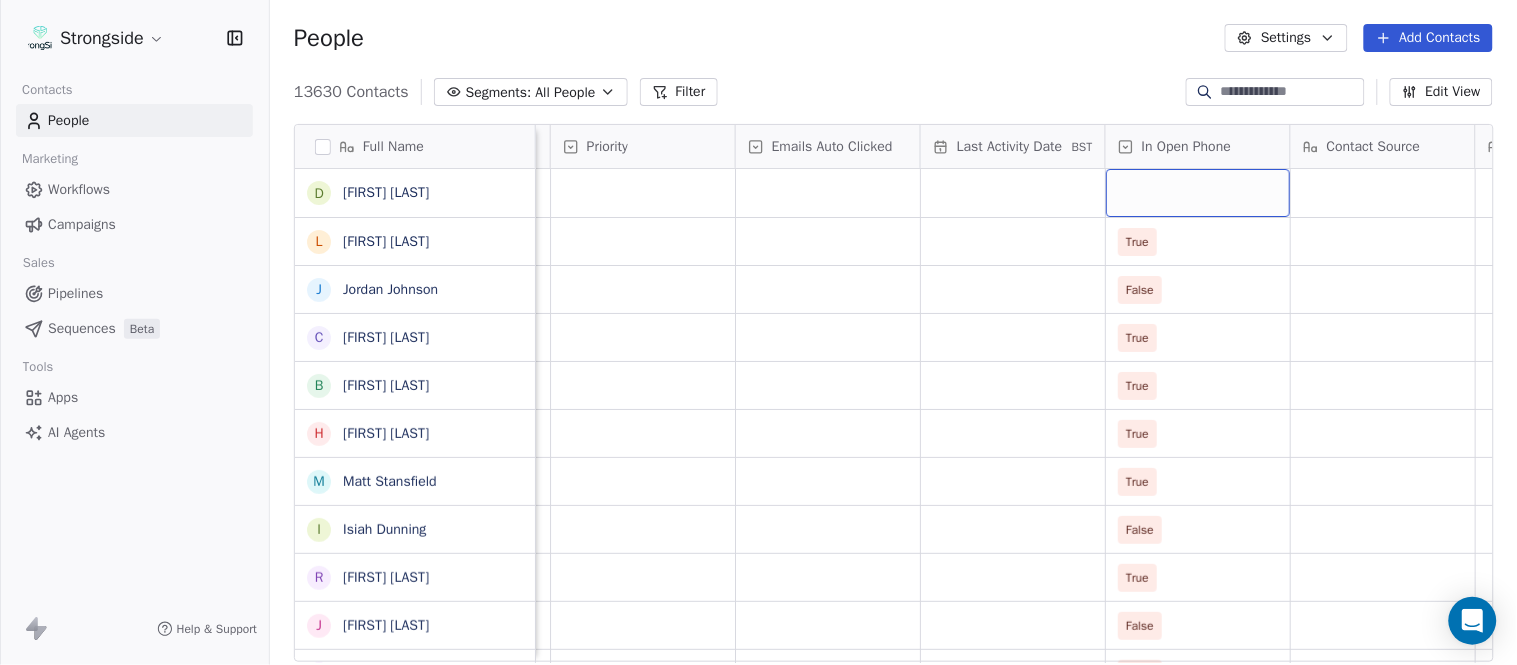click at bounding box center (1198, 193) 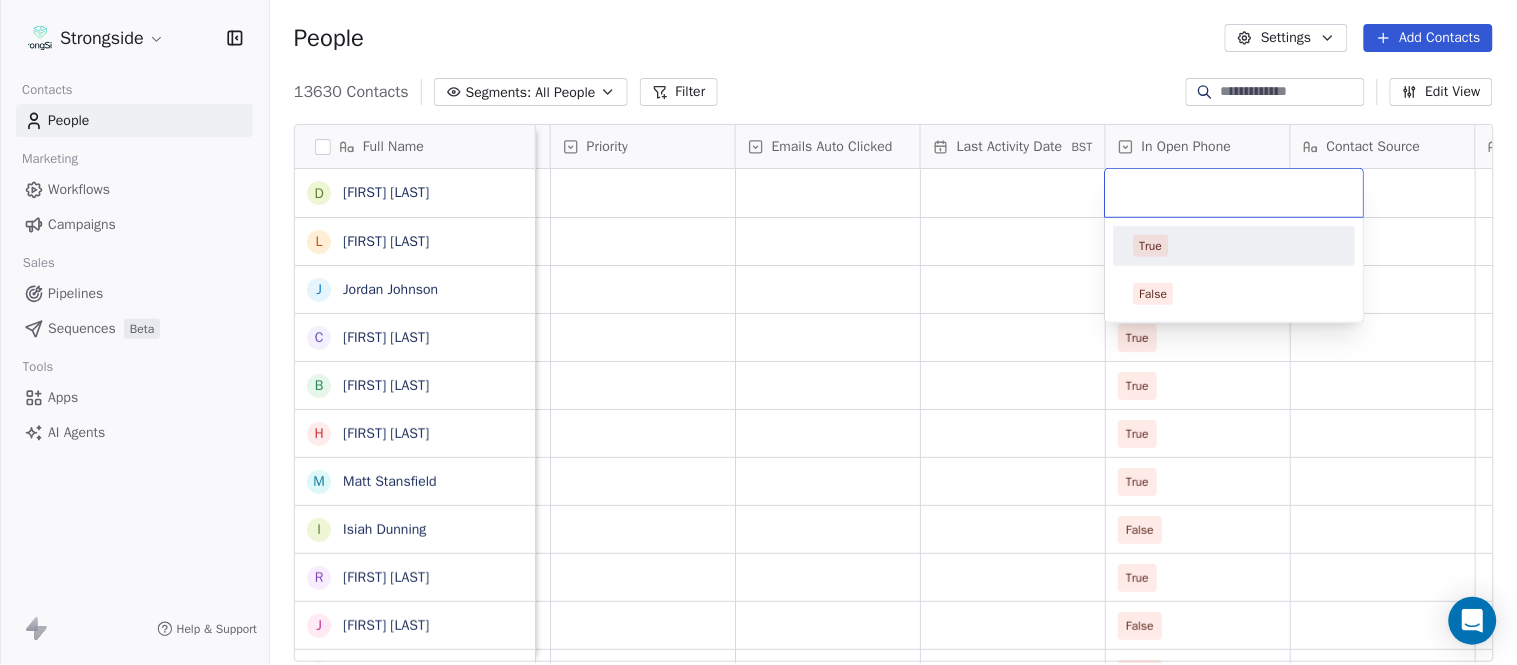 click on "True" at bounding box center [1235, 246] 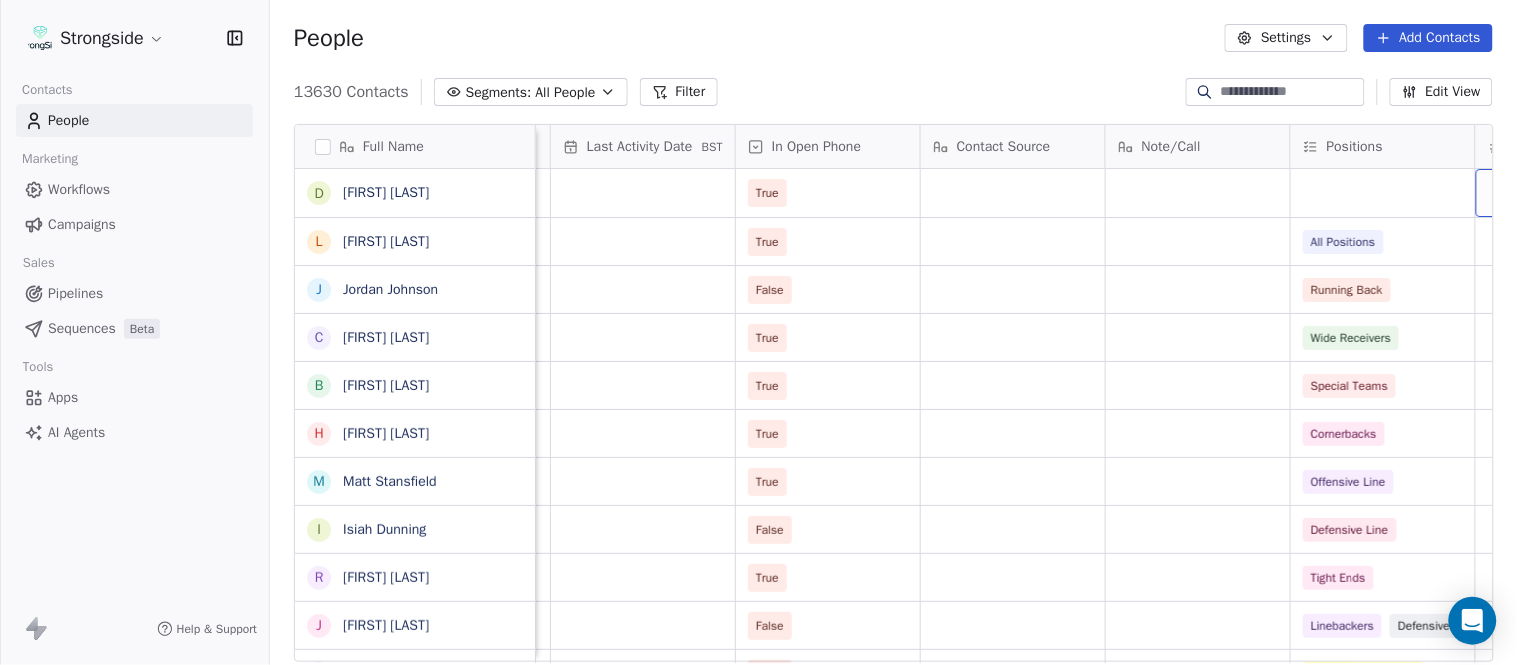 scroll, scrollTop: 0, scrollLeft: 2603, axis: horizontal 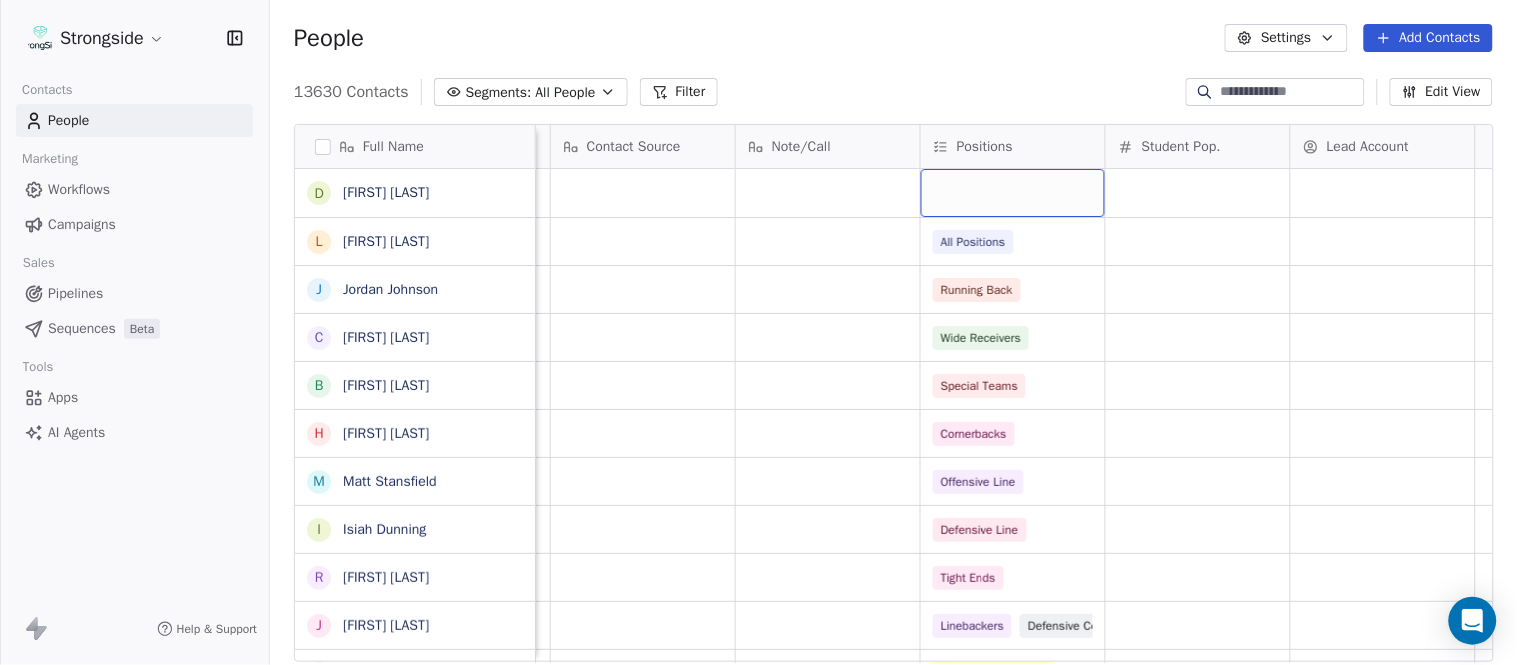 click at bounding box center [1013, 193] 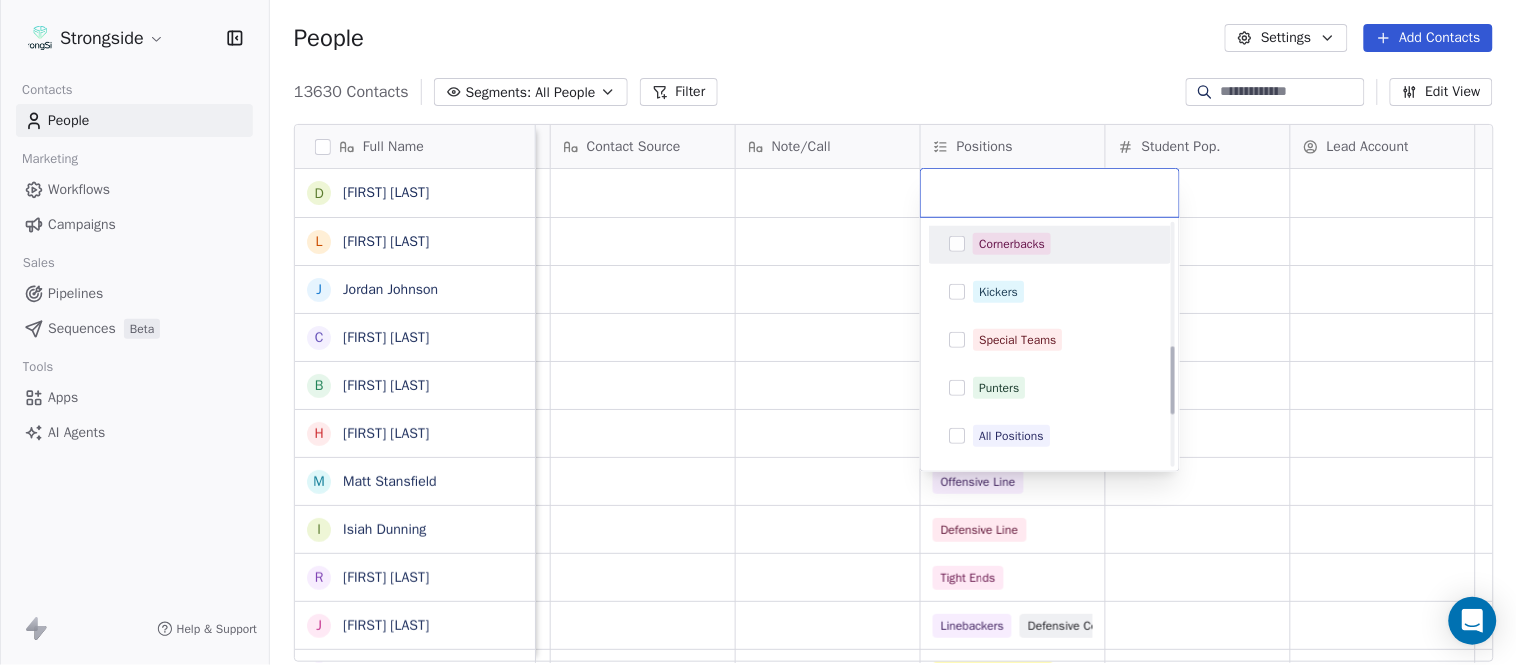 scroll, scrollTop: 444, scrollLeft: 0, axis: vertical 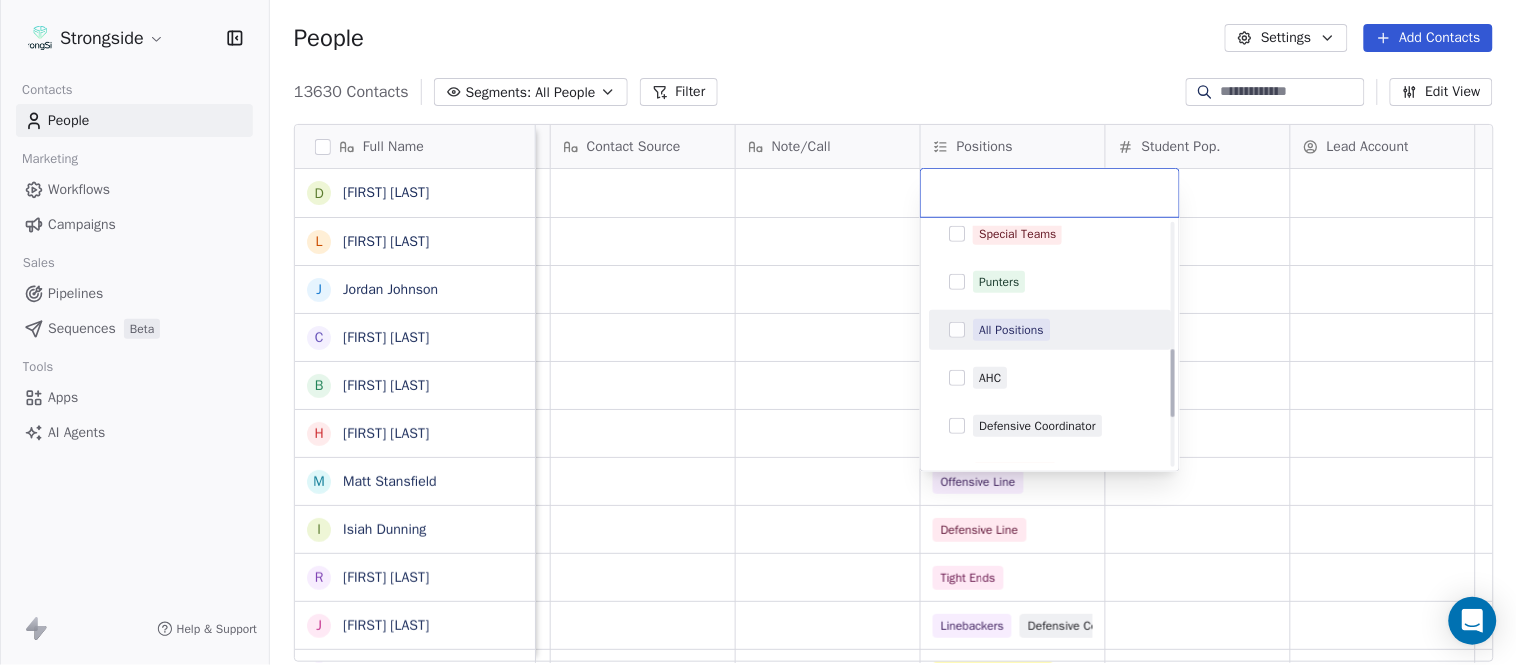 click on "All Positions" at bounding box center (1050, 330) 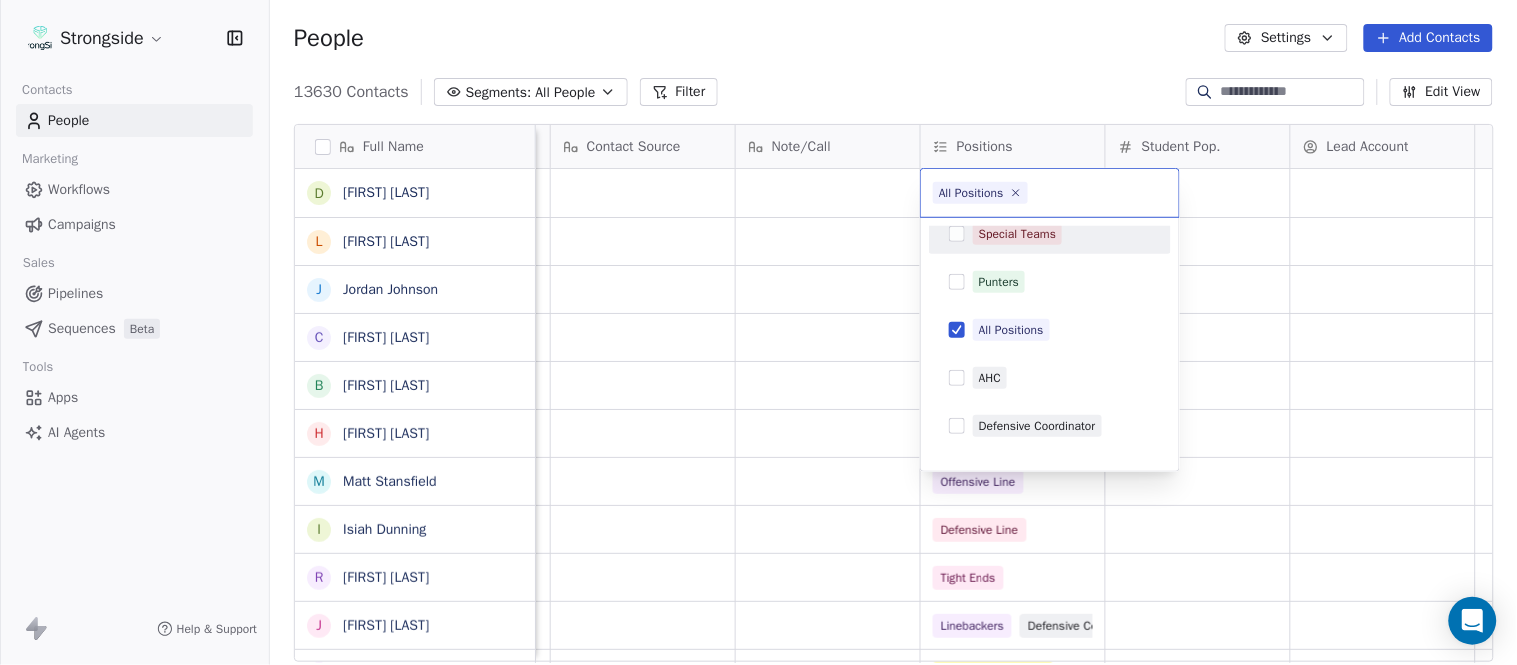 click on "Strongside Contacts People Marketing Workflows Campaigns Sales Pipelines Sequences Beta Tools Apps AI Agents Help & Support People Settings  Add Contacts 13630 Contacts Segments: All People Filter  Edit View Tag Add to Sequence Export Full Name D Debbie Rhyde L Lynn Mentzer J Jordan Johnson C Caleb Haynes B Brian Dougherty H Holman Copeland M Matt Stansfield I Isiah Dunning R Ron Whitcomb J Joe Bowen C Chris Monfiletto D Dave Patenaude A Aaron Cantu R Ryan Horton B Brian Bratta S Sarah Schneyer I Ian Fried J Jon Fuller M Megan Prunty A Andrew Bliz B Brooke Anderson M Mark Alnutt J Juliana Prezelski L Logan Newman D Dale Williams J Joe Schaefer N Nunzio Campanile R Ricky Brumfield M Michael Johnson M Myles White R Robert Wright Priority Emails Auto Clicked Last Activity Date BST In Open Phone Contact Source Note/Call Positions Student Pop. Lead Account   True   True All Positions   False Running Back   True Wide Receivers   True Special Teams   True Cornerbacks   True Offensive Line   False Defensive Line" at bounding box center (758, 332) 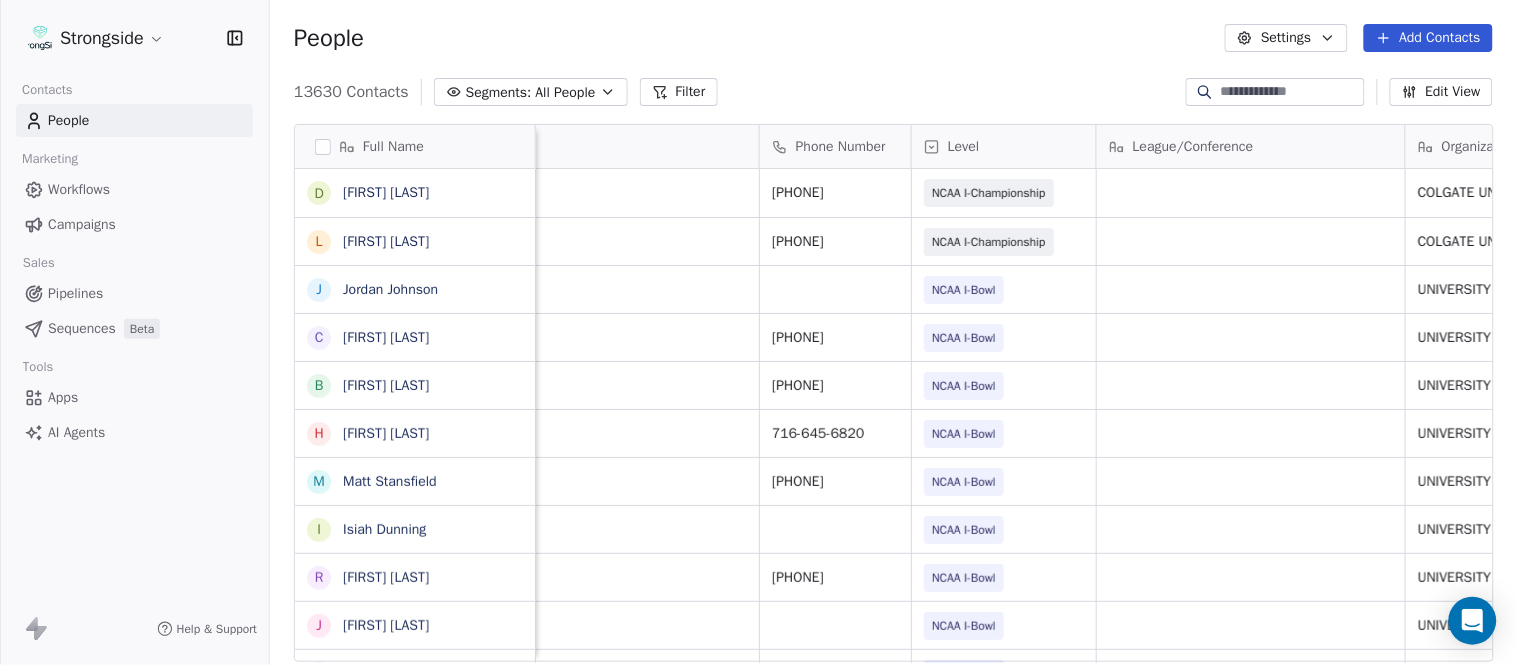 scroll, scrollTop: 0, scrollLeft: 0, axis: both 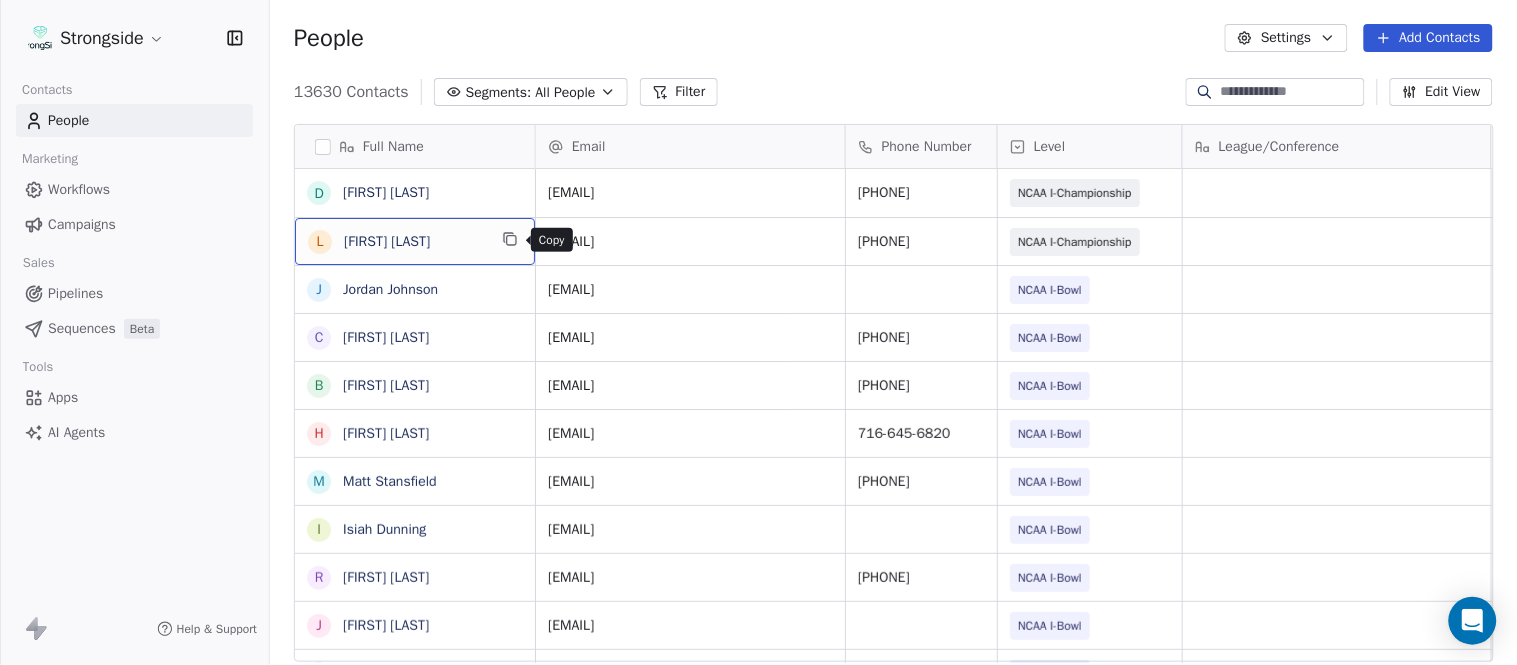 click 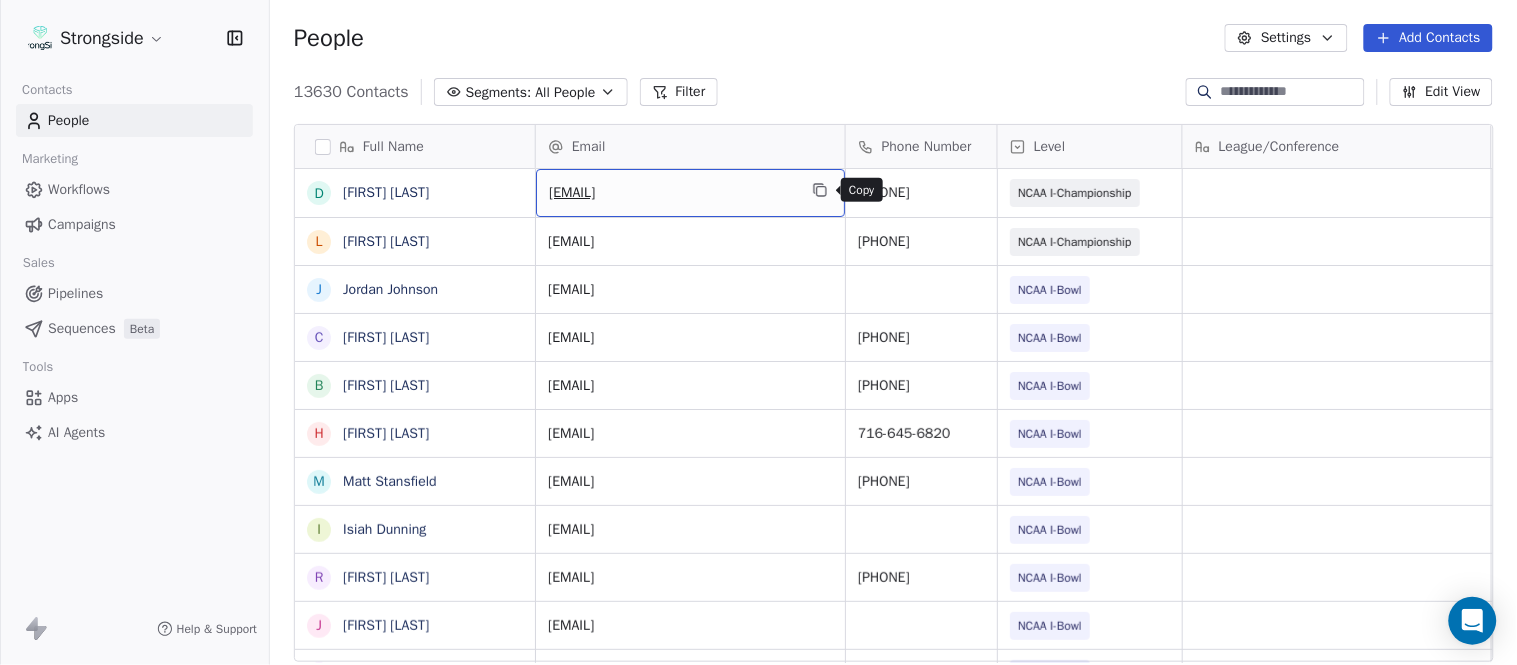 click 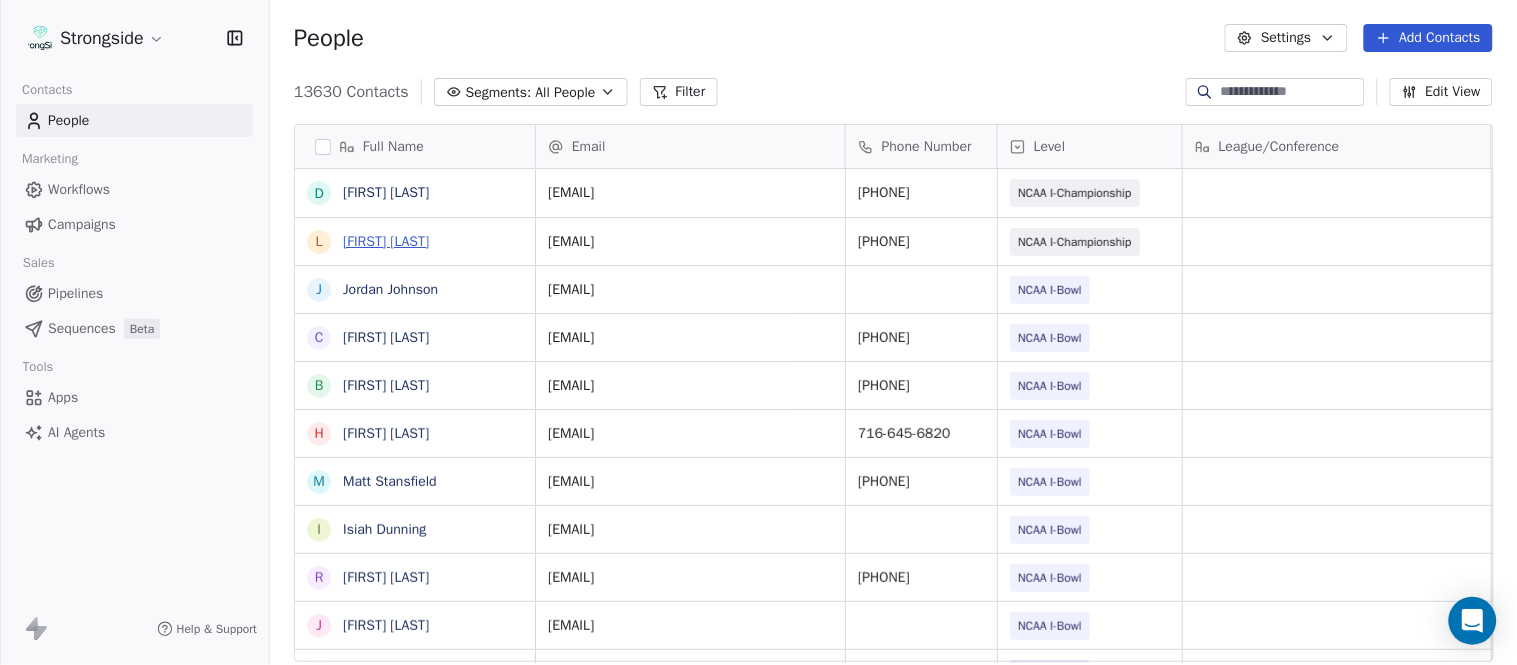 click on "[FIRST] [LAST]" at bounding box center (386, 241) 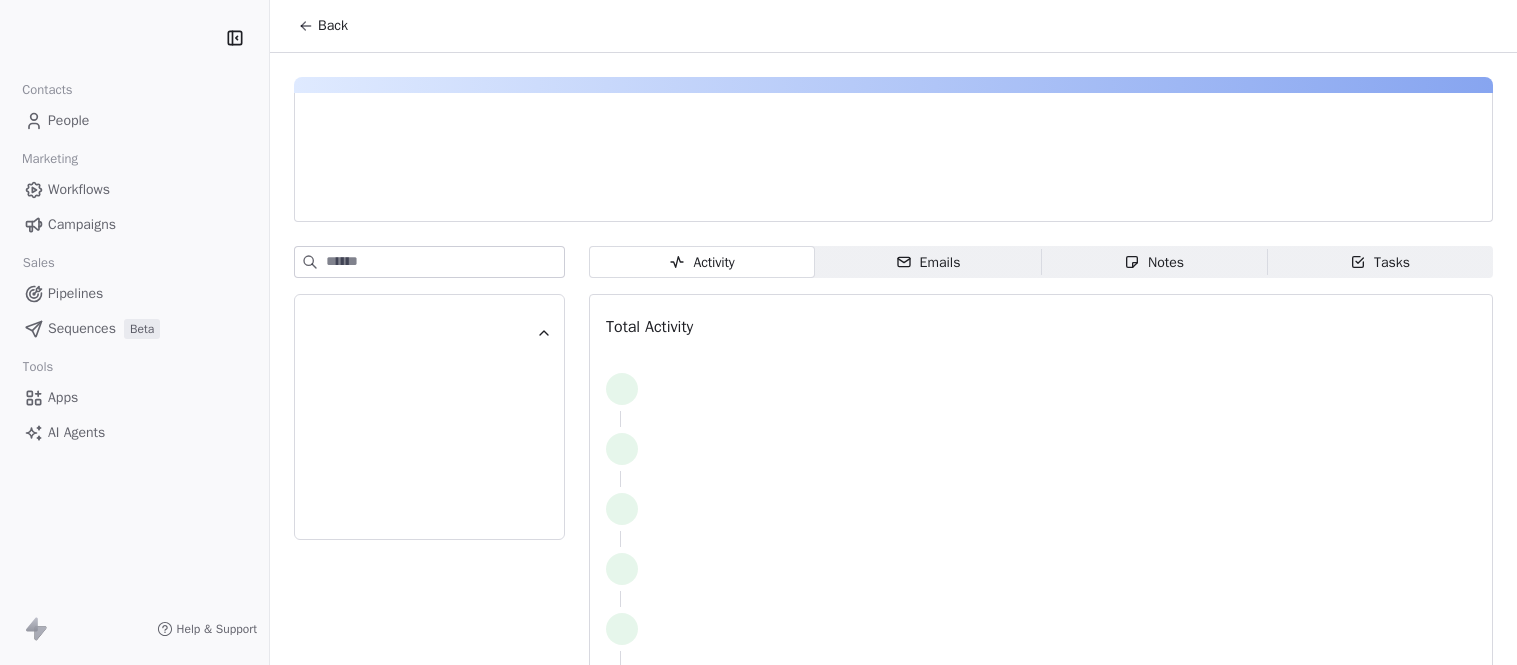 scroll, scrollTop: 0, scrollLeft: 0, axis: both 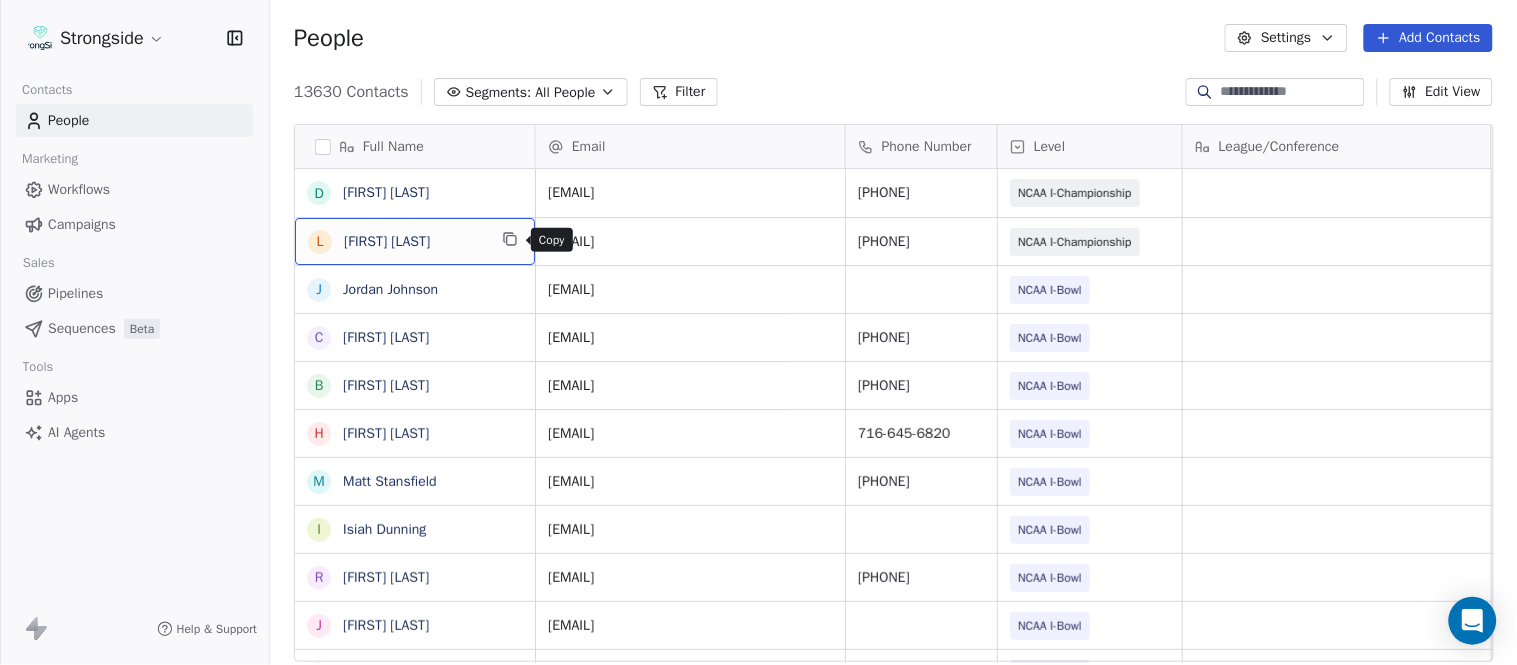 click 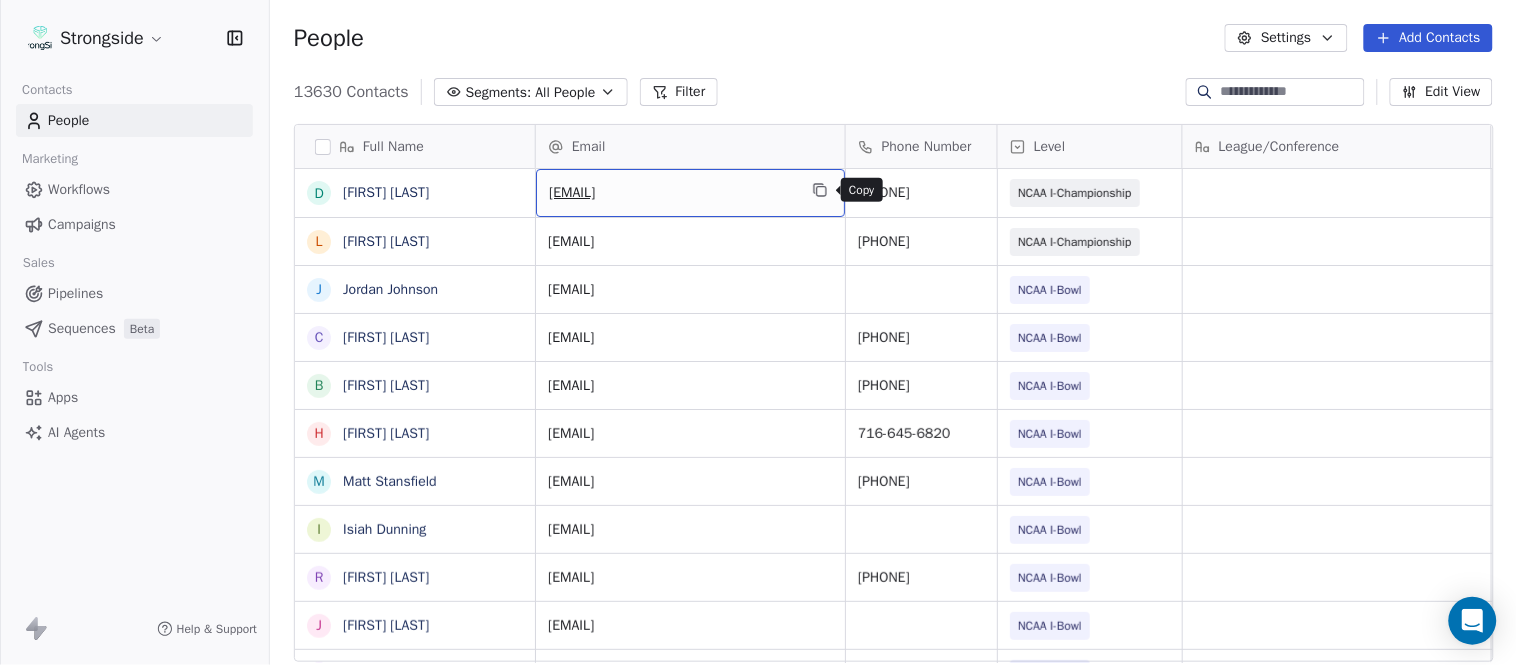click 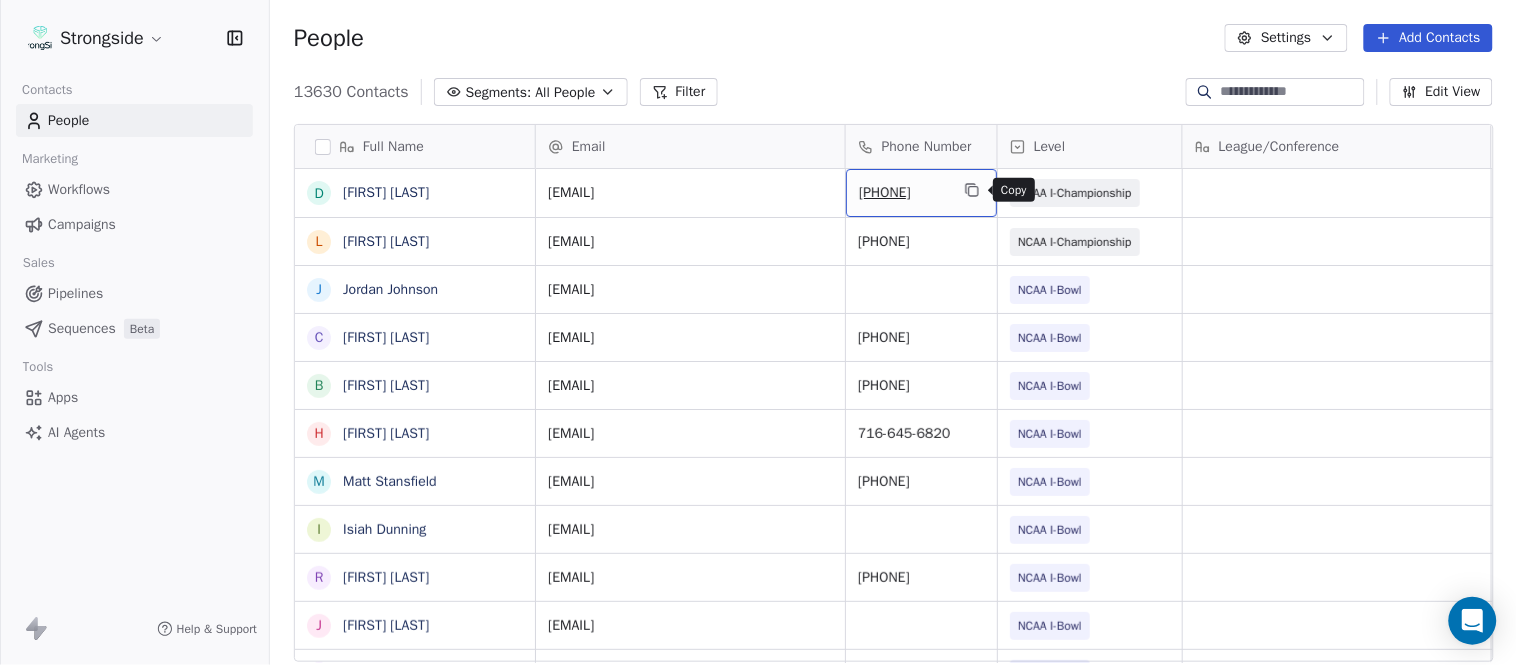 click 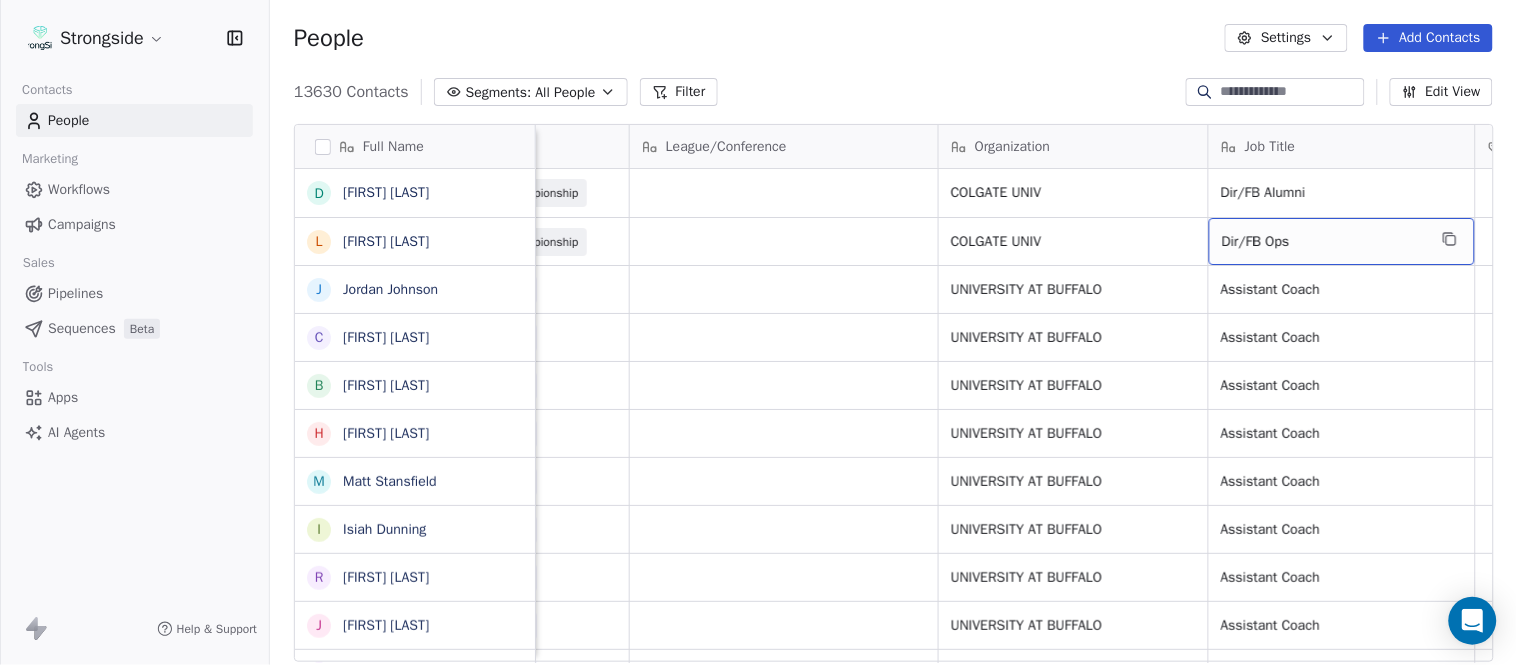 scroll, scrollTop: 0, scrollLeft: 653, axis: horizontal 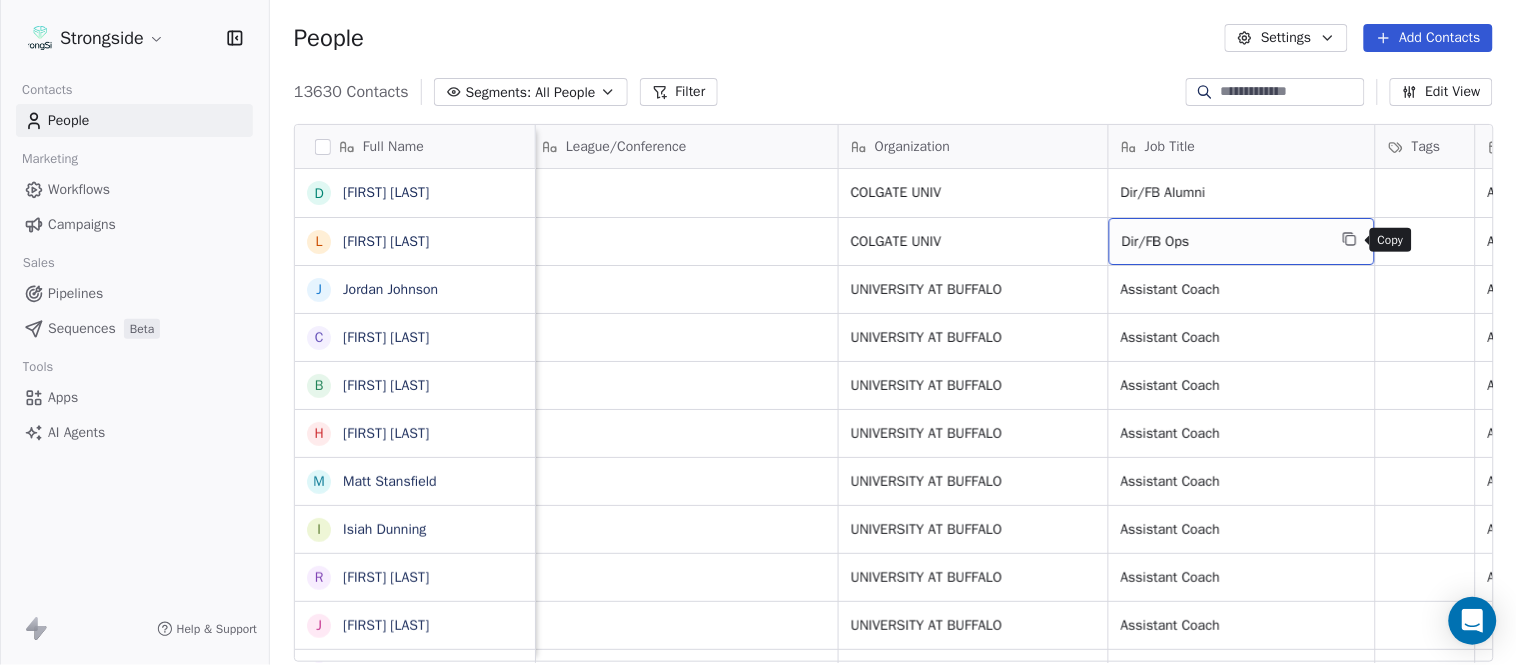 click 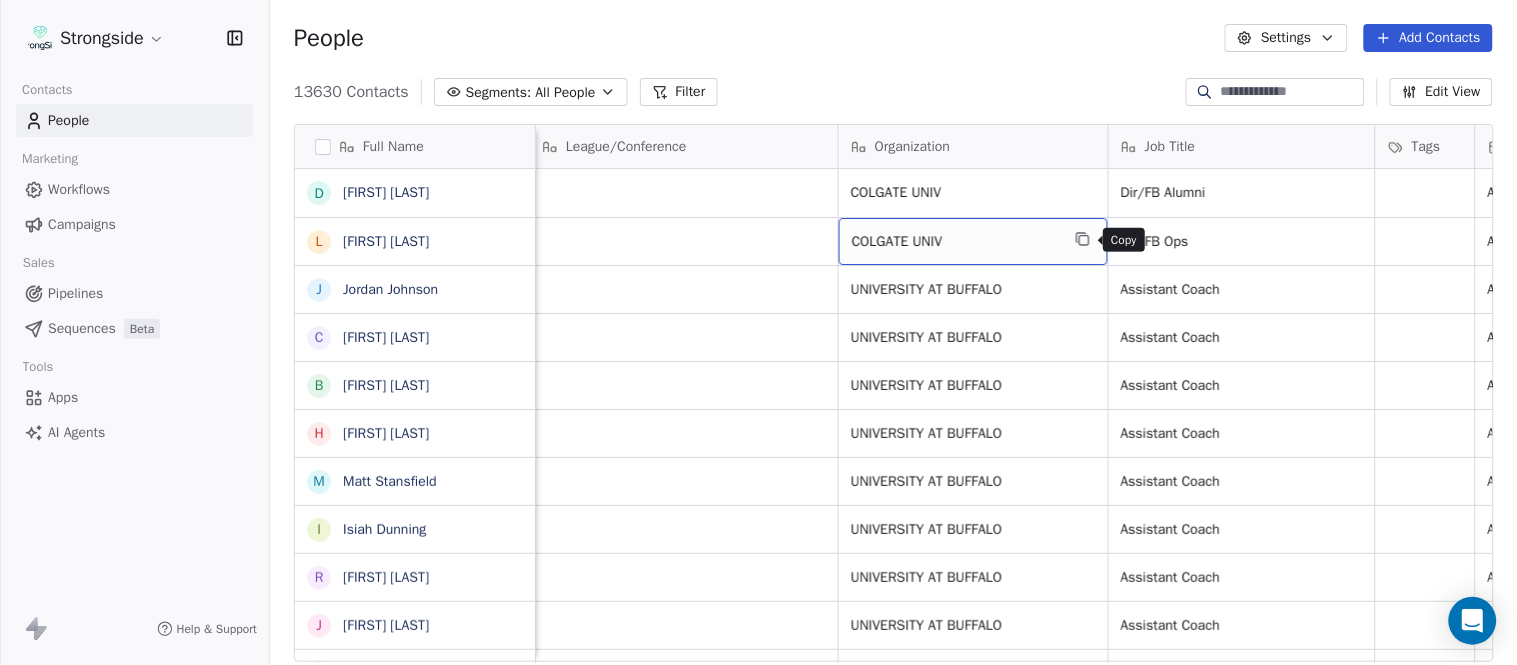 click 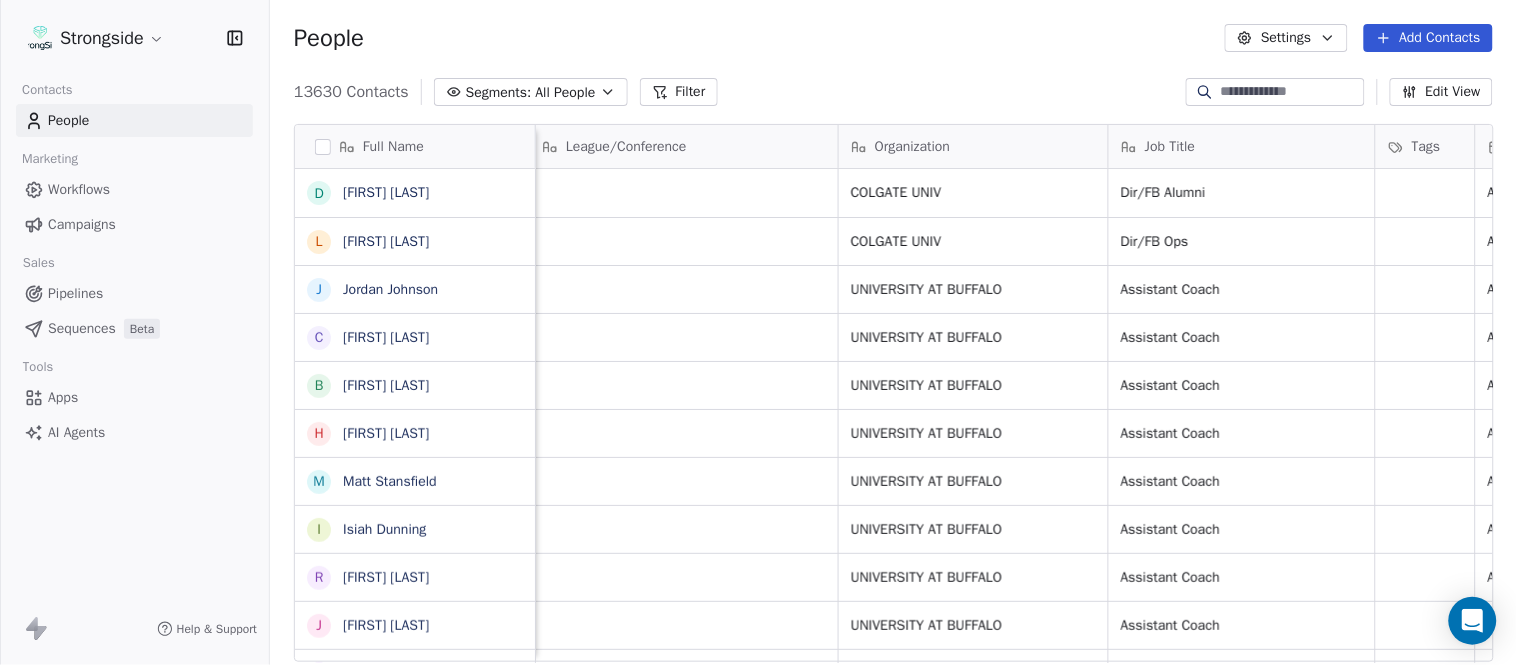 click on "Add Contacts" at bounding box center (1428, 38) 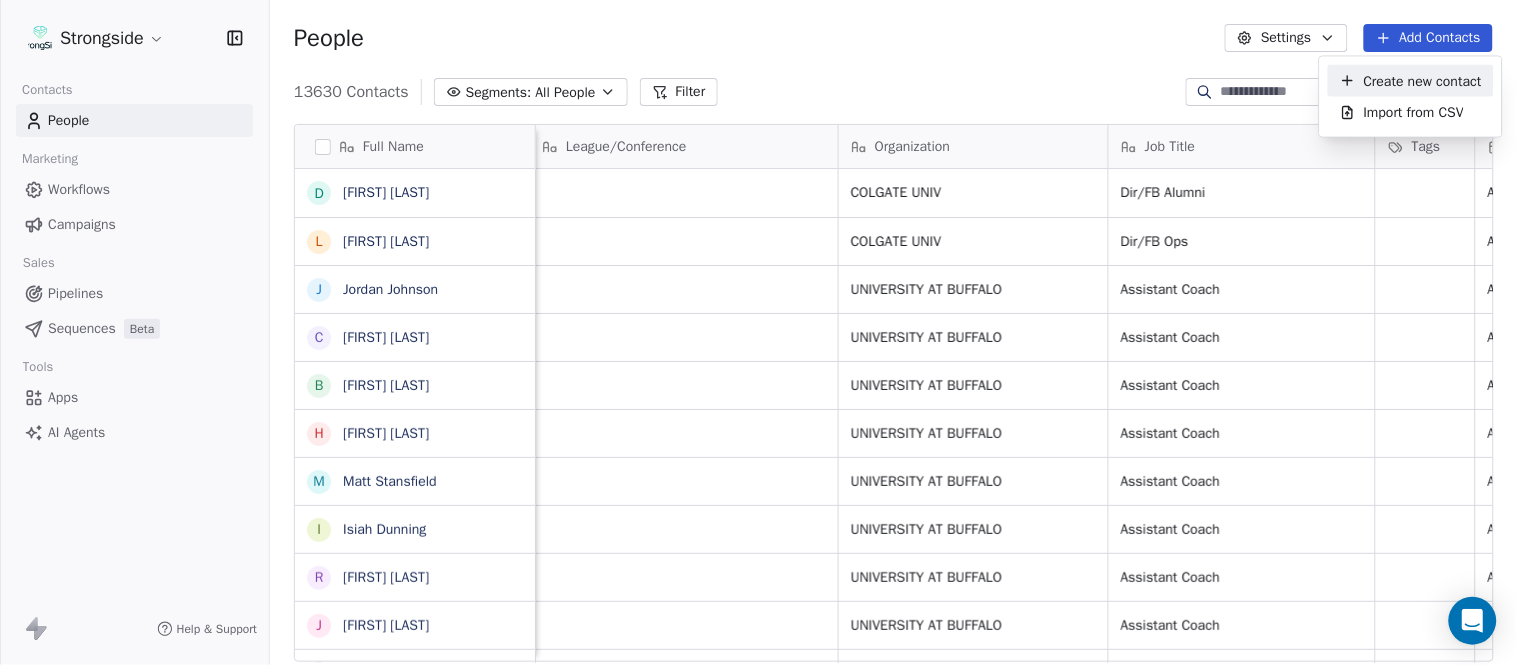 click on "Create new contact" at bounding box center (1423, 80) 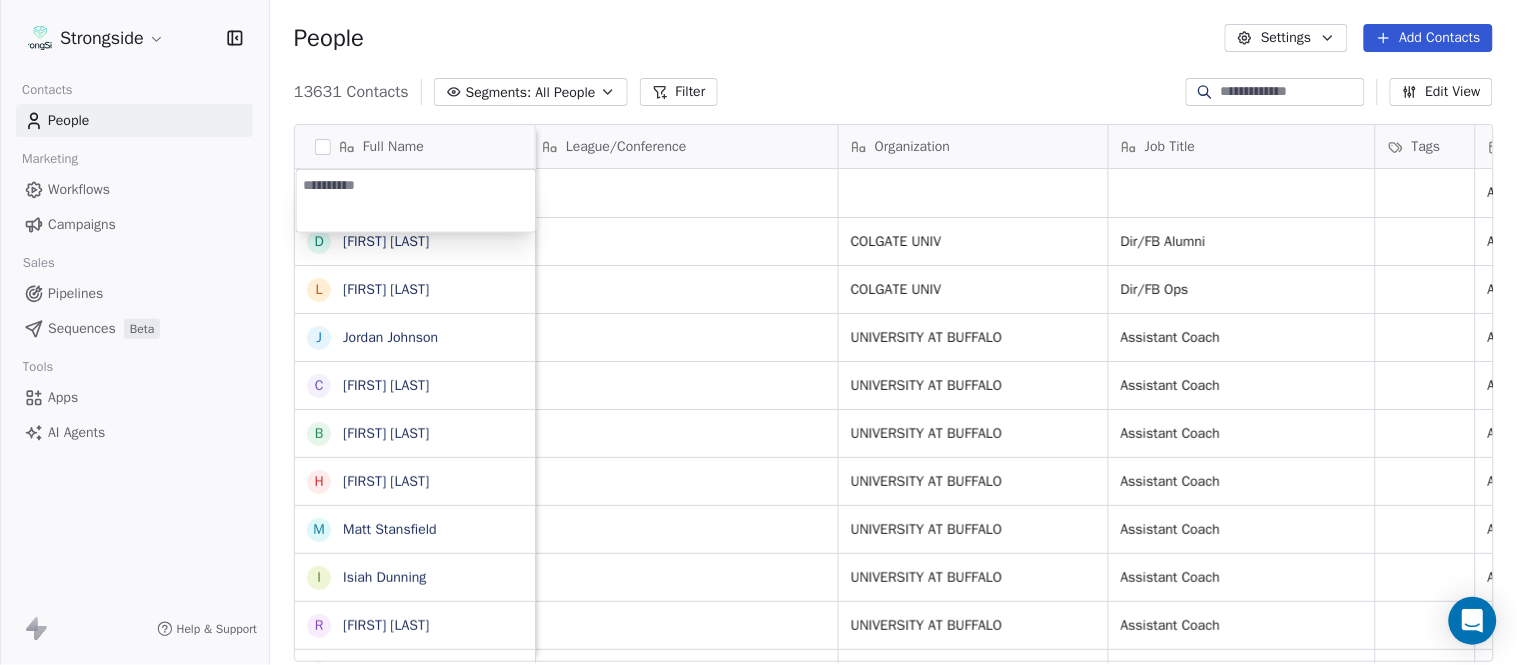 type on "**********" 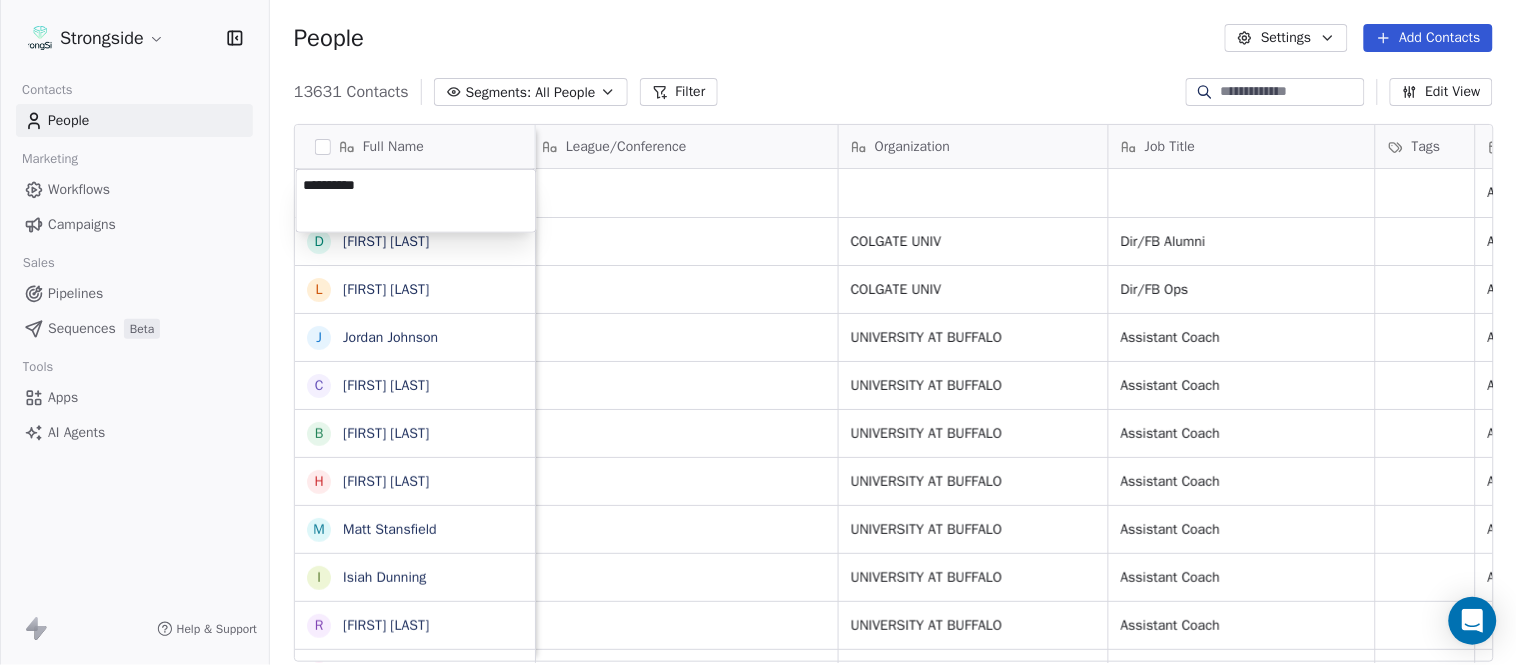 click on "Strongside Contacts People Marketing Workflows Campaigns Sales Pipelines Sequences Beta Tools Apps AI Agents Help & Support People Settings  Add Contacts 13631 Contacts Segments: All People Filter  Edit View Tag Add to Sequence Export Full Name D [LAST] L [LAST] J [LAST] C [LAST] B [LAST] H [LAST] M [LAST] I [LAST] R [LAST] J [LAST] C [LAST] D [LAST] A [LAST] R [LAST] B [LAST] S [LAST] I [LAST] J [LAST] M [LAST] A [LAST] B [LAST] M [LAST] J [LAST] L [LAST] D [LAST] J [LAST] N [LAST] R [LAST] M [LAST] Email Phone Number Level League/Conference Organization Job Title Tags Created Date BST Status Priority Emails Auto Clicked Aug 06, 2025 06:45 PM [EMAIL] [PHONE] NCAA I-Championship COLGATE UNIV Dir/FB Alumni Aug 06, 2025 06:30 PM [EMAIL] [PHONE] NCAA I-Championship" at bounding box center [758, 332] 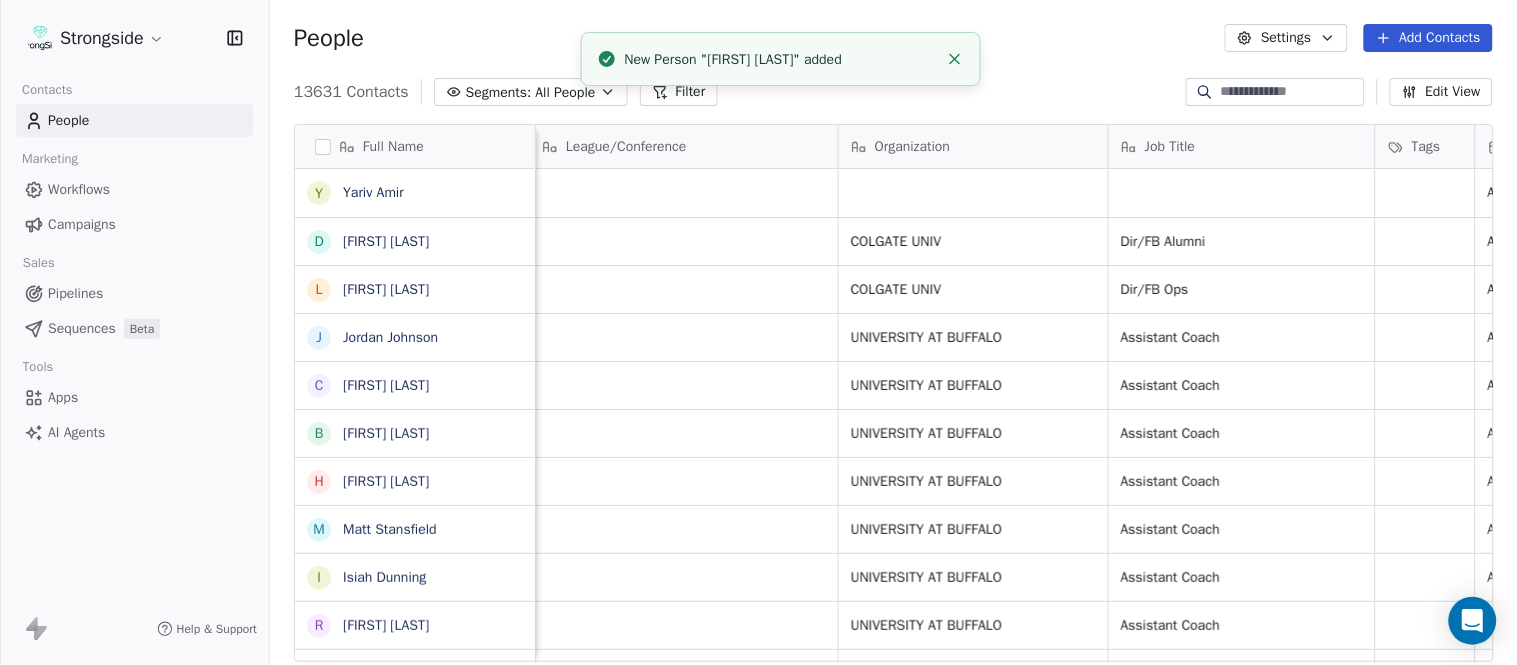 scroll, scrollTop: 0, scrollLeft: 0, axis: both 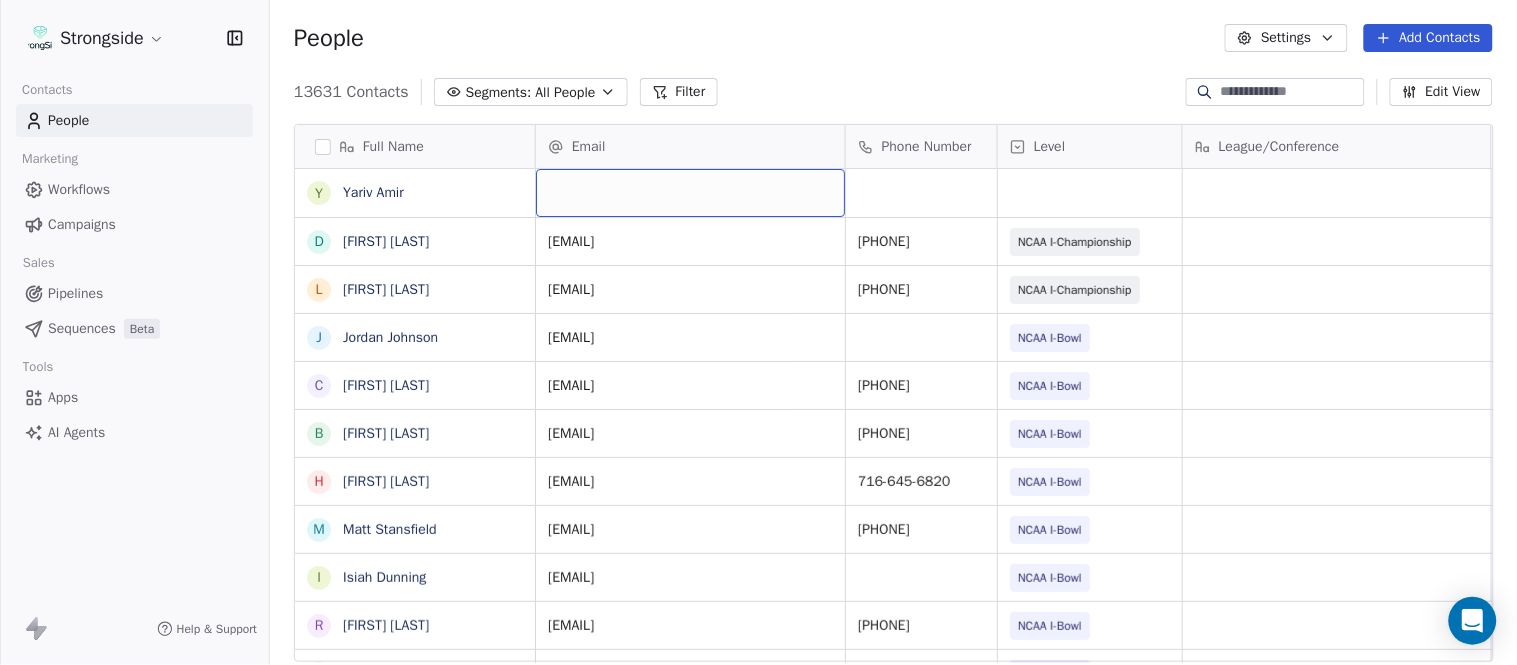 click at bounding box center (690, 193) 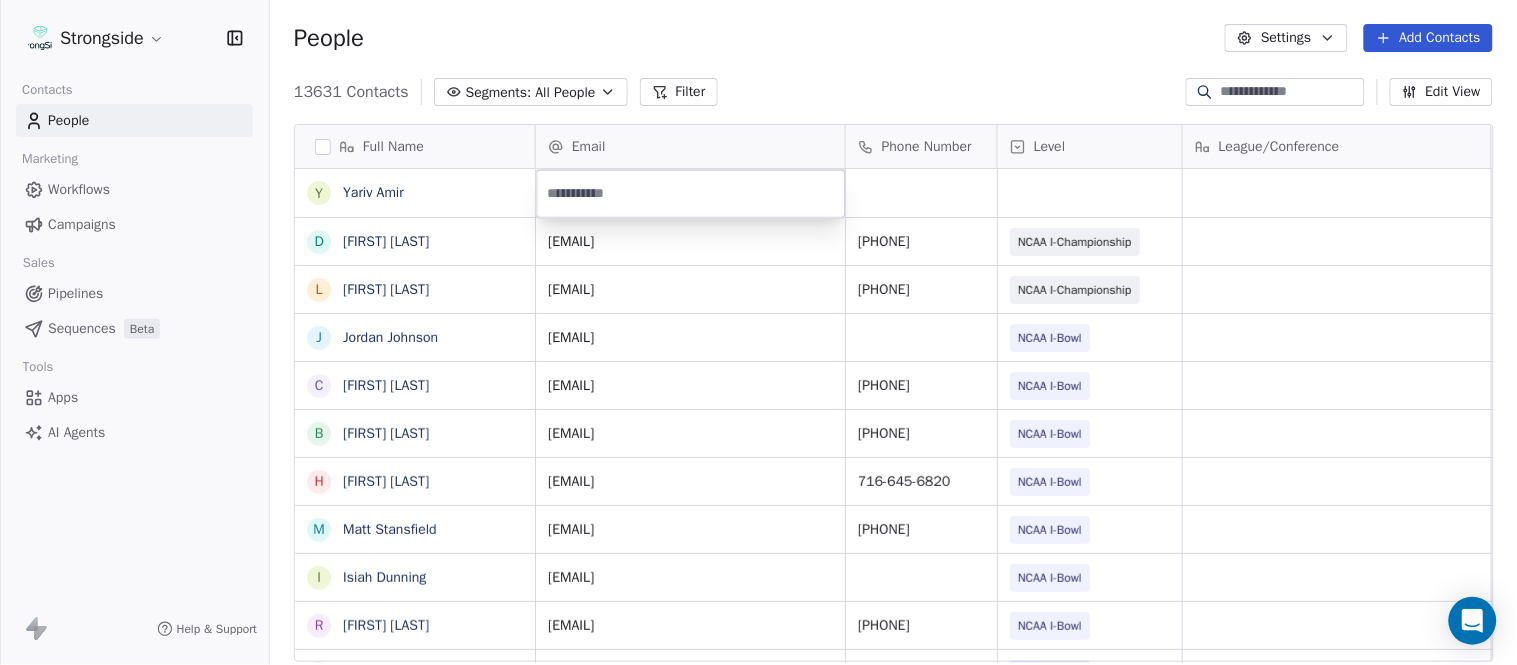 type on "**********" 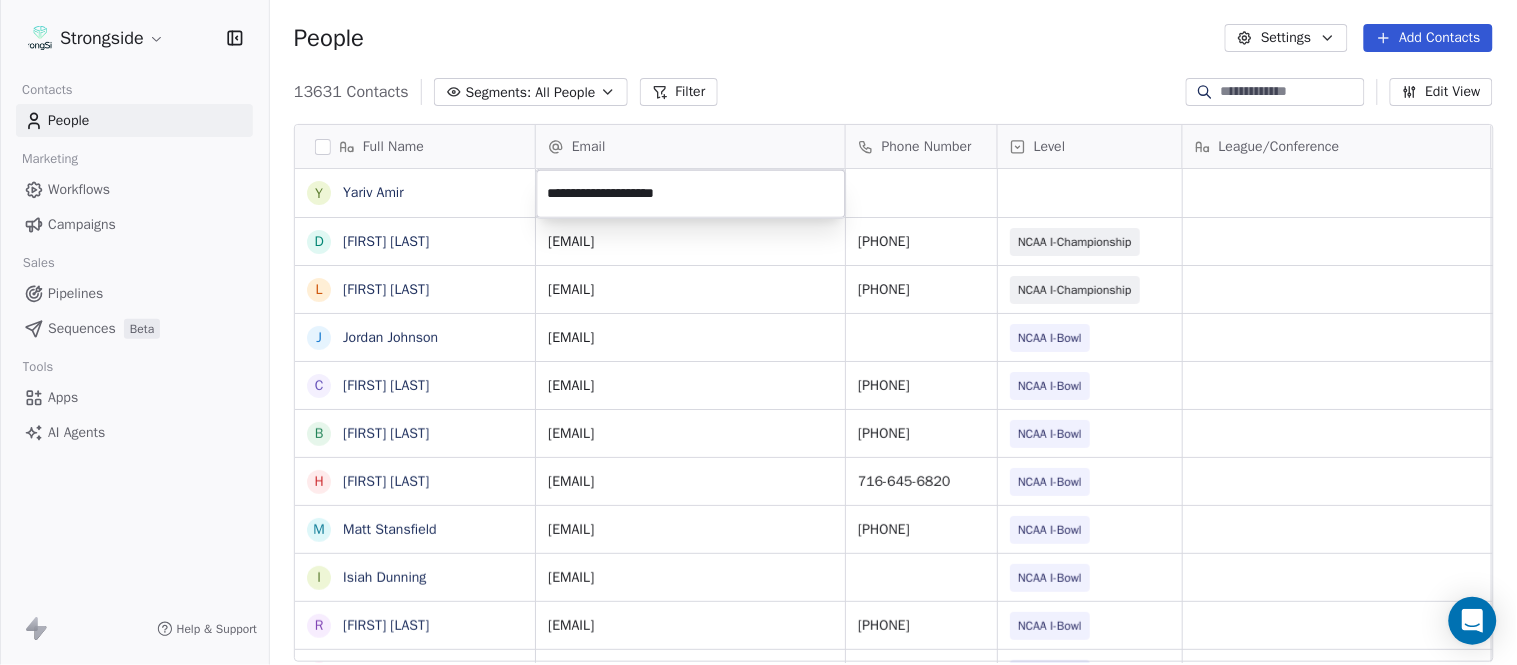 click on "Strongside Contacts People Marketing Workflows Campaigns Sales Pipelines Sequences Beta Tools Apps AI Agents Help & Support People Settings  Add Contacts 13631 Contacts Segments: All People Filter  Edit View Tag Add to Sequence Export Full Name Y [LAST] D [LAST] L [LAST] J [LAST] C [LAST] B [LAST] H [LAST] M [LAST] I [LAST] R [LAST] J [LAST] C [LAST] D [LAST] A [LAST] R [LAST] B [LAST] S [LAST] I [LAST] J [LAST] M [LAST] A [LAST] B [LAST] M [LAST] J [LAST] L [LAST] D [LAST] J [LAST] N [LAST] R [LAST] M [LAST] [LAST] Email Phone Number Level League/Conference Organization Job Title Tags Created Date BST Aug 06, 2025 06:45 PM [EMAIL] [PHONE] NCAA I-Championship COLGATE UNIV Dir/FB Alumni Aug 06, 2025 06:30 PM [EMAIL] [PHONE] NCAA I-Championship COLGATE UNIV Dir/FB Ops" at bounding box center [758, 332] 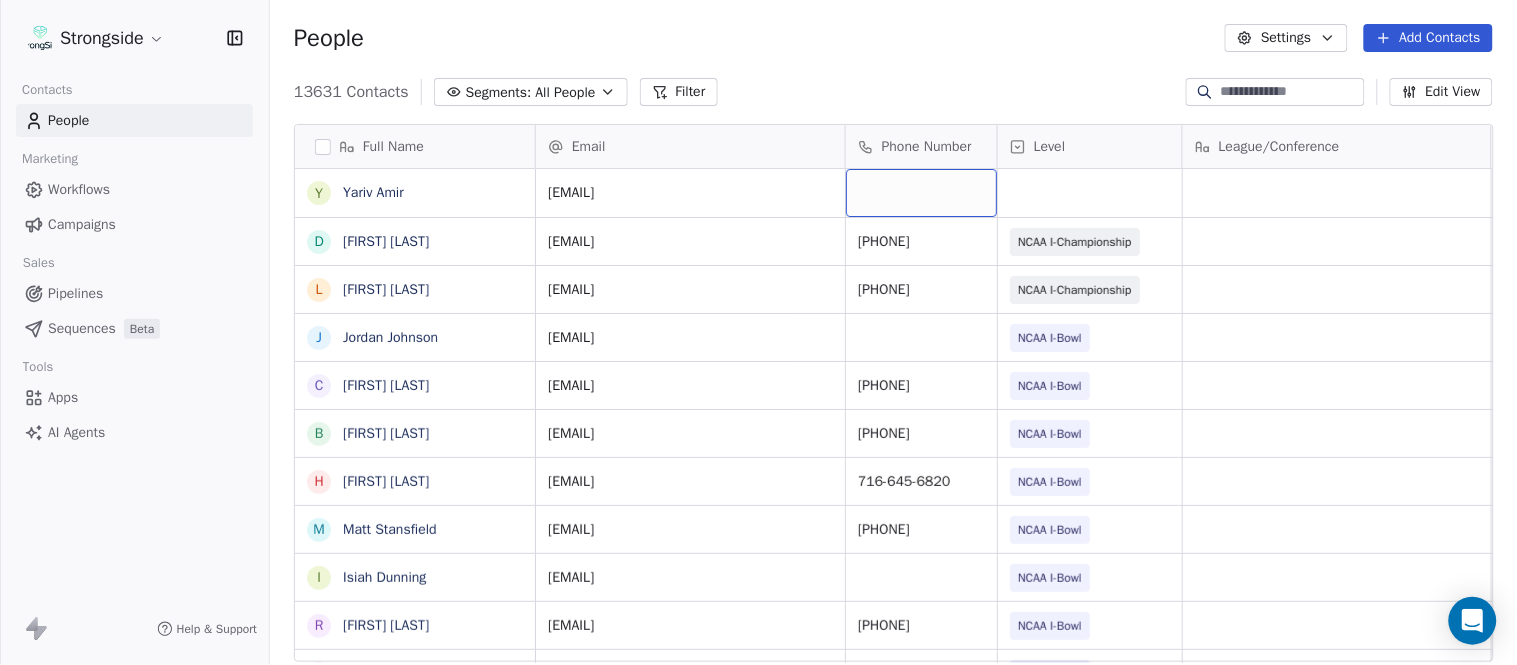 click at bounding box center (921, 193) 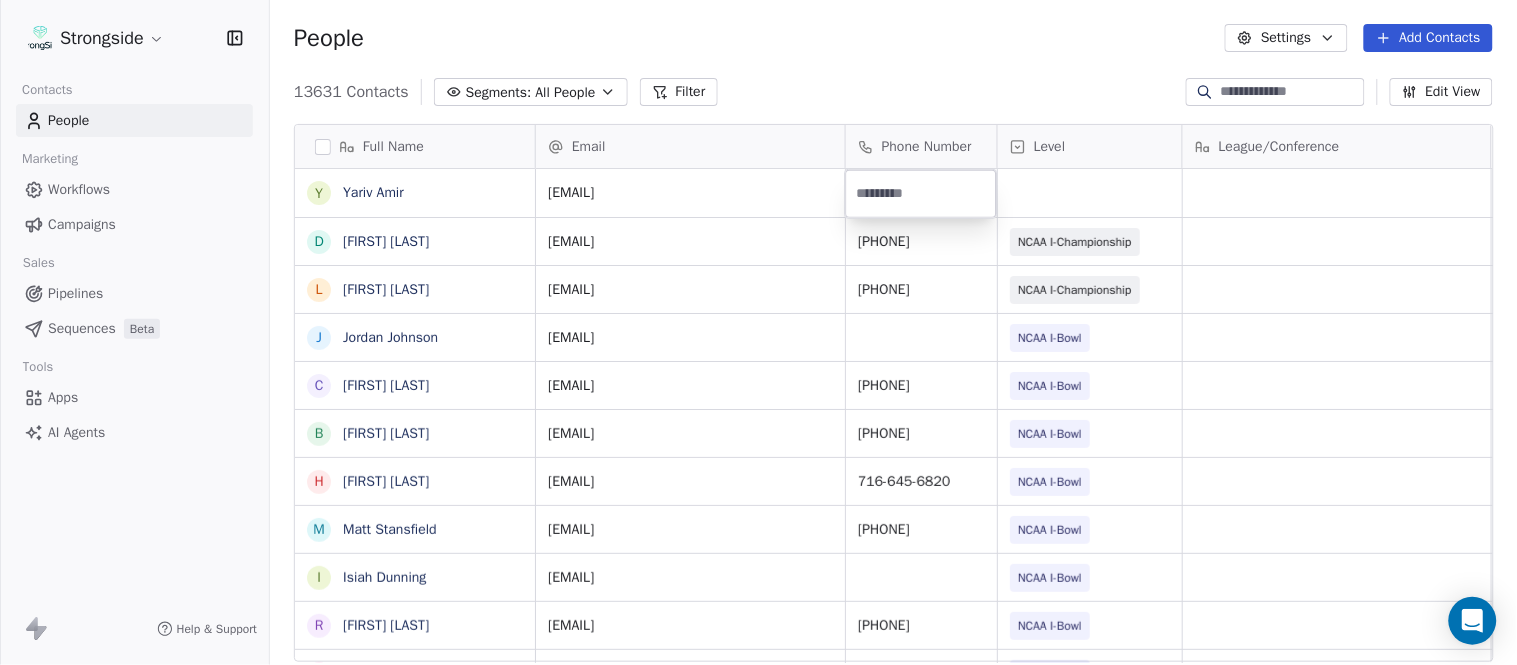 type on "**********" 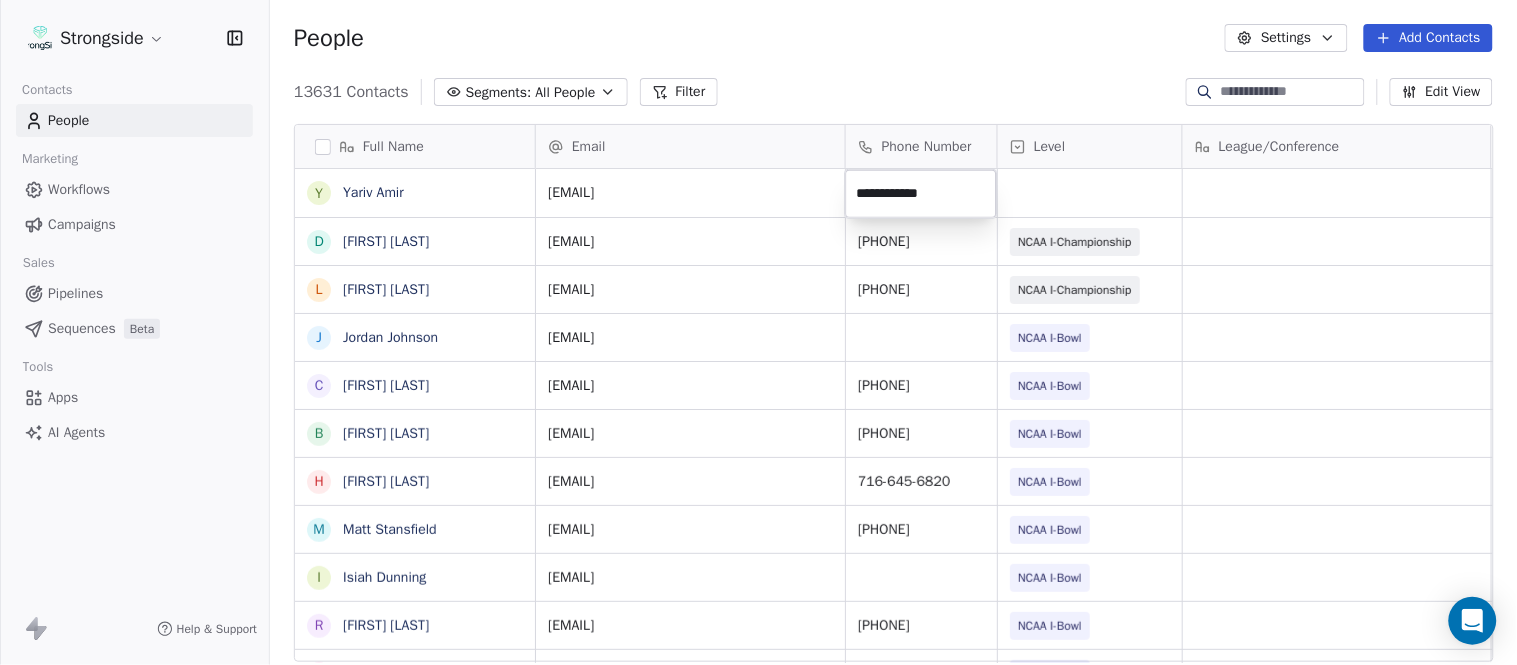click on "Strongside Contacts People Marketing Workflows Campaigns Sales Pipelines Sequences Beta Tools Apps AI Agents Help & Support People Settings  Add Contacts 13631 Contacts Segments: All People Filter  Edit View Tag Add to Sequence Export Full Name Y [LAST] D [LAST] L [LAST] J [LAST] C [LAST] B [LAST] H [LAST] M [LAST] I [LAST] R [LAST] J [LAST] C [LAST] D [LAST] A [LAST] R [LAST] B [LAST] S [LAST] I [LAST] J [LAST] M [LAST] A [LAST] B [LAST] M [LAST] J [LAST] L [LAST] D [LAST] J [LAST] N [LAST] R [LAST] M [LAST] [LAST] Email Phone Number Level League/Conference Organization Job Title Tags Created Date BST [EMAIL] Aug 06, 2025 06:45 PM [EMAIL] [PHONE] NCAA I-Championship COLGATE UNIV Dir/FB Alumni Aug 06, 2025 06:30 PM [EMAIL] [PHONE] NCAA I-Championship" at bounding box center (758, 332) 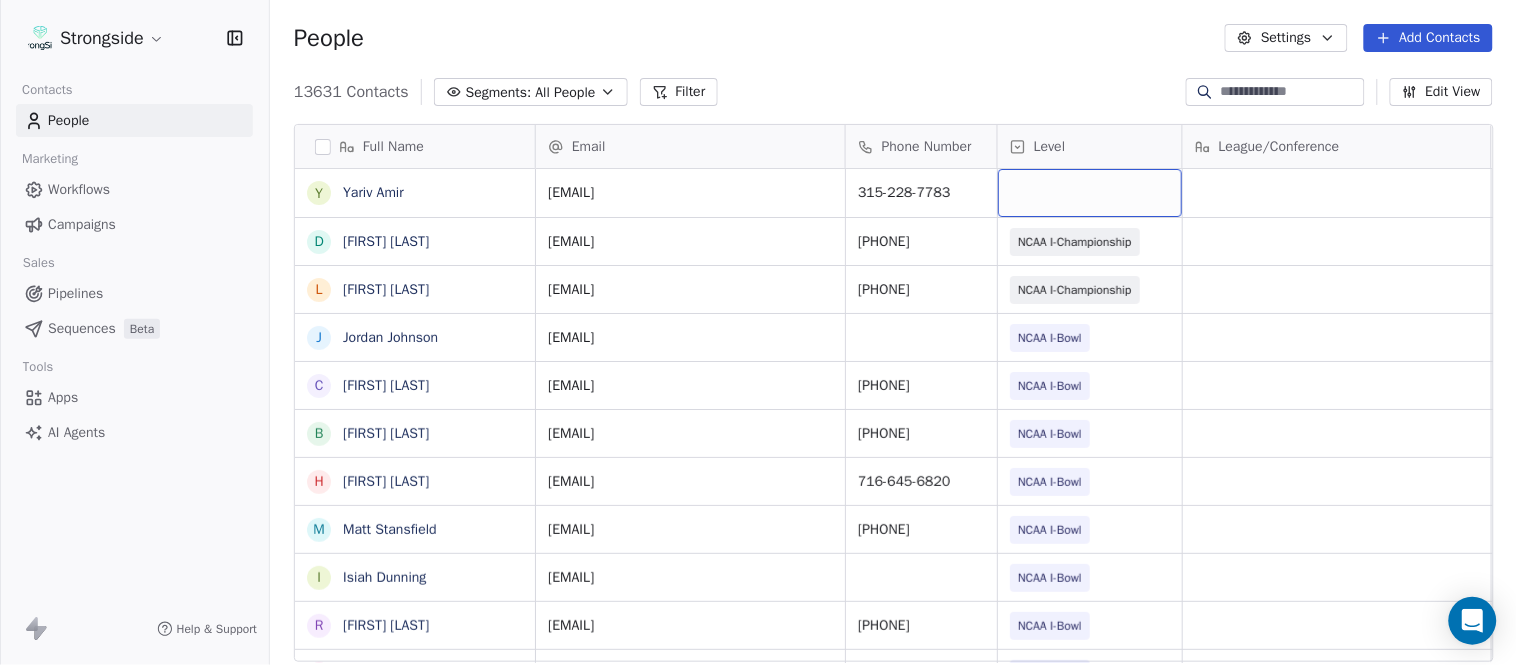click at bounding box center (1090, 193) 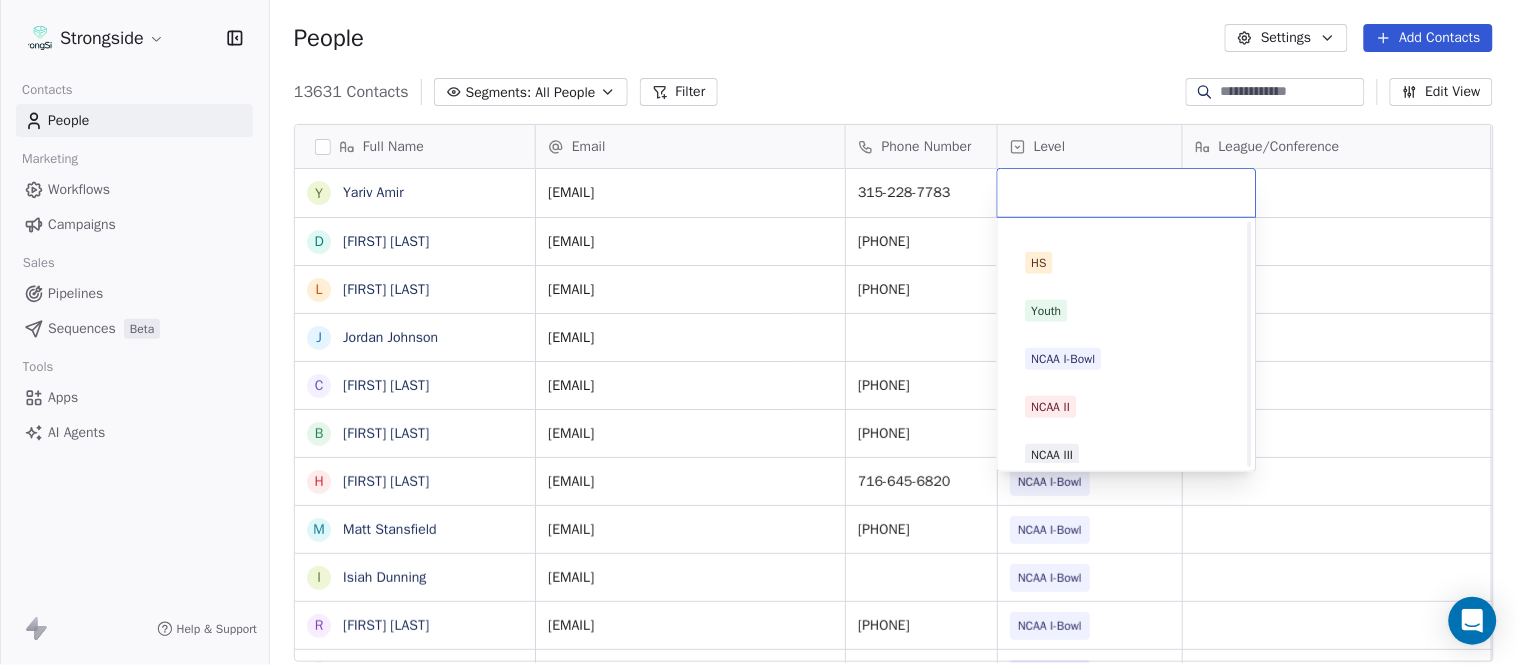 scroll, scrollTop: 378, scrollLeft: 0, axis: vertical 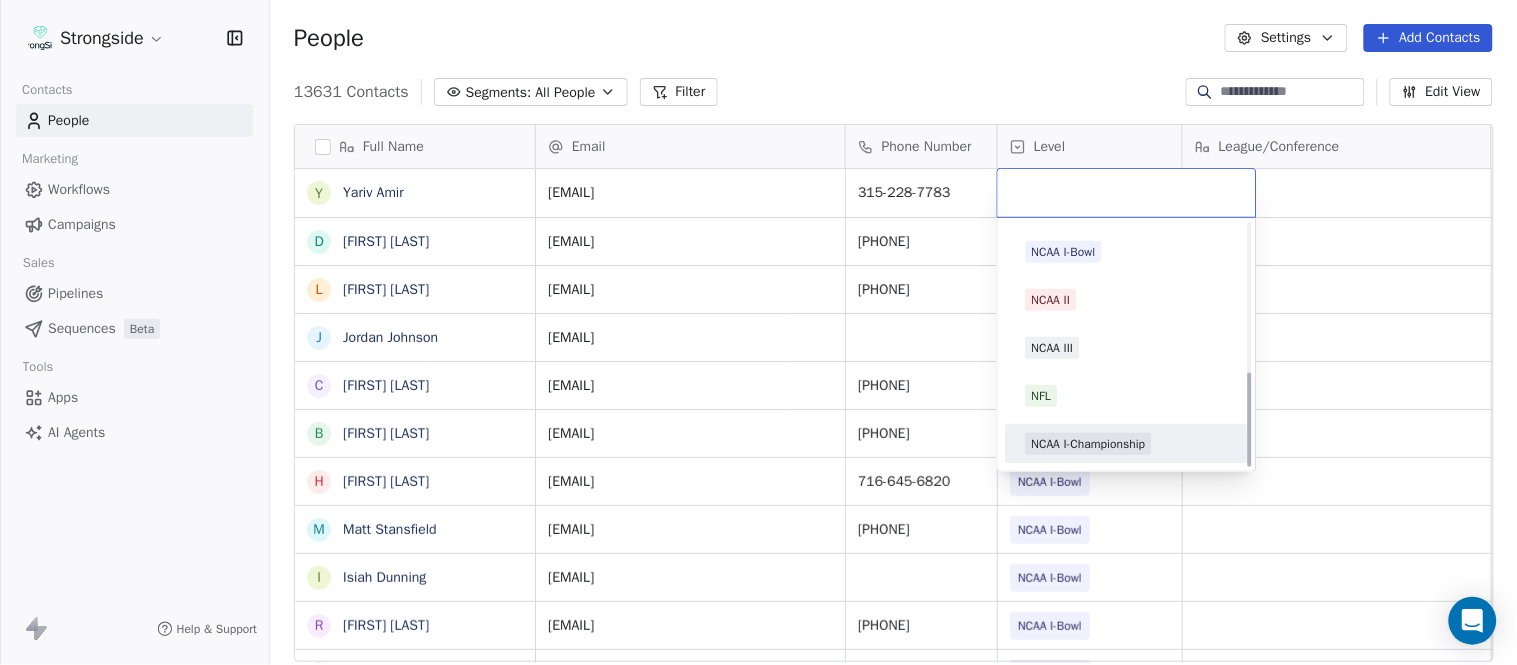 click on "NCAA I-Championship" at bounding box center (1127, 444) 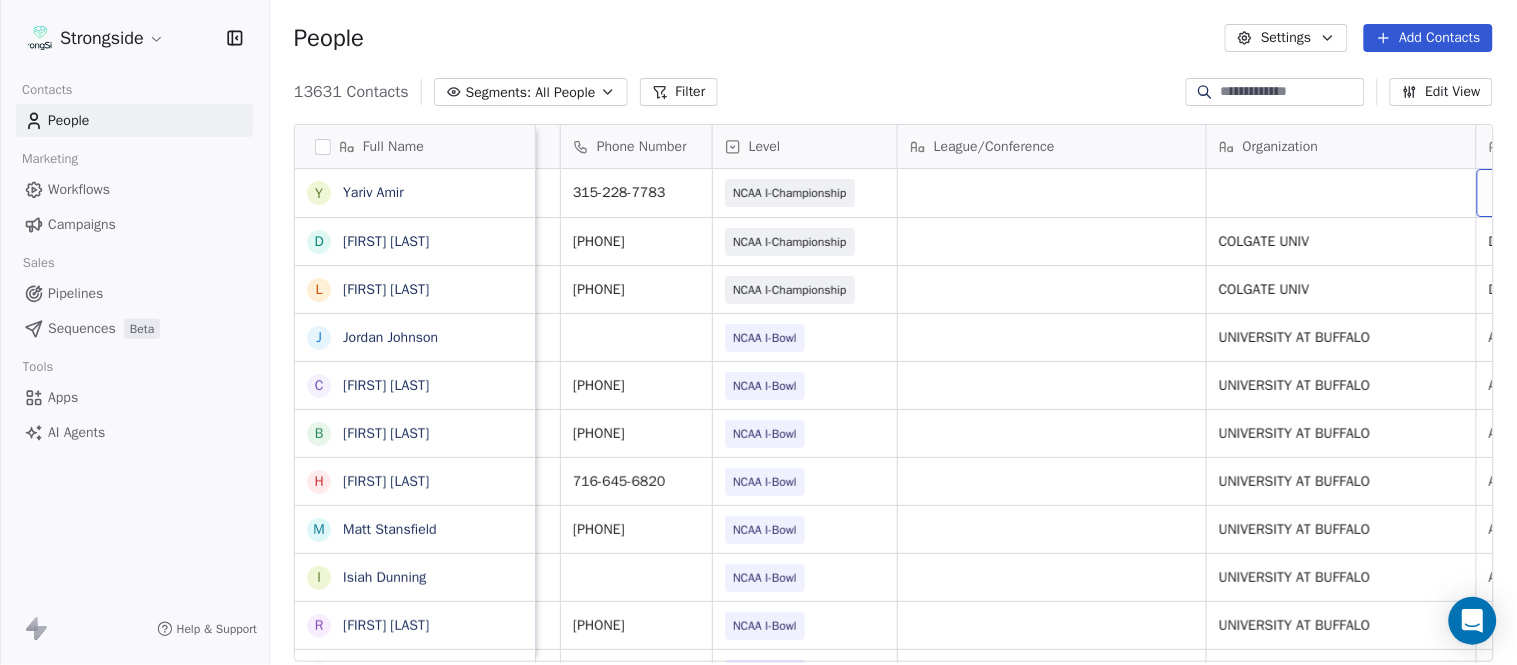 scroll, scrollTop: 0, scrollLeft: 553, axis: horizontal 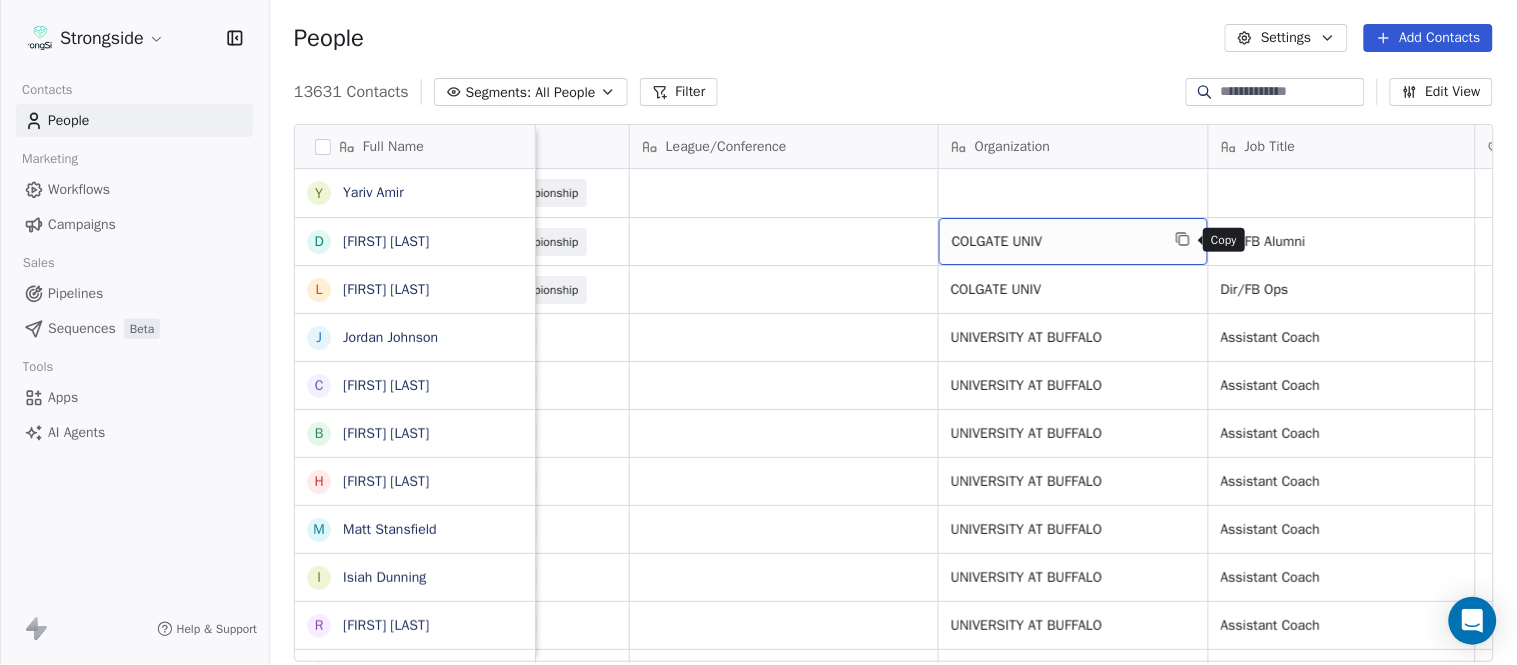 click 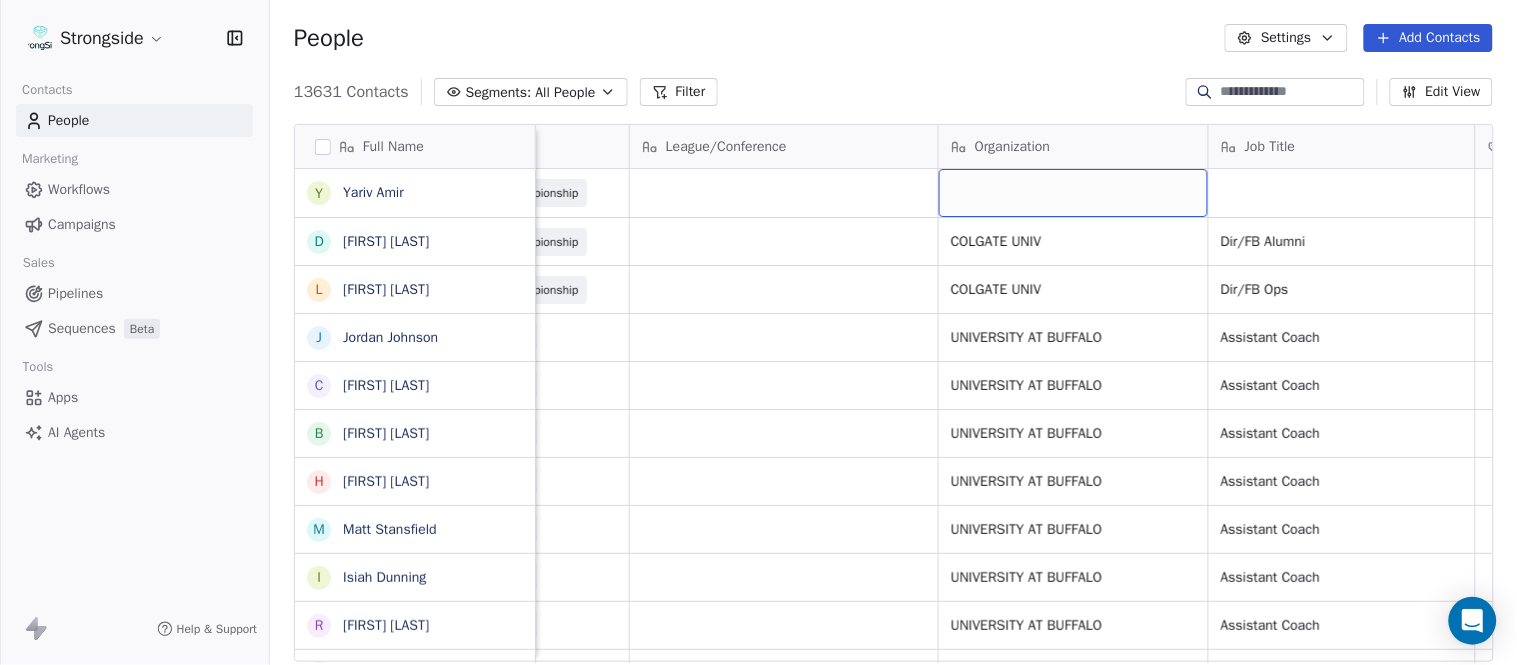click at bounding box center (1073, 193) 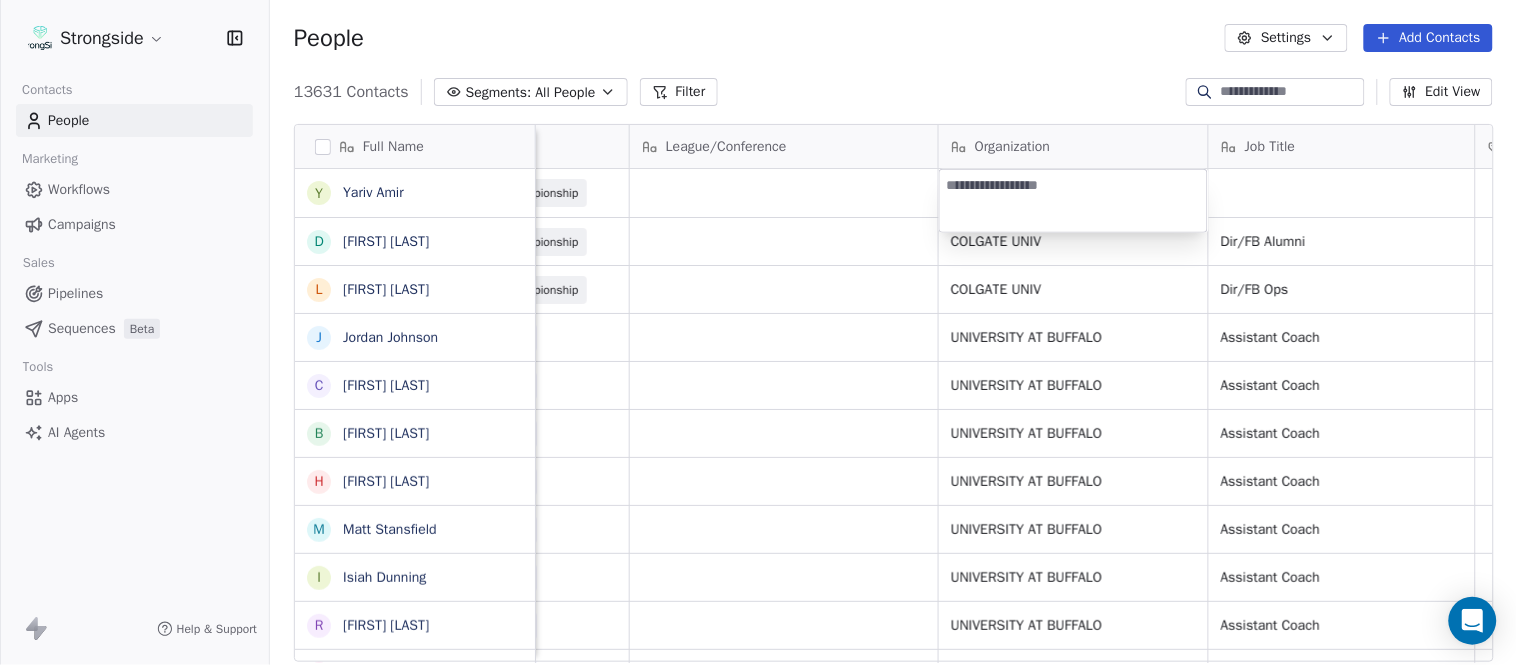 type on "**********" 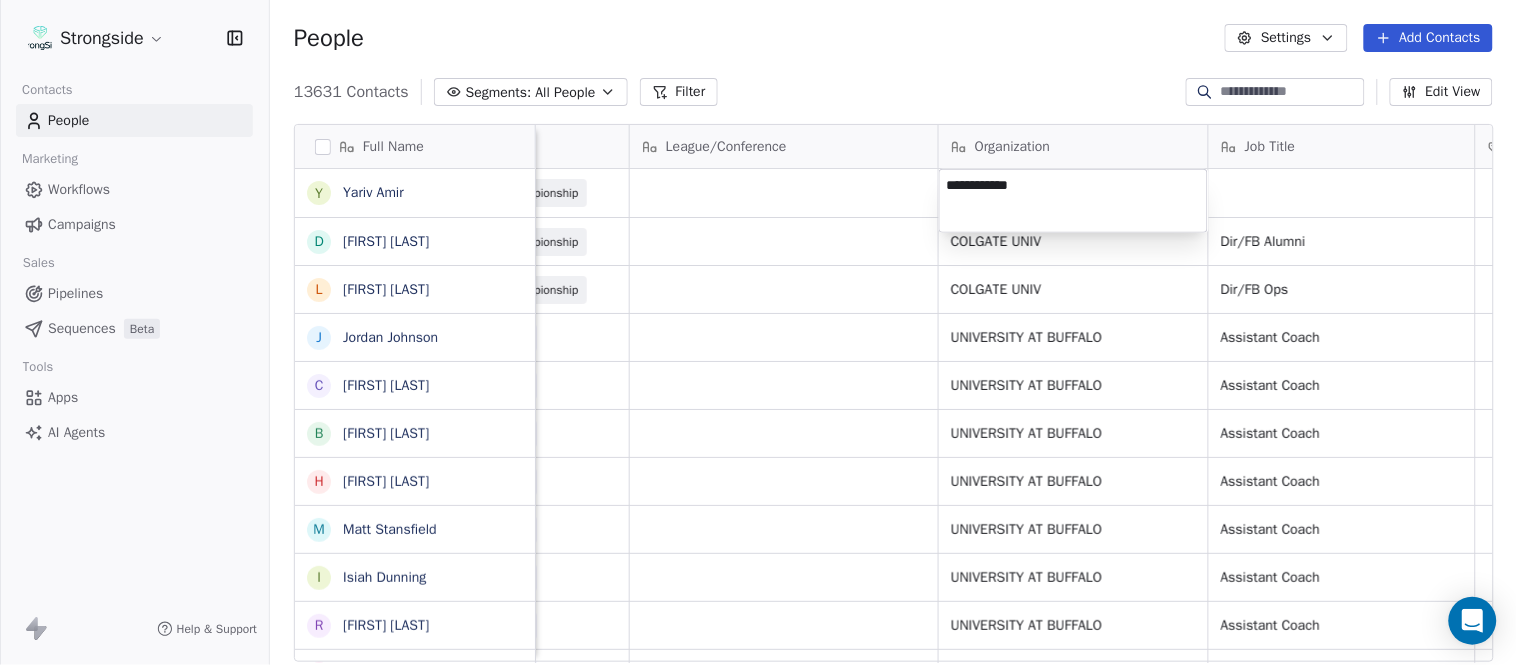 click on "Strongside Contacts People Marketing Workflows Campaigns Sales Pipelines Sequences Beta Tools Apps AI Agents Help & Support People Settings  Add Contacts 13631 Contacts Segments: All People Filter  Edit View Tag Add to Sequence Export Full Name Y [LAST] D [LAST] L [LAST] J [LAST] C [LAST] B [LAST] H [LAST] M [LAST] I [LAST] R [LAST] J [LAST] C [LAST] D [LAST] A [LAST] R [LAST] B [LAST] S [LAST] I [LAST] J [LAST] M [LAST] A [LAST] B [LAST] M [LAST] J [LAST] L [LAST] D [LAST] J [LAST] N [LAST] R [LAST] M [LAST] [LAST] Email Phone Number Level League/Conference Organization Job Title Tags Created Date BST Status Priority [EMAIL] [PHONE] NCAA I-Championship Aug 06, 2025 06:45 PM [EMAIL] [PHONE] NCAA I-Championship COLGATE UNIV Dir/FB Alumni Aug 06, 2025 06:30 PM SID" at bounding box center [758, 332] 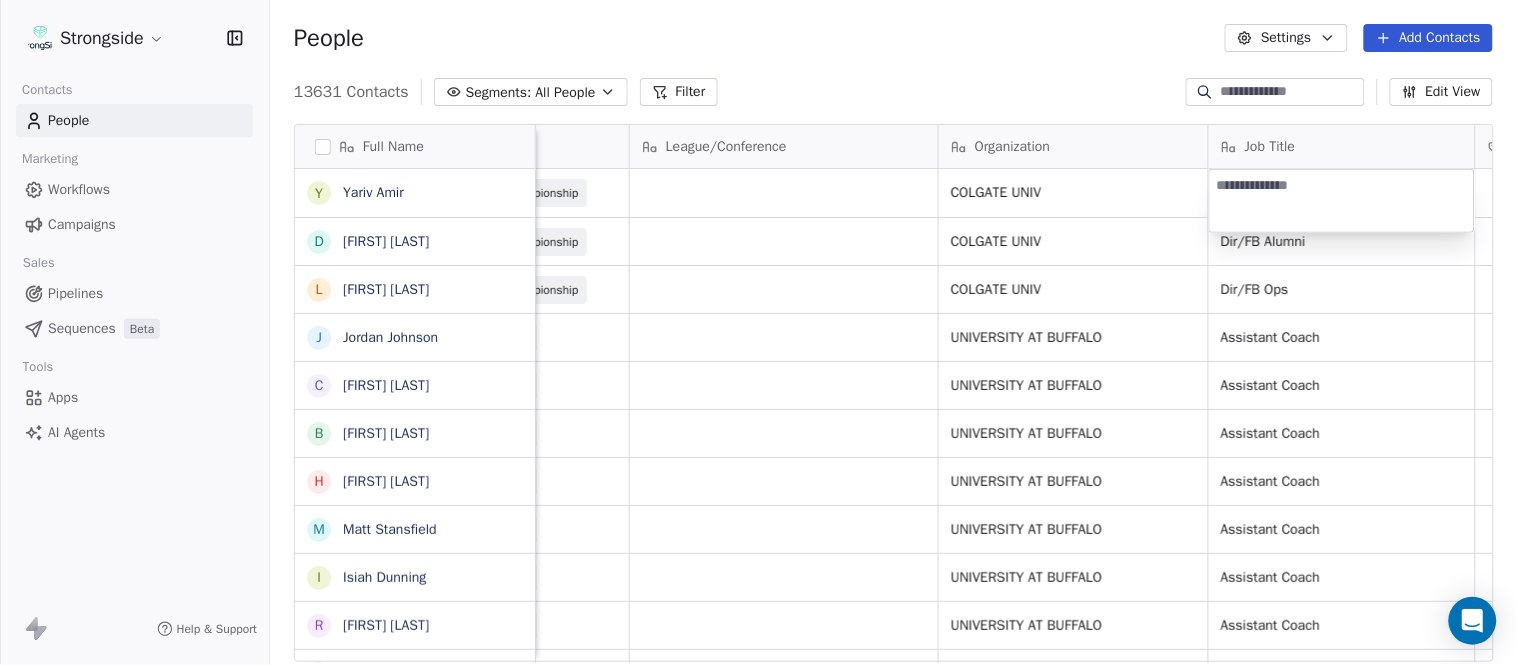 type on "**********" 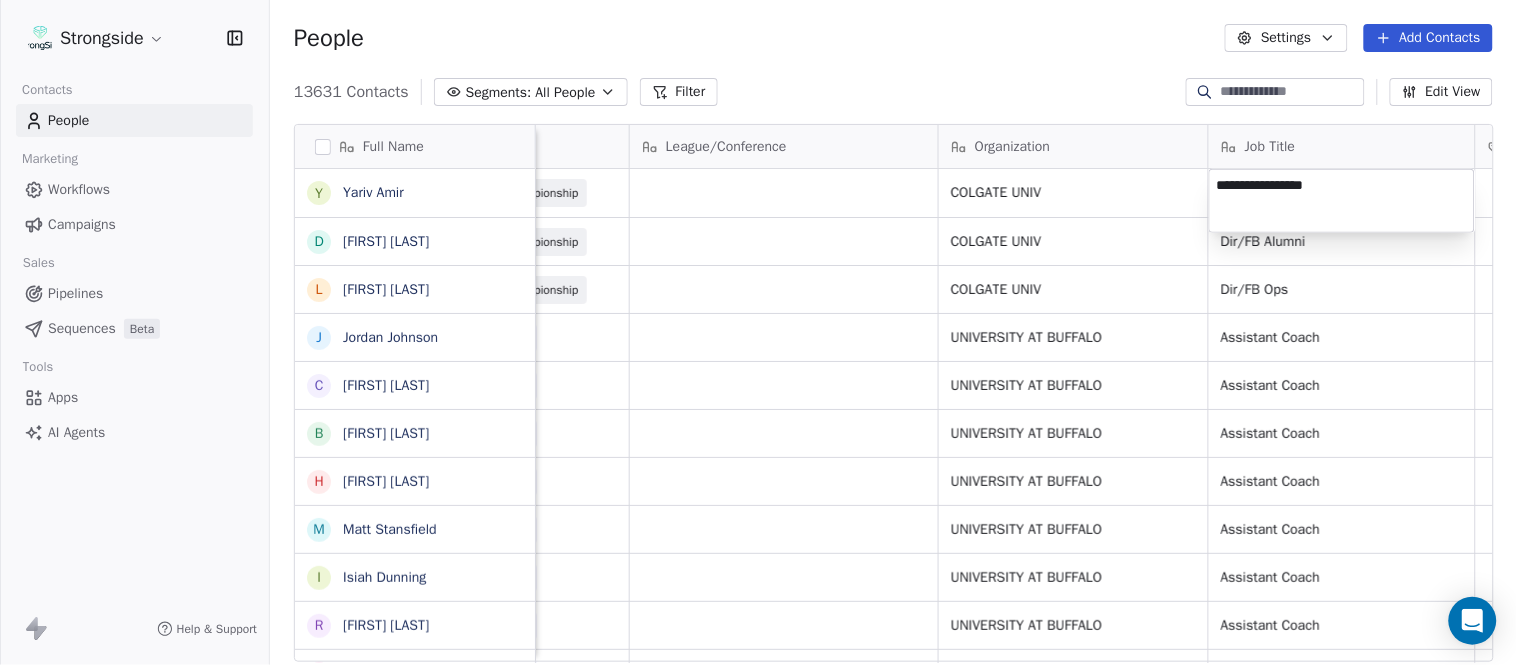 click on "Strongside Contacts People Marketing Workflows Campaigns Sales Pipelines Sequences Beta Tools Apps AI Agents Help & Support People Settings  Add Contacts 13631 Contacts Segments: All People Filter  Edit View Tag Add to Sequence Export Full Name Y [LAST] D [LAST] L [LAST] J [LAST] C [LAST] B [LAST] H [LAST] M [LAST] I [LAST] R [LAST] J [LAST] C [LAST] D [LAST] A [LAST] R [LAST] B [LAST] S [LAST] I [LAST] J [LAST] M [LAST] A [LAST] B [LAST] M [LAST] J [LAST] L [LAST] D [LAST] J [LAST] N [LAST] R [LAST] M [LAST] Email Phone Number Level League/Conference Organization Job Title Tags Created Date BST Status Priority [EMAIL] [PHONE] NCAA I-Championship COLGATE UNIV Aug 06, 2025 06:45 PM [EMAIL] [PHONE] NCAA I-Championship COLGATE UNIV Dir/FB Alumni [PHONE]" at bounding box center (758, 332) 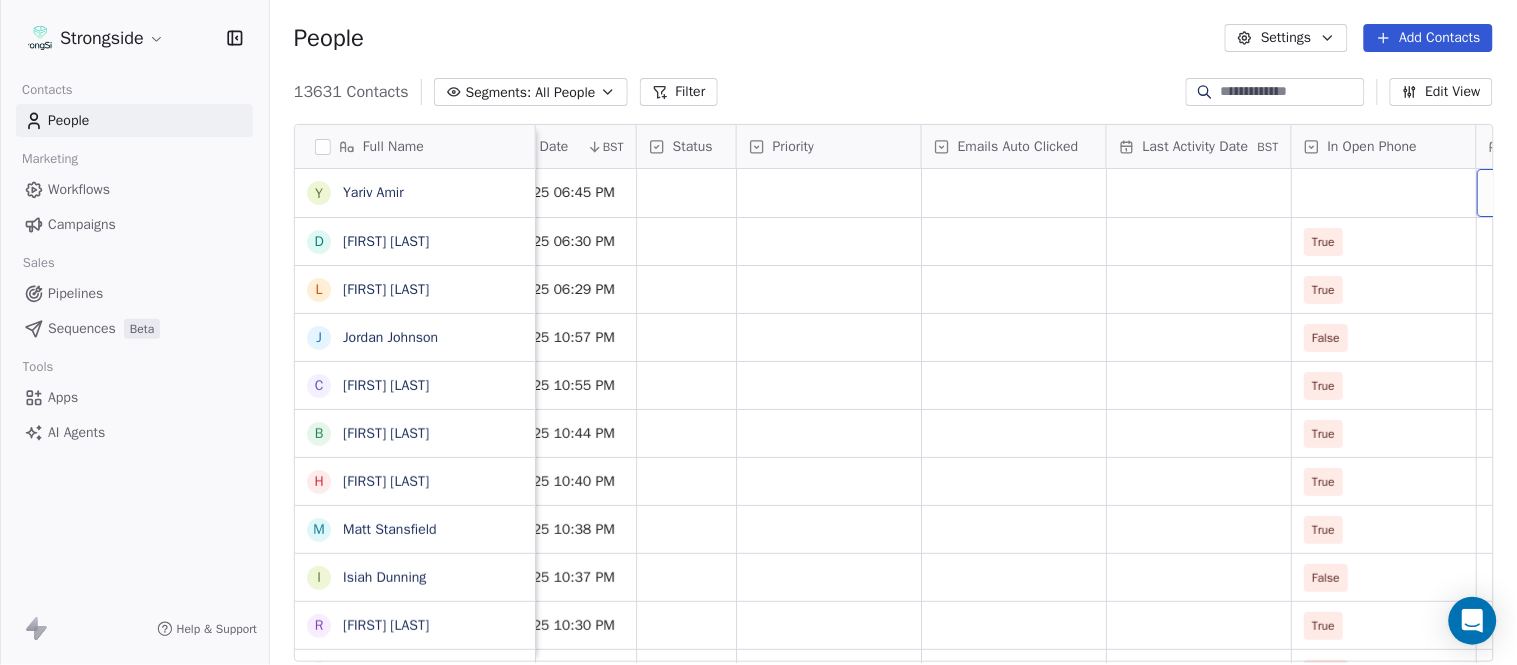 scroll, scrollTop: 0, scrollLeft: 1863, axis: horizontal 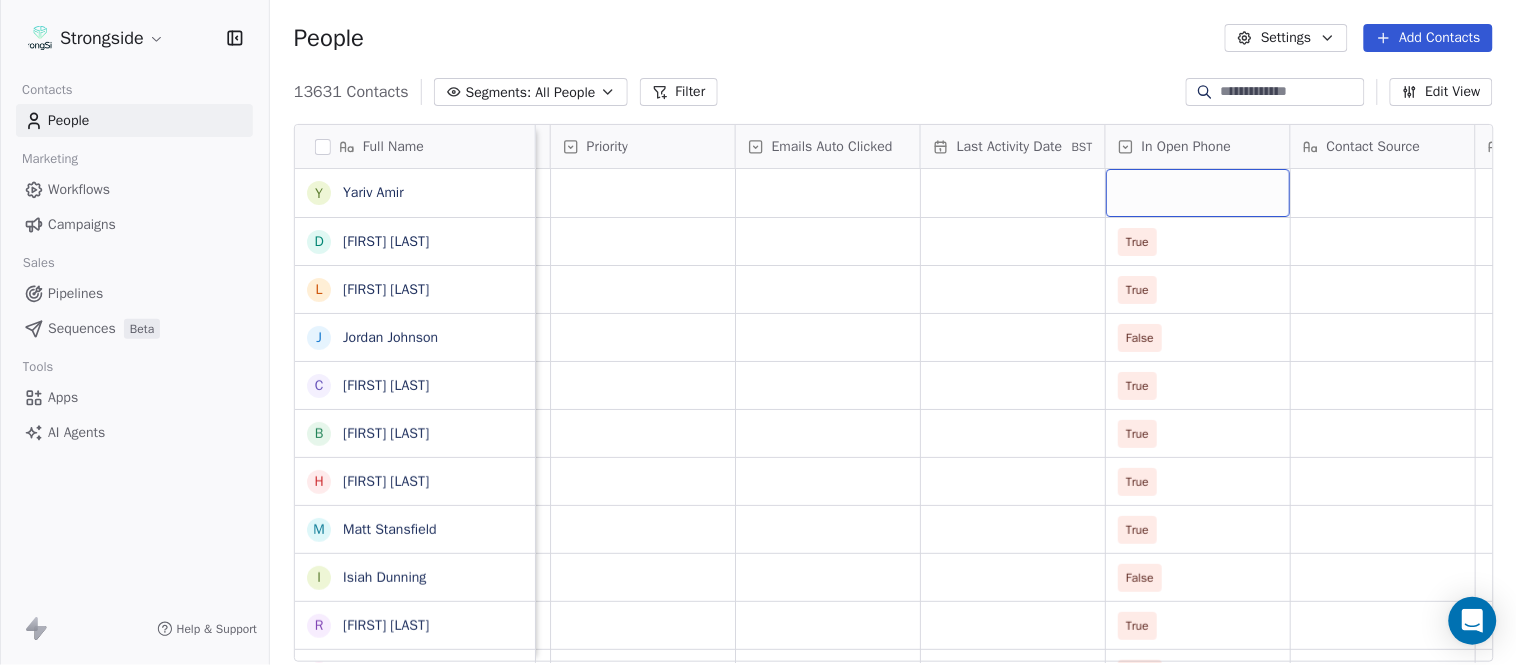 click at bounding box center (1198, 193) 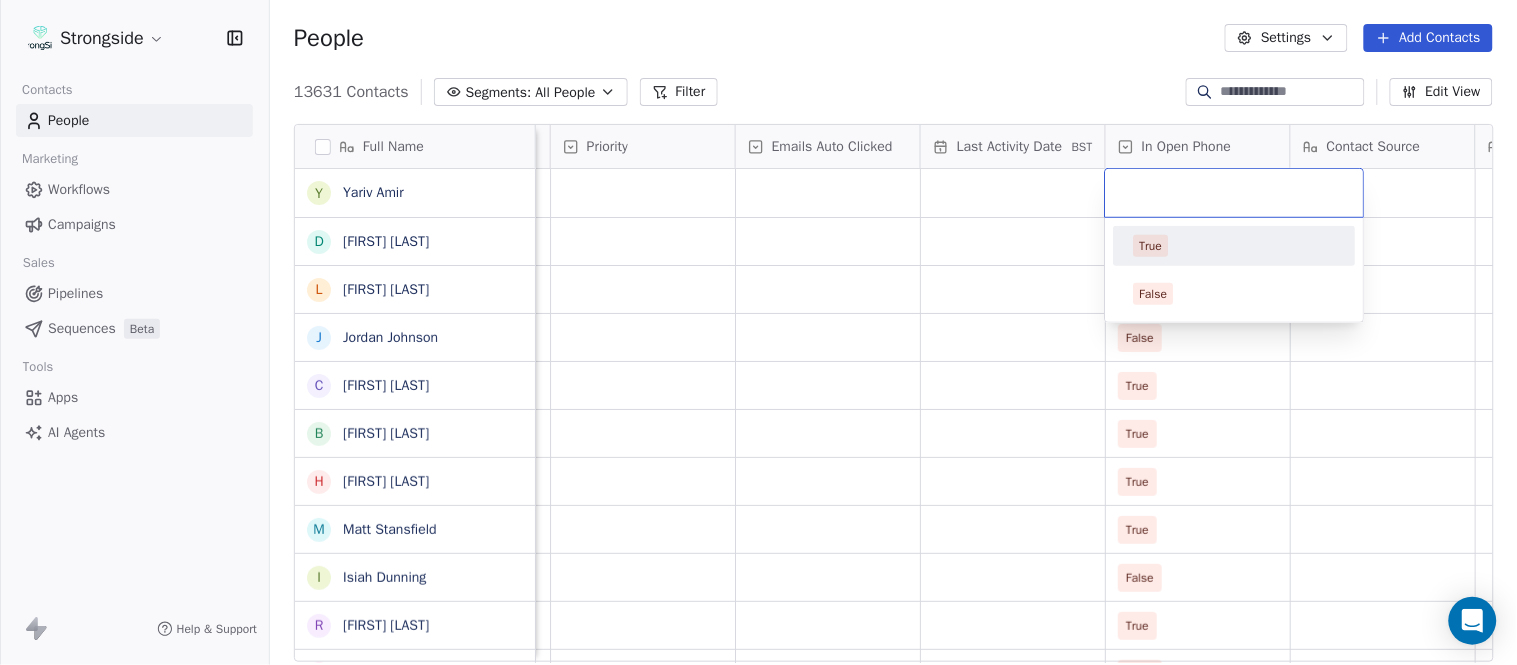 click on "True" at bounding box center [1235, 246] 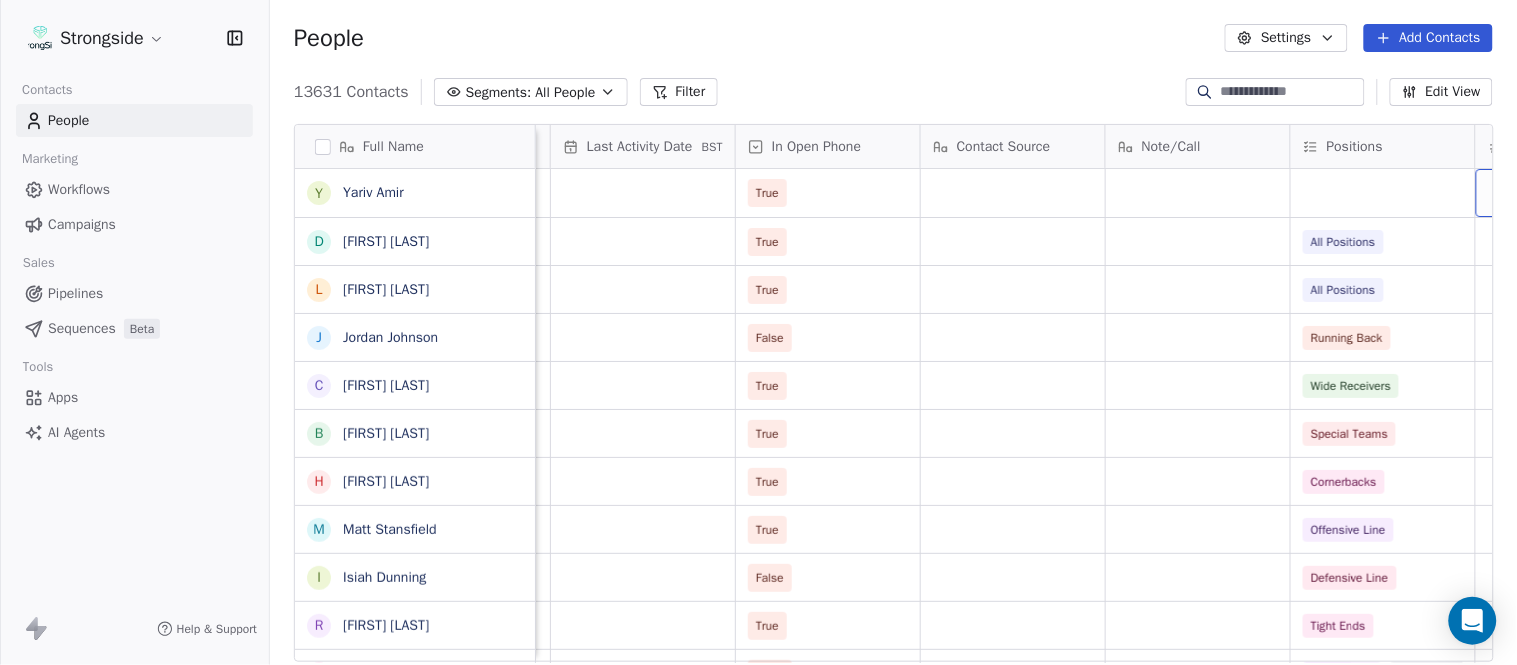 scroll, scrollTop: 0, scrollLeft: 2417, axis: horizontal 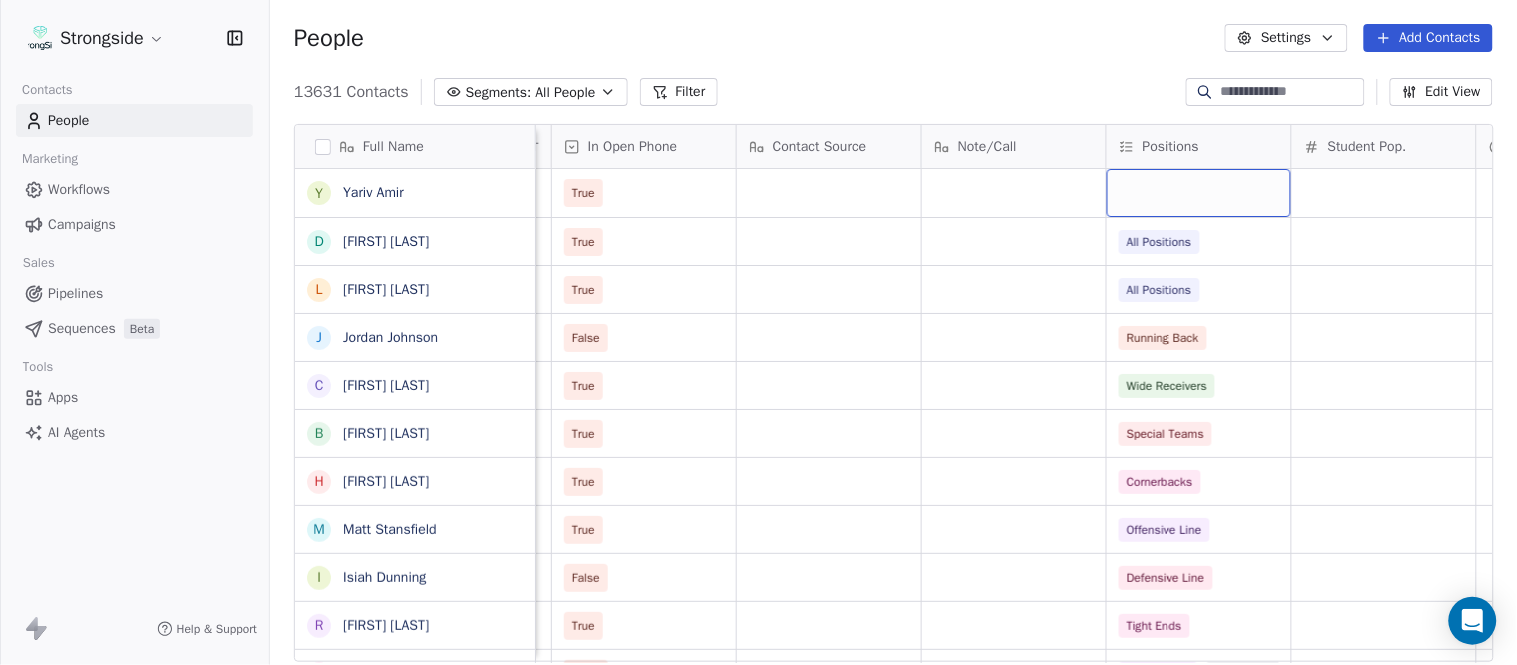click at bounding box center [1199, 193] 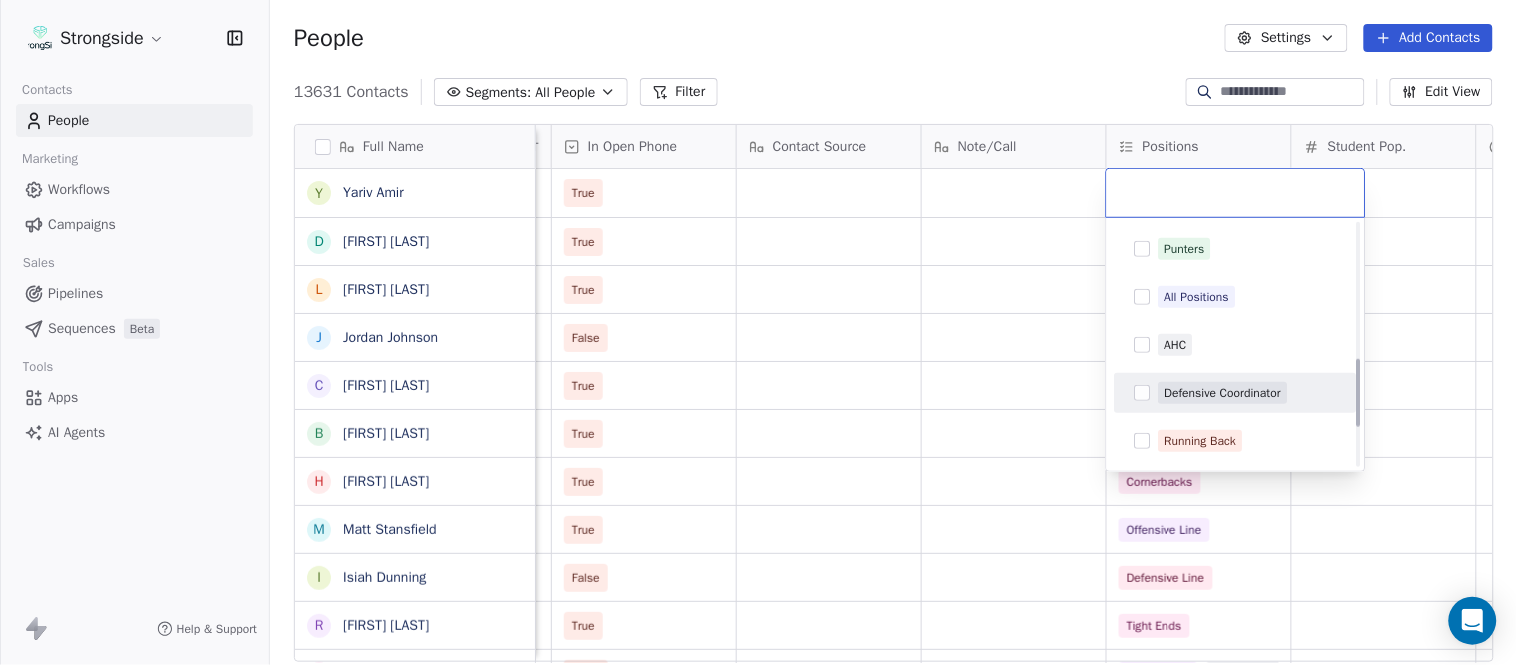scroll, scrollTop: 444, scrollLeft: 0, axis: vertical 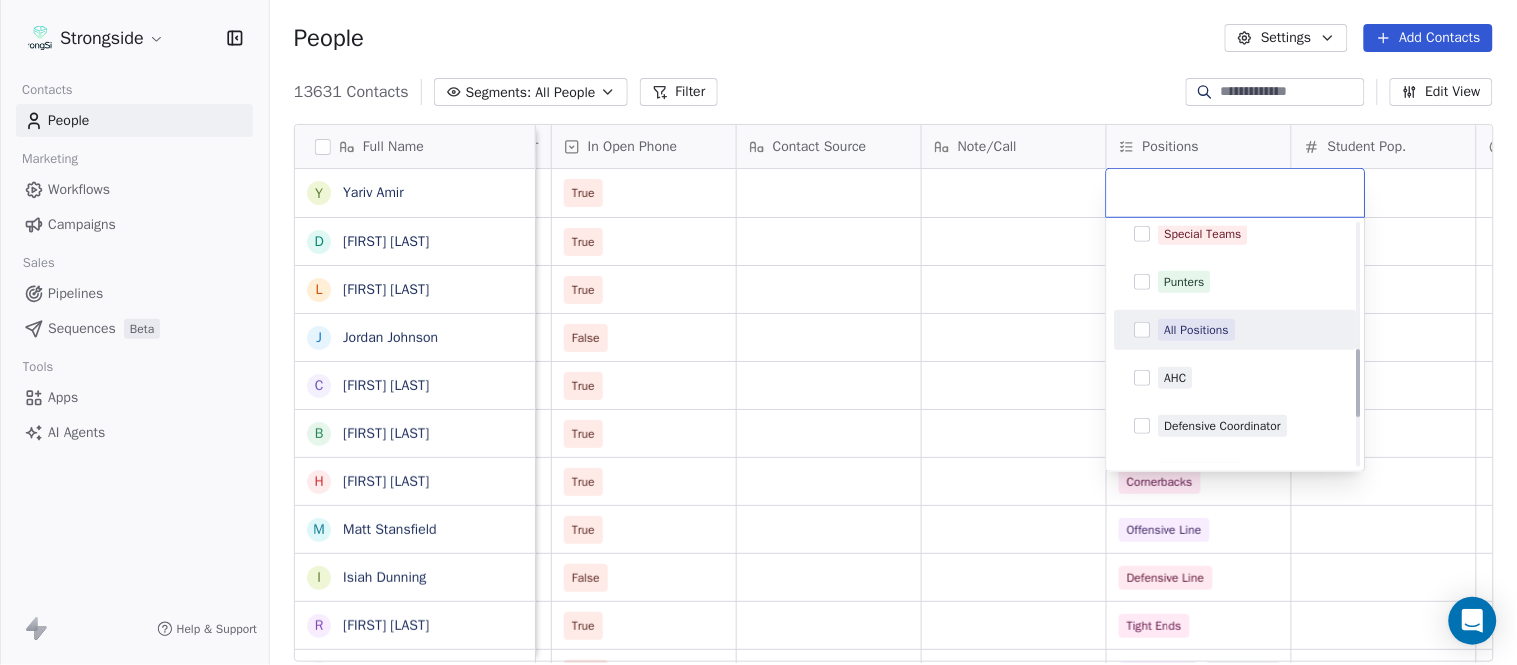 click on "All Positions" at bounding box center [1197, 330] 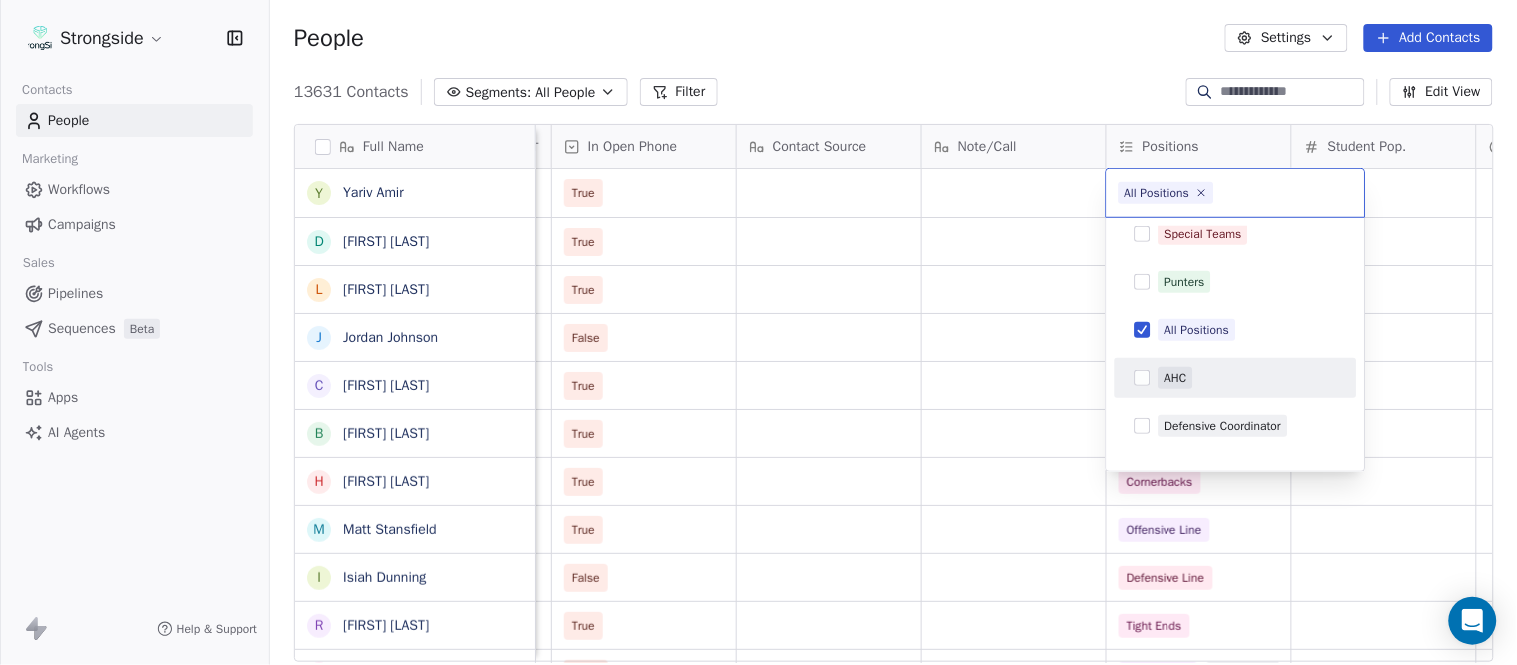 click on "Strongside Contacts People Marketing Workflows Campaigns Sales Pipelines Sequences Beta Tools Apps AI Agents Help & Support People Settings  Add Contacts 13631 Contacts Segments: All People Filter  Edit View Tag Add to Sequence Export Full Name Y [LAST] D [LAST] L [LAST] J [LAST] C [LAST] B [LAST] H [LAST] M [LAST] I [LAST] R [LAST] J [LAST] C [LAST] D [LAST] A [LAST] R [LAST] B [LAST] S [LAST] I [LAST] J [LAST] M [LAST] A [LAST] B [LAST] M [LAST] J [LAST] L [LAST] D [LAST] J [LAST] N [LAST] R [LAST] M [LAST] M [LAST] Status Priority Emails Auto Clicked Last Activity Date BST In Open Phone Contact Source Note/Call Positions Student Pop. Lead Account   True   True All Positions   True All Positions   False Running Back   True Wide Receivers   True Special Teams   True Cornerbacks   True Offensive Line" at bounding box center [758, 332] 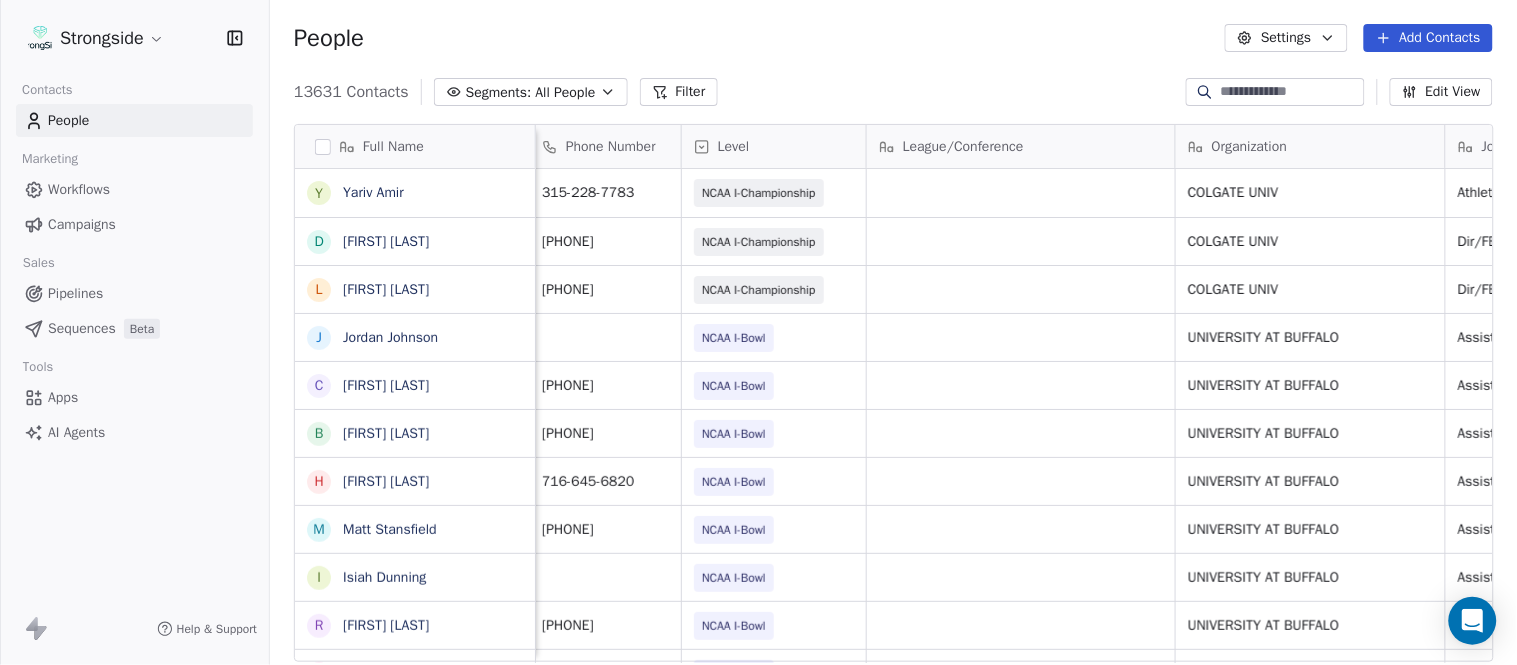 scroll, scrollTop: 0, scrollLeft: 0, axis: both 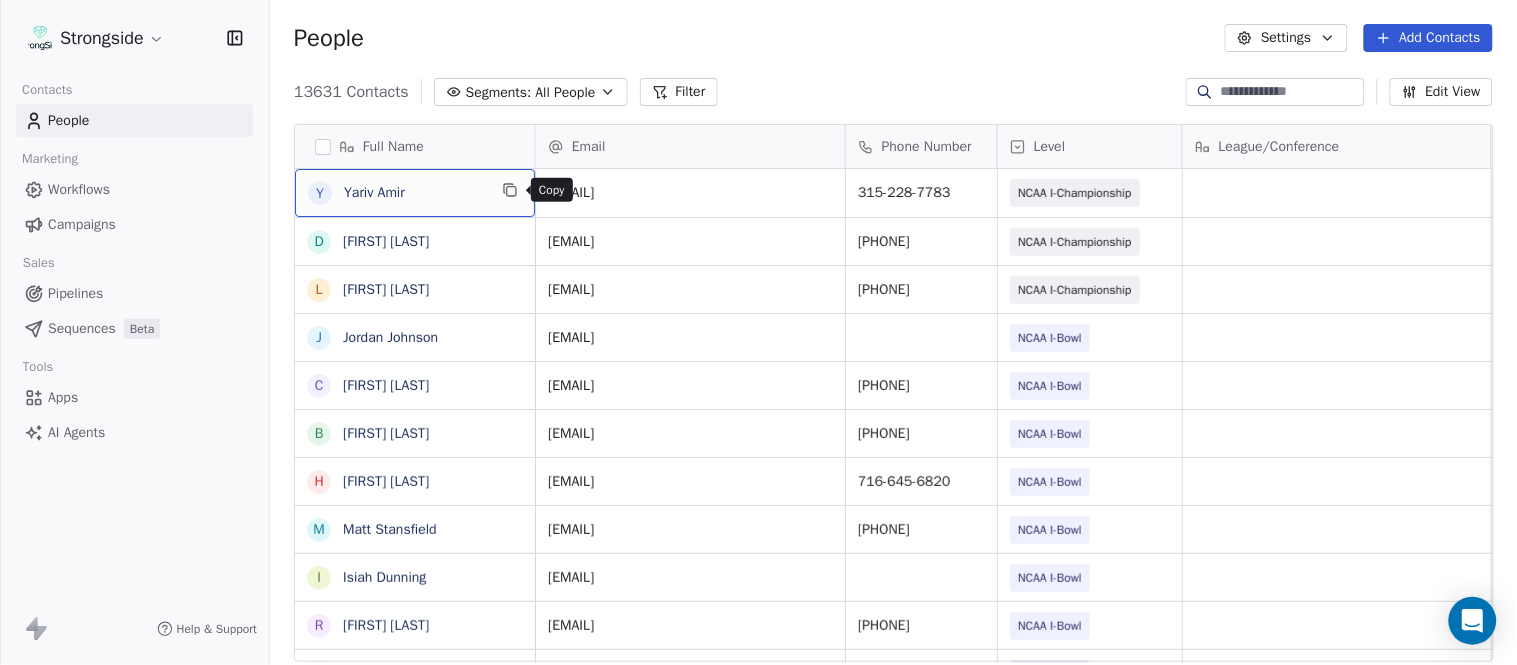 click at bounding box center [510, 190] 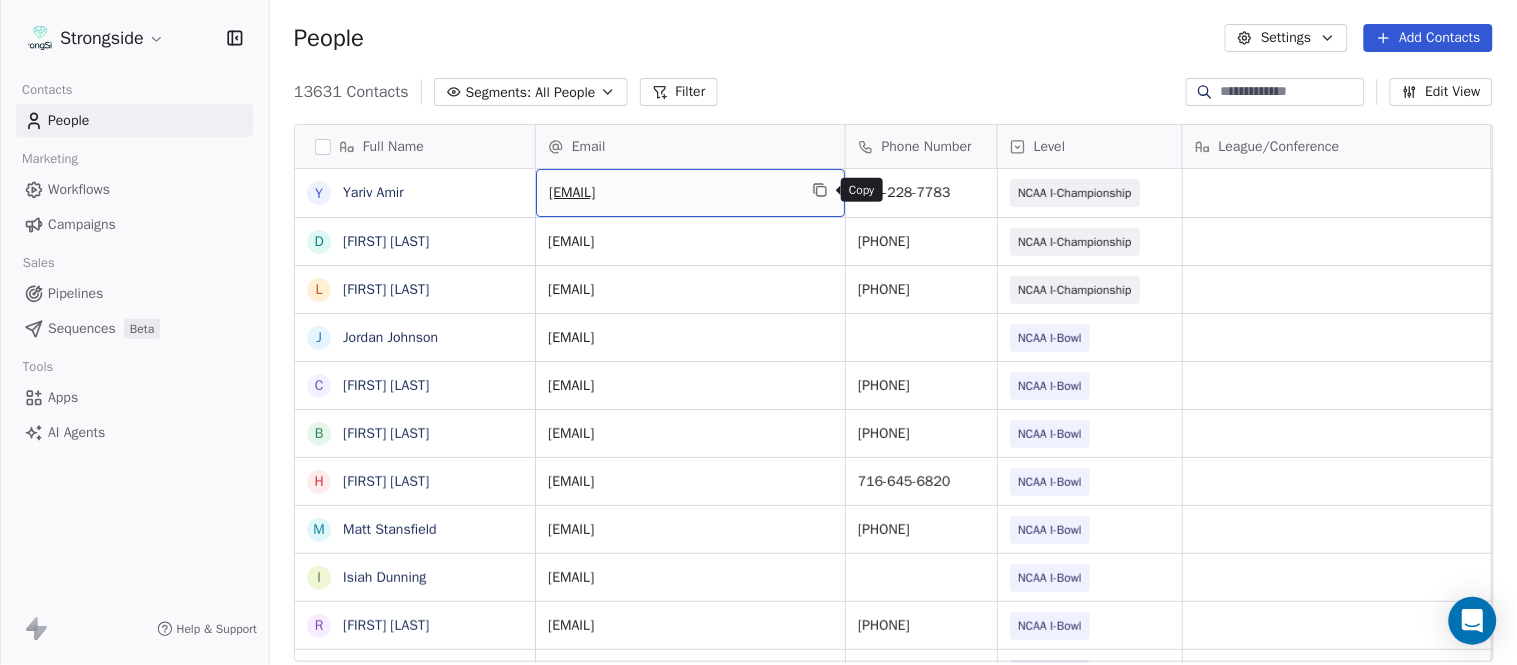 click 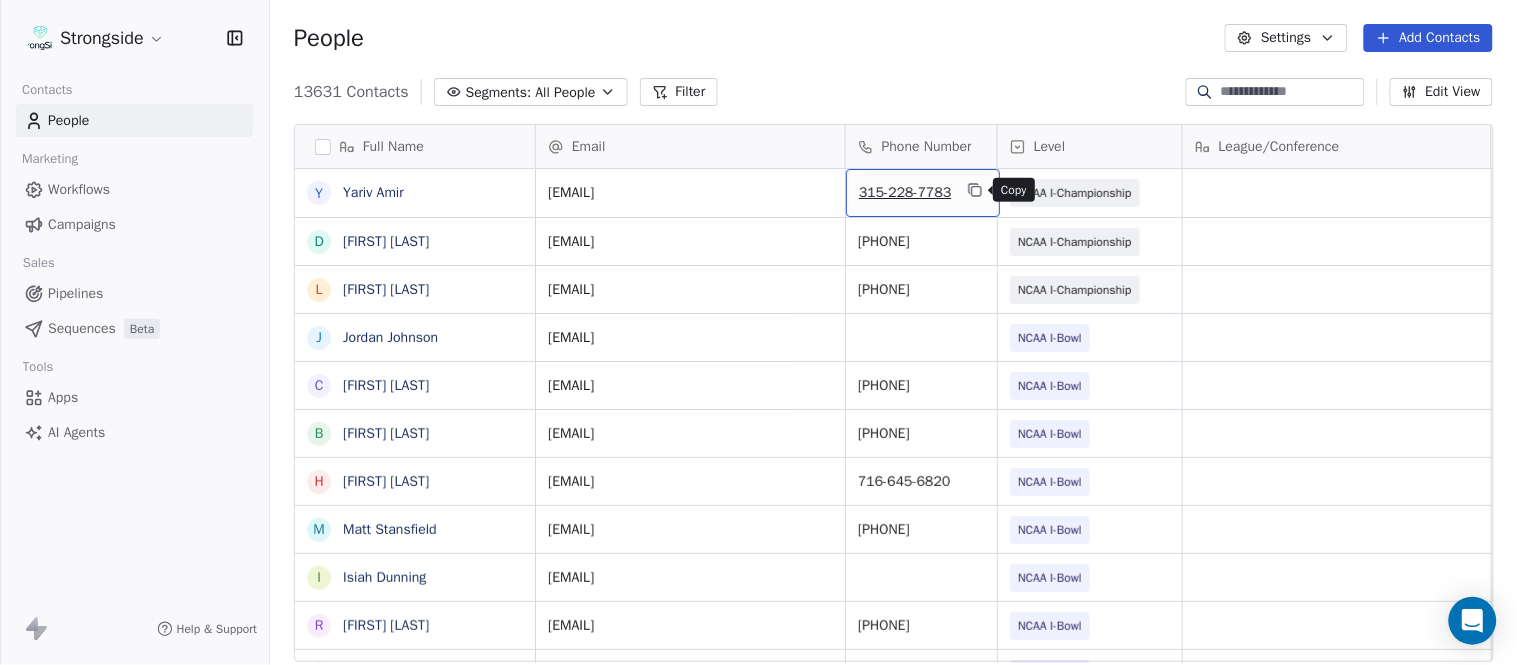 click 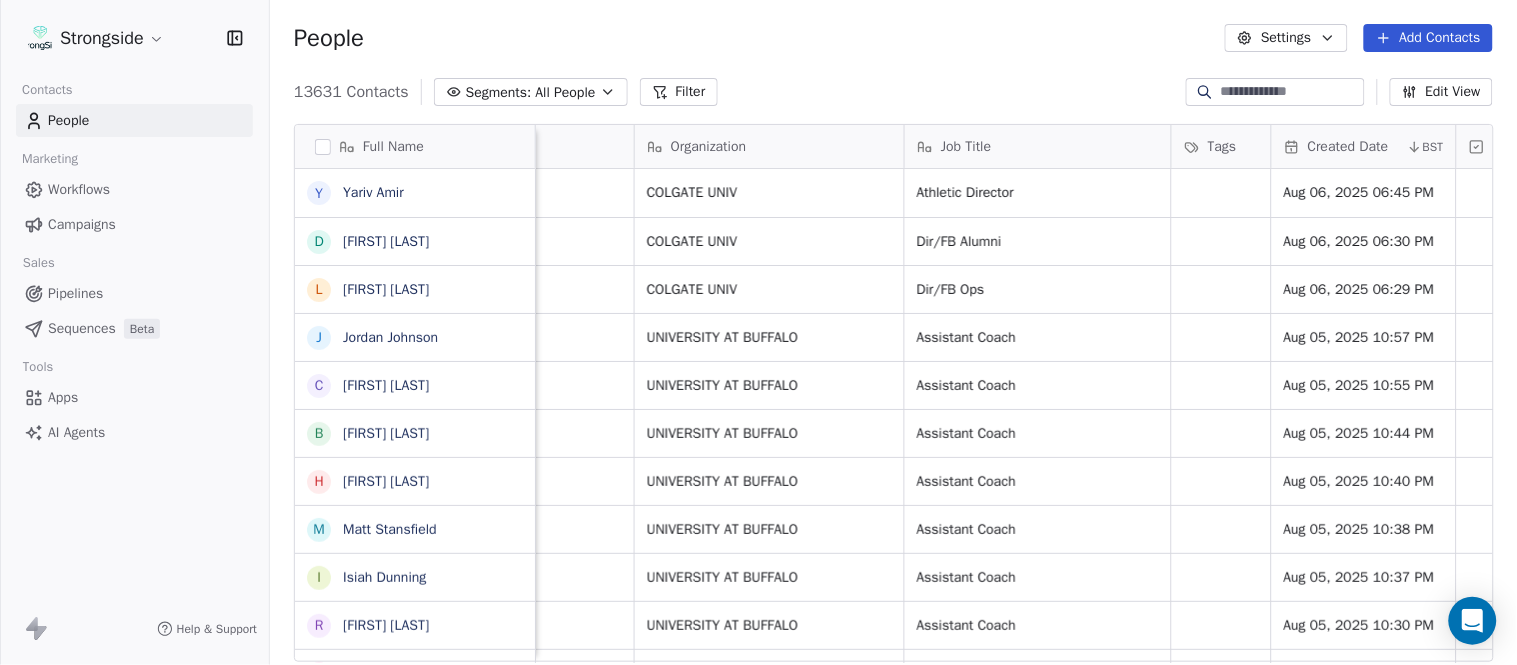 scroll, scrollTop: 0, scrollLeft: 863, axis: horizontal 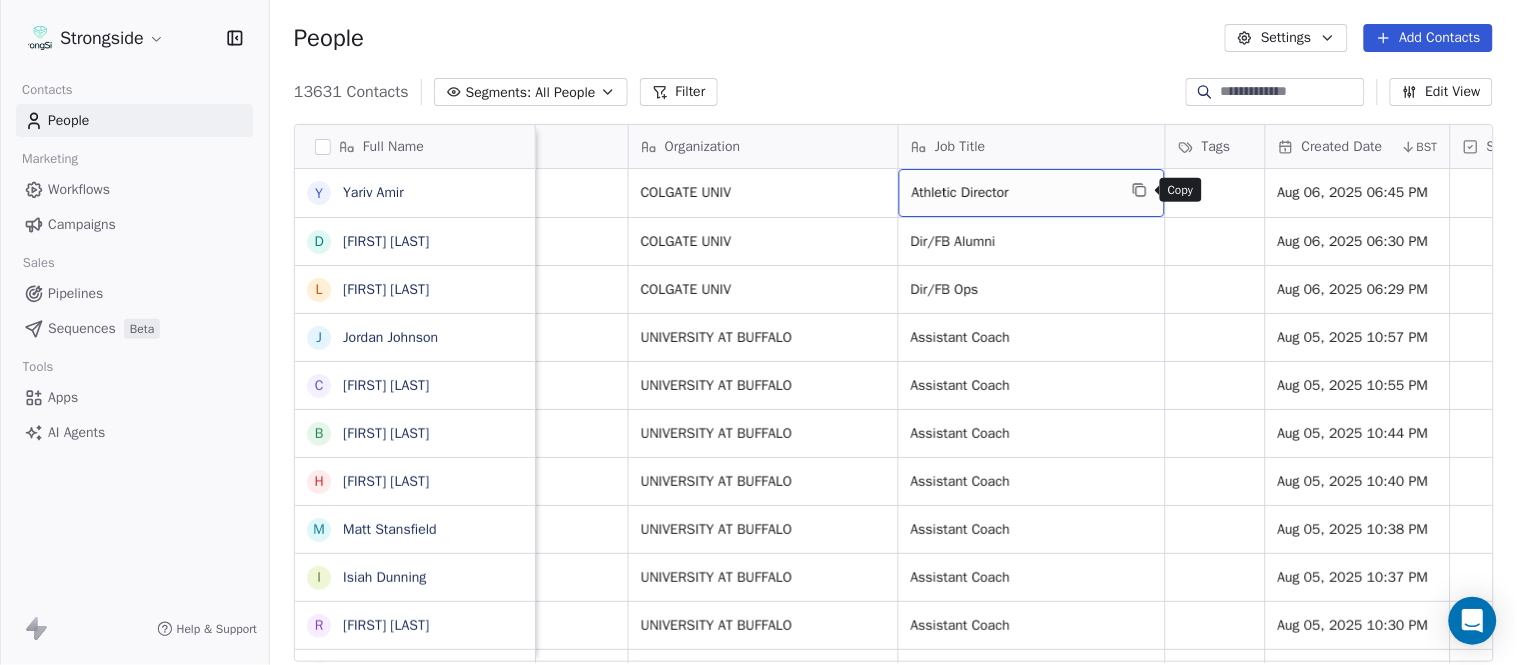 click 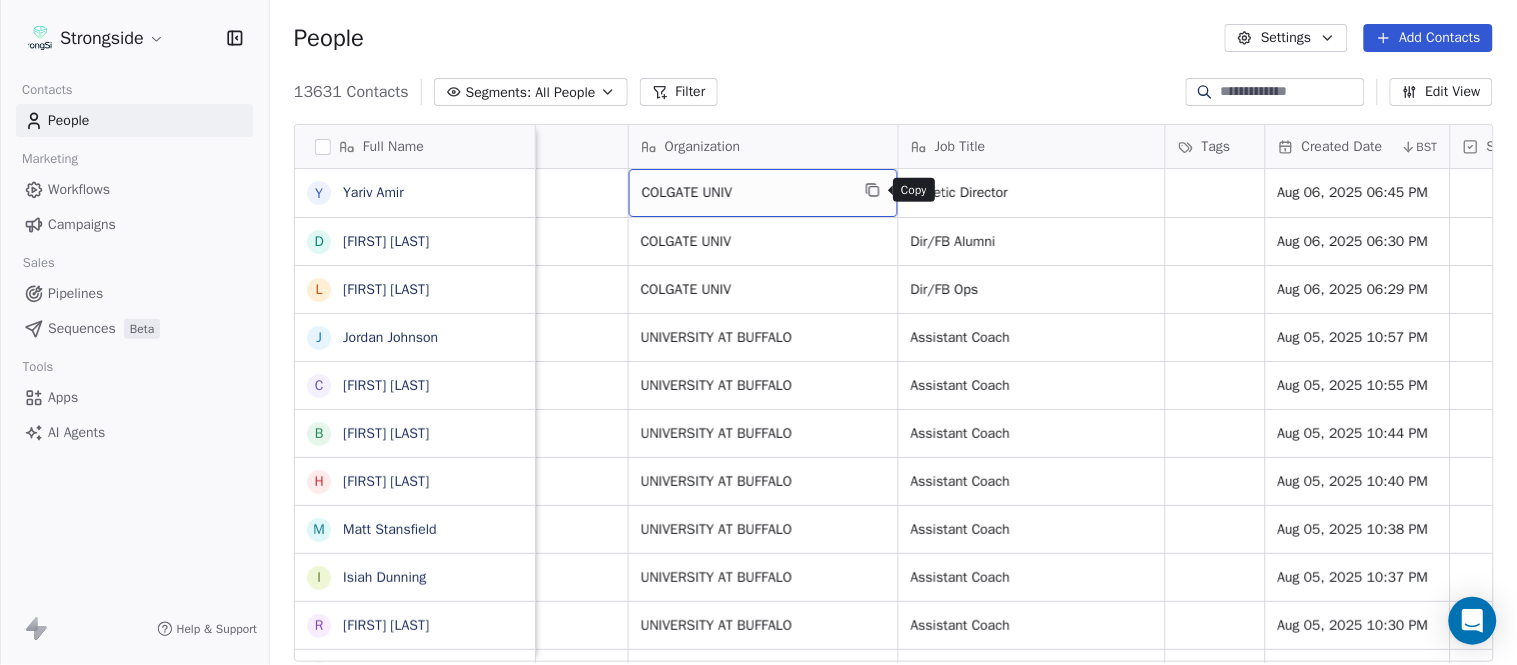 click 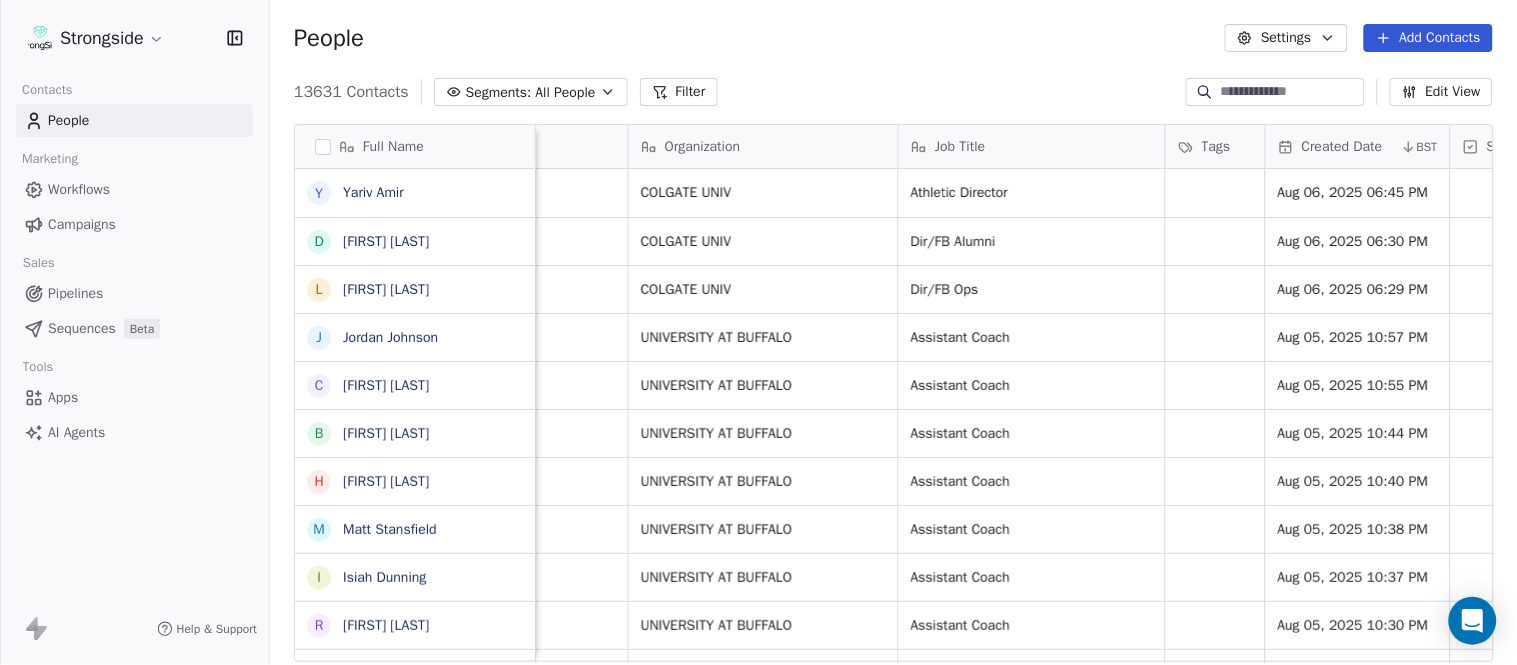 scroll, scrollTop: 0, scrollLeft: 0, axis: both 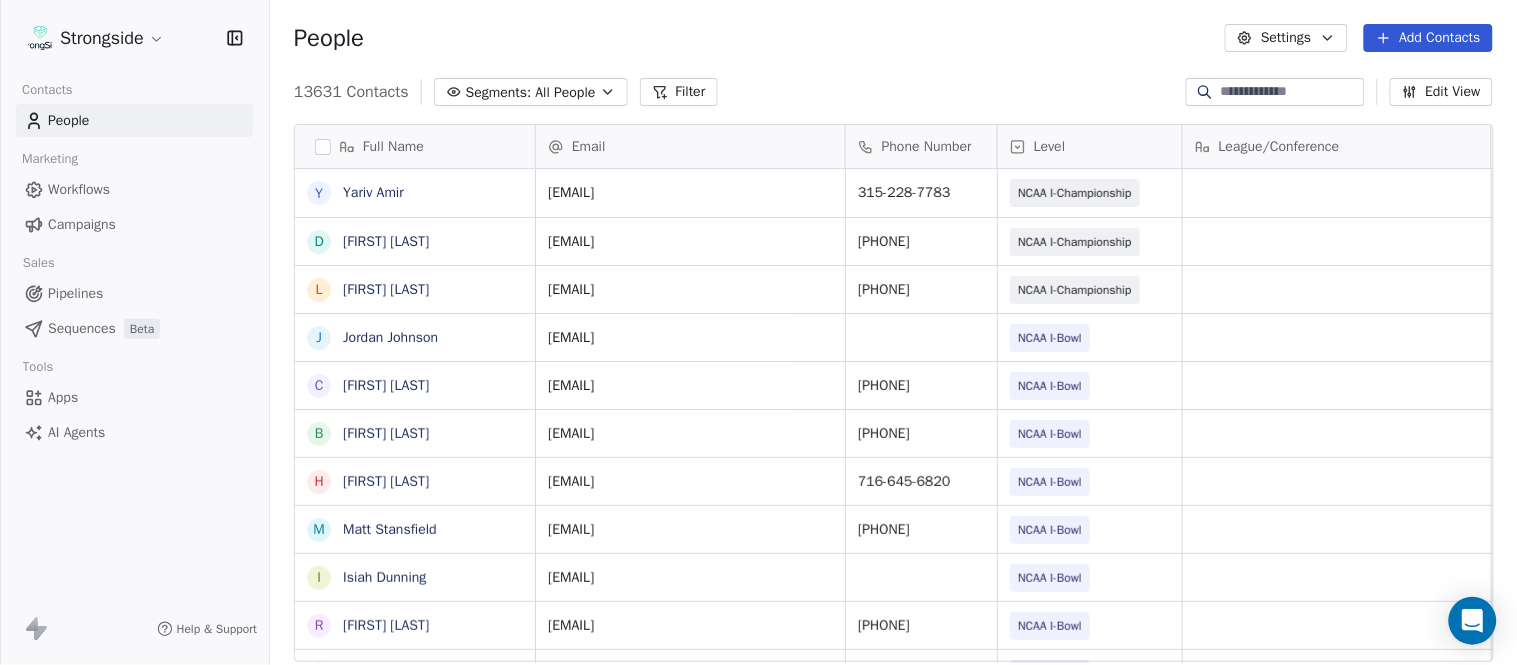 click 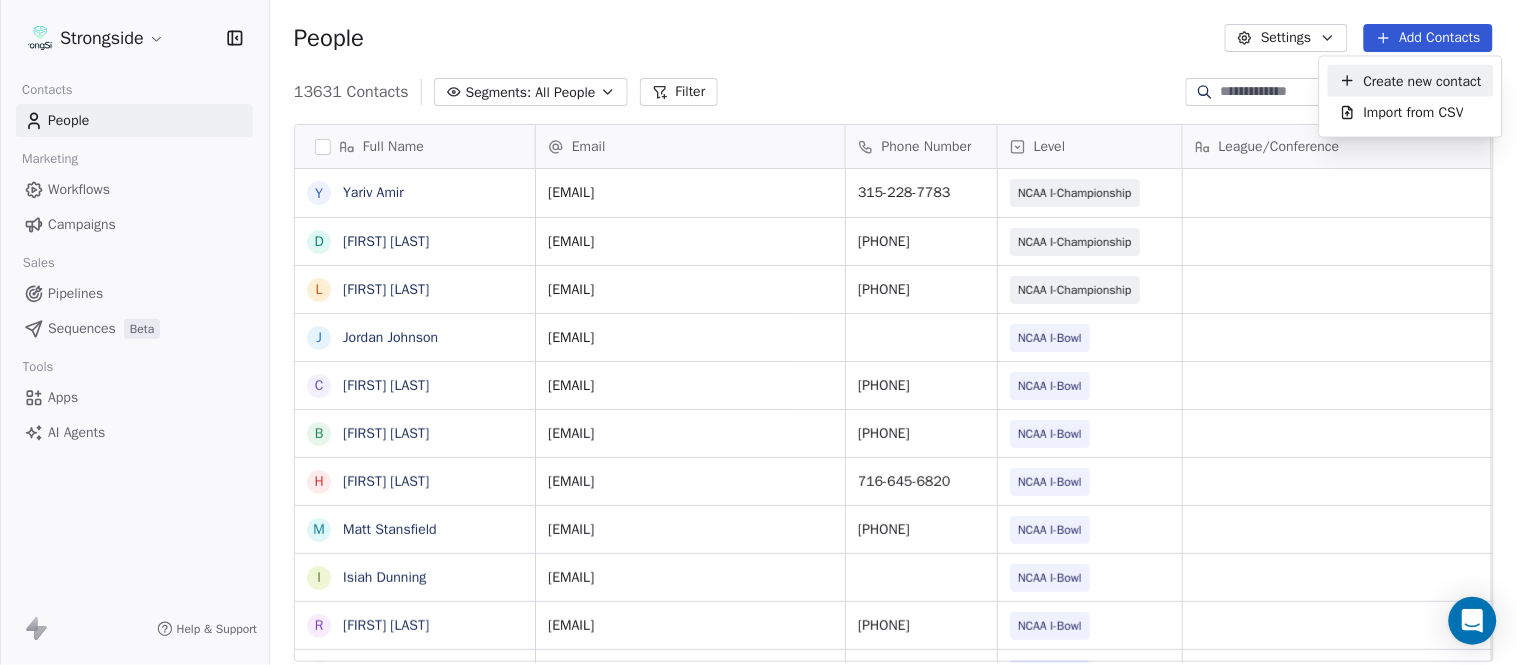 click on "Create new contact" at bounding box center [1423, 80] 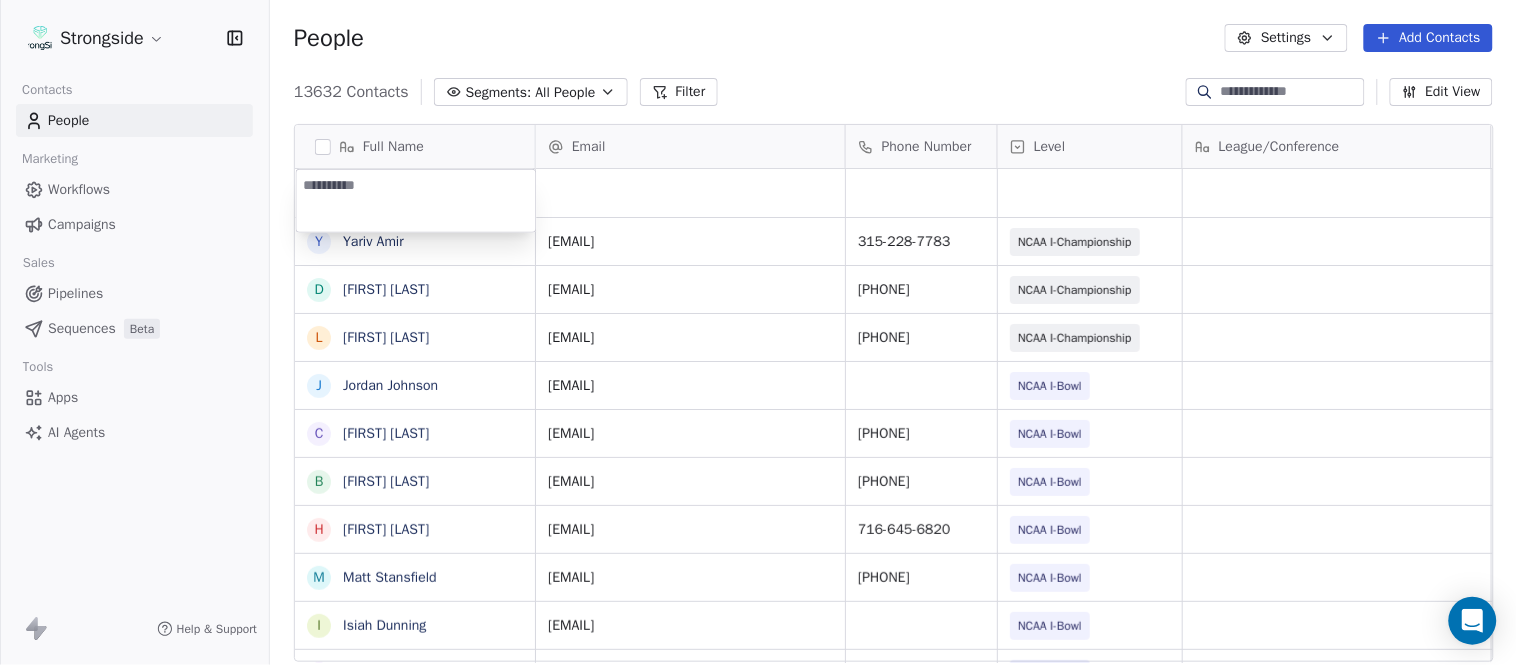 type on "**********" 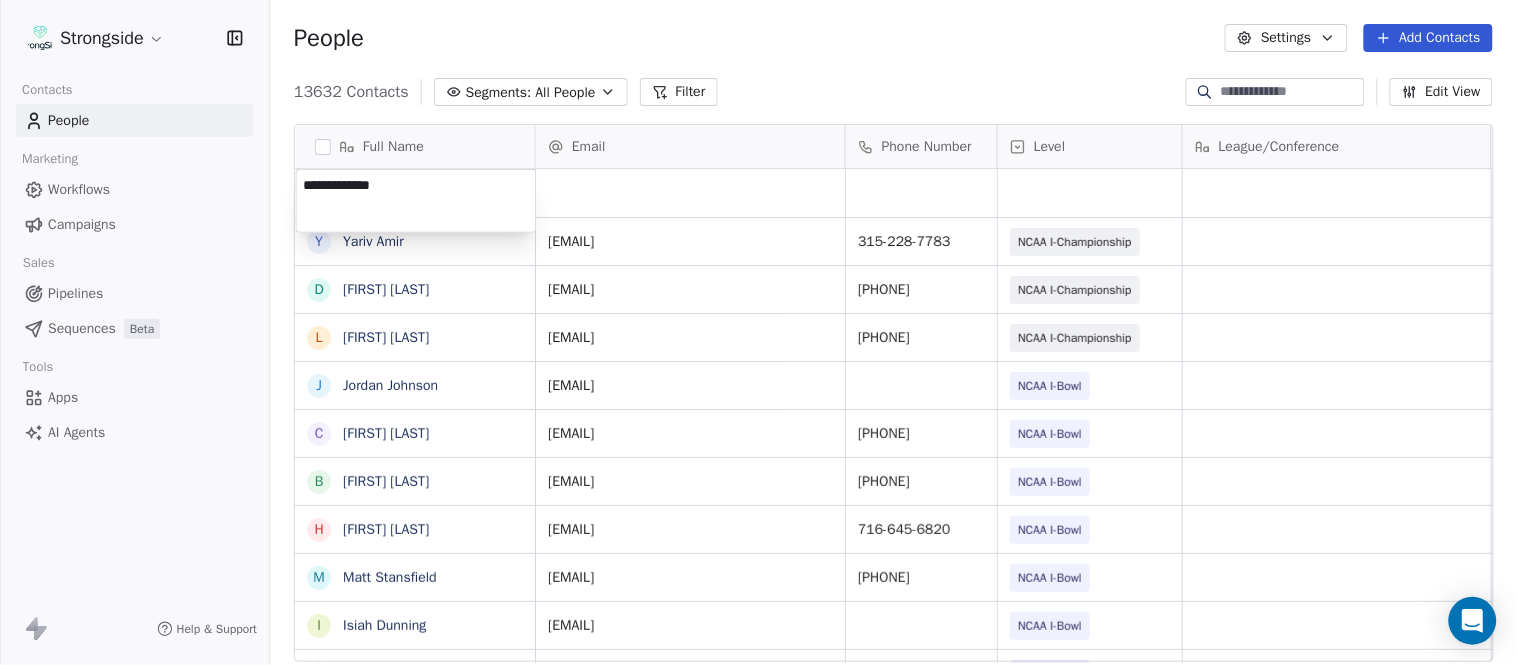 click on "Strongside Contacts People Marketing Workflows Campaigns Sales Pipelines Sequences Beta Tools Apps AI Agents Help & Support People Settings Add Contacts 13632 Contacts Segments: All People Filter Edit View Tag Add to Sequence Export Full Name Y [LAST] [LAST] D [LAST] [LAST] L [LAST] [LAST] J [LAST] [LAST] C [LAST] [LAST] B [LAST] [LAST] H [LAST] [LAST] M [LAST] [LAST] I [LAST] [LAST] R [LAST] [LAST] J [LAST] [LAST] C [LAST] [LAST] D [LAST] [LAST] A [LAST] [LAST] R [LAST] [LAST] B [LAST] [LAST] S [LAST] [LAST] I [LAST] [LAST] J [LAST] [LAST] M [LAST] [LAST] A [LAST] [LAST] B [LAST] [LAST] M [LAST] [LAST] J [LAST] [LAST] L [LAST] [LAST] D [LAST] [LAST] J [LAST] [LAST] N [LAST] [LAST] R [LAST] [LAST] M [LAST] [LAST] Email Phone Number Level League/Conference Organization Job Title Tags Created Date BST Aug 06, 2025 06:47 PM [EMAIL] [PHONE] NCAA I-Championship COLGATE UNIV Athletic Director Aug 06, 2025 06:45 PM [EMAIL] [PHONE] NCAA I-Championship COLGATE UNIV Dir/FB Alumni SID" at bounding box center [758, 332] 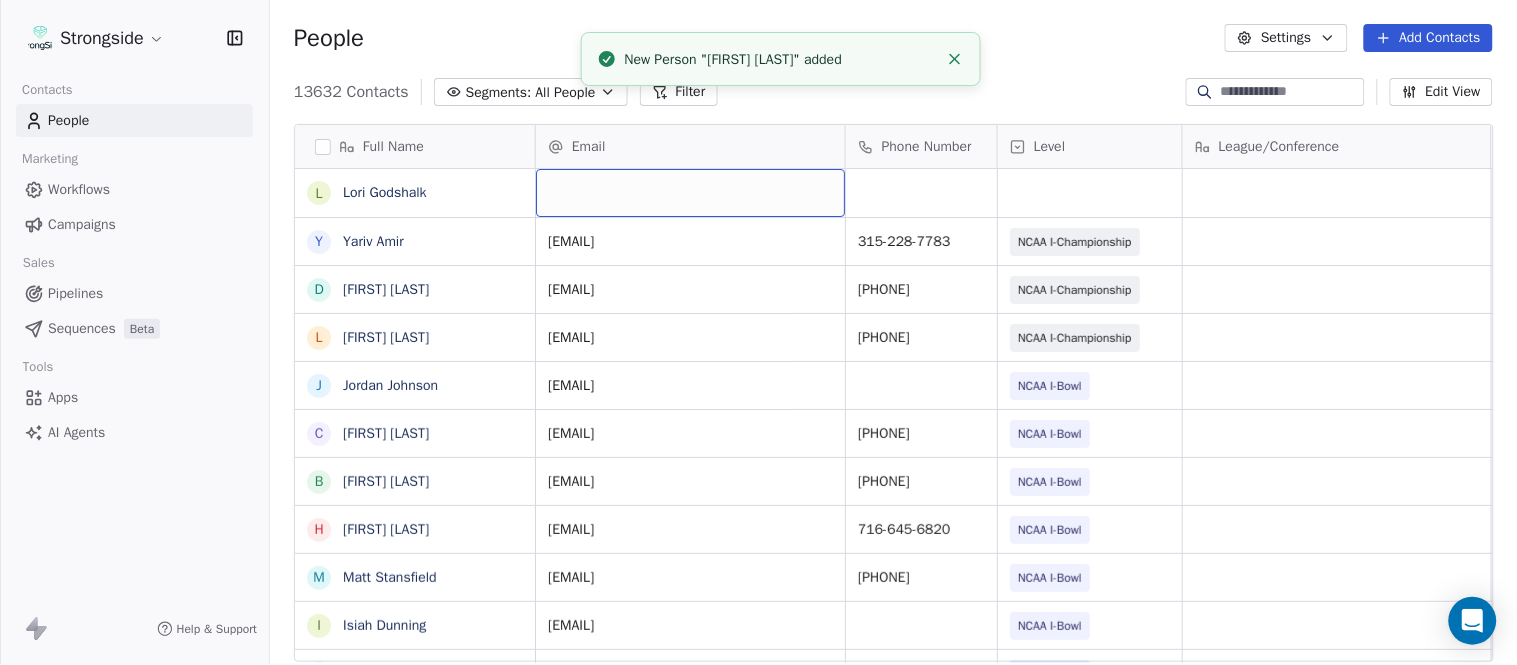 click at bounding box center [690, 193] 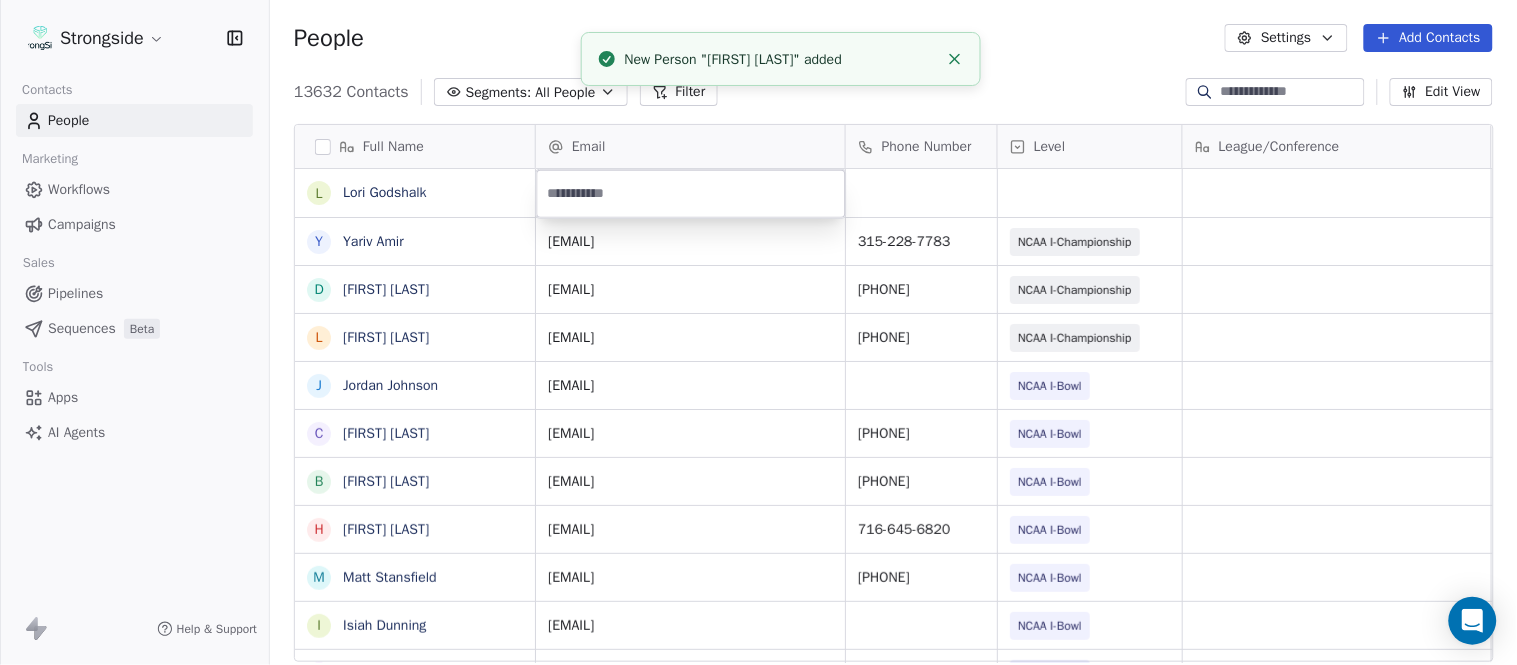 type on "**********" 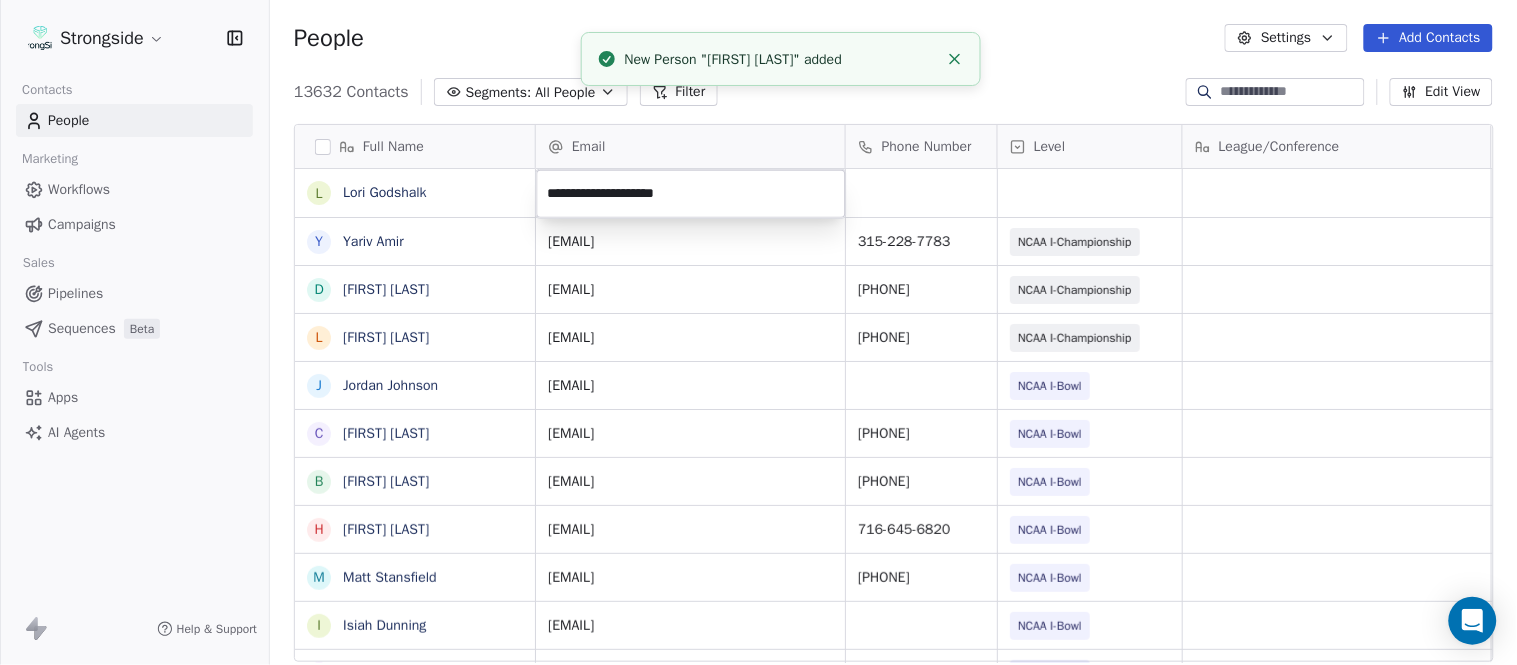 click on "Strongside Contacts People Marketing Workflows Campaigns Sales Pipelines Sequences Beta Tools Apps AI Agents Help & Support People Settings Add Contacts 13632 Contacts Segments: All People Filter Edit View Tag Add to Sequence Export Full Name L [LAST] [LAST] Y [LAST] [LAST] D [LAST] [LAST] L [LAST] [LAST] J [LAST] [LAST] C [LAST] [LAST] B [LAST] [LAST] H [LAST] [LAST] M [LAST] [LAST] I [LAST] [LAST] R [LAST] [LAST] J [LAST] [LAST] C [LAST] [LAST] D [LAST] [LAST] A [LAST] [LAST] R [LAST] [LAST] B [LAST] [LAST] S [LAST] [LAST] I [LAST] [LAST] J [LAST] [LAST] M [LAST] [LAST] A [LAST] [LAST] B [LAST] [LAST] M [LAST] [LAST] J [LAST] [LAST] L [LAST] [LAST] D [LAST] [LAST] J [LAST] [LAST] N [LAST] [LAST] R [LAST] [LAST] M [LAST] [LAST] Email Phone Number Level League/Conference Organization Job Title Tags Created Date BST Aug 06, 2025 06:47 PM [EMAIL] [PHONE] NCAA I-Championship COLGATE UNIV Athletic Director Aug 06, 2025 06:45 PM [EMAIL] [PHONE] NCAA I-Championship COLGATE UNIV SID" at bounding box center [758, 332] 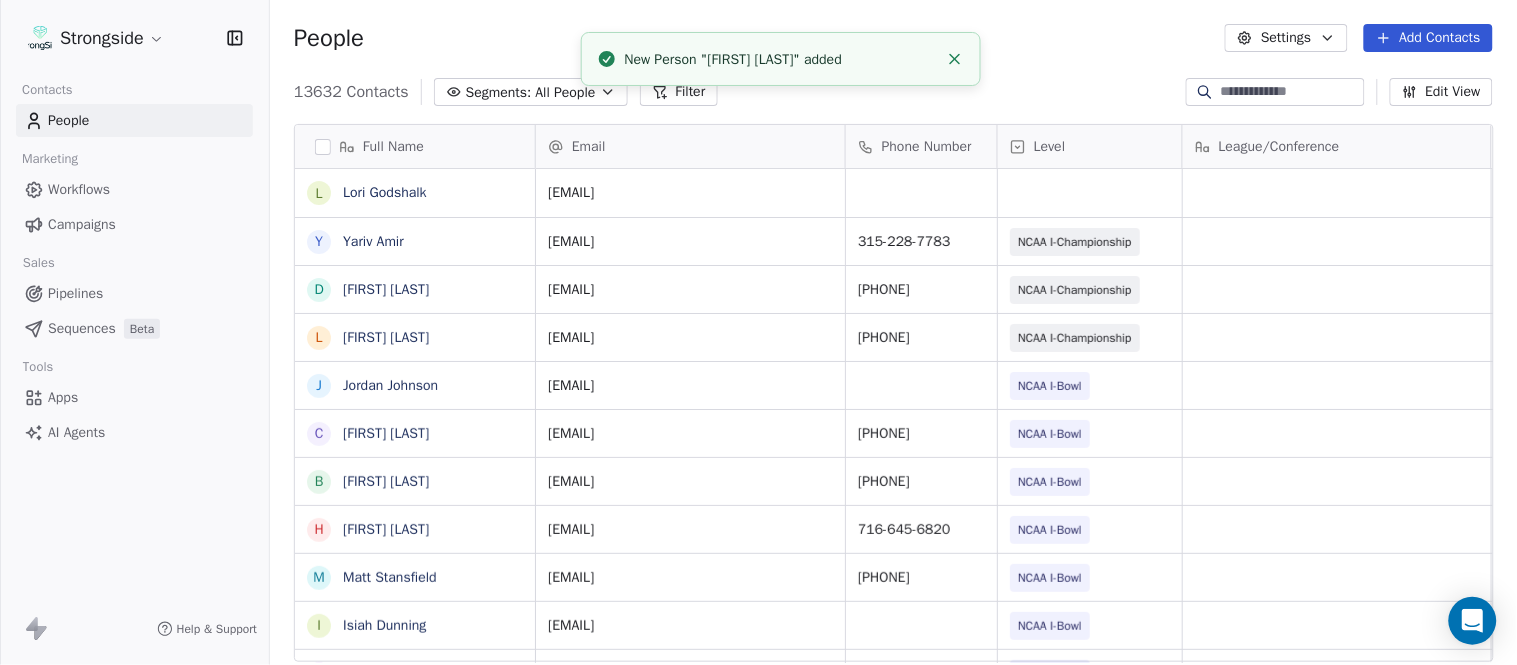 click 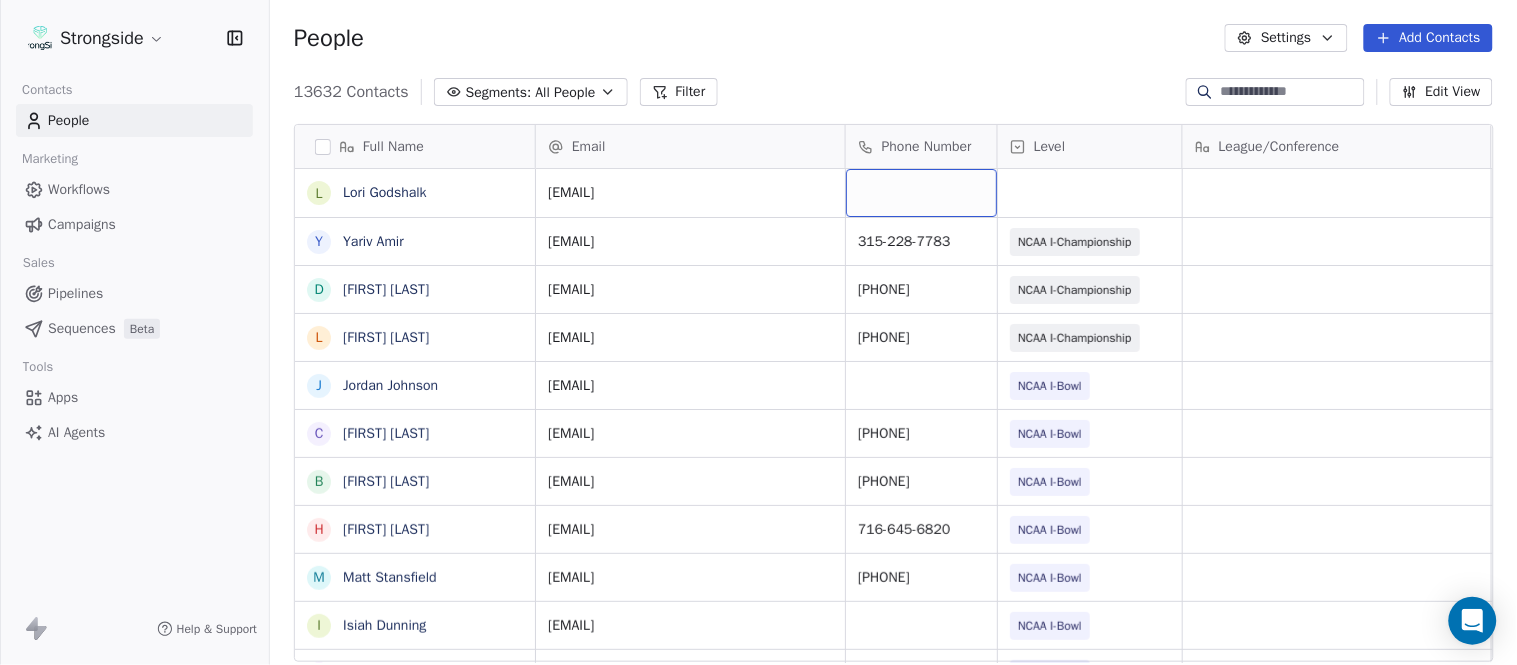 click at bounding box center (921, 193) 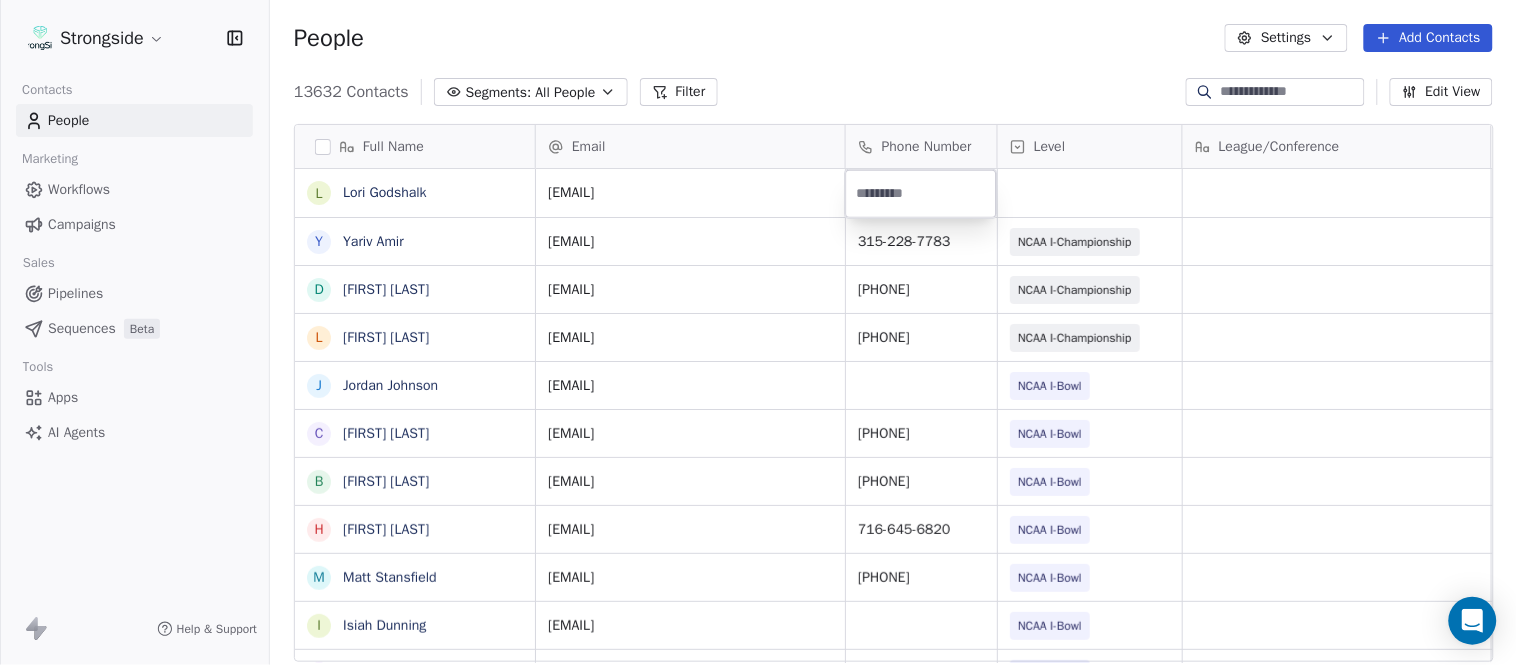 type on "**********" 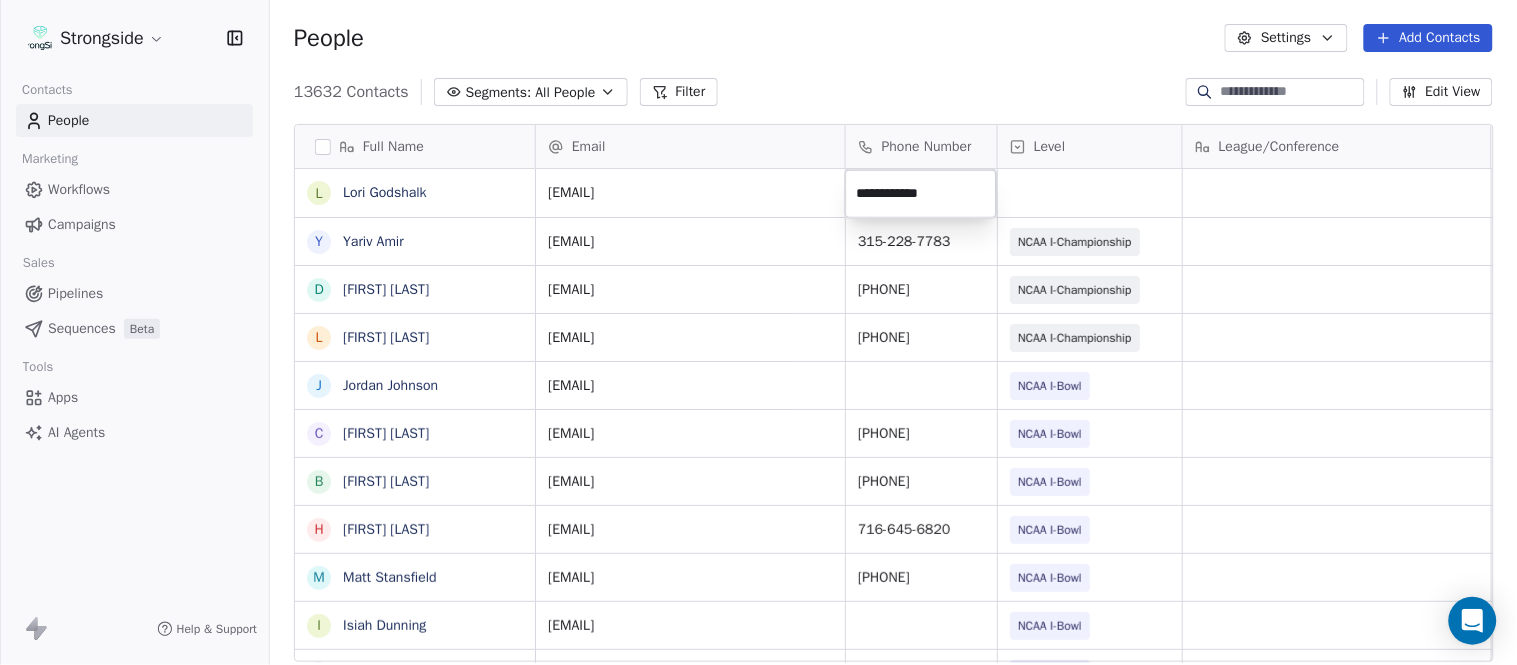 click on "Strongside Contacts People Marketing Workflows Campaigns Sales Pipelines Sequences Beta Tools Apps AI Agents Help & Support People Settings  Add Contacts 13632 Contacts Segments: All People Filter  Edit View Tag Add to Sequence Export Full Name L [LAST] Y [LAST] D [LAST] L [LAST] J [LAST] C [LAST] B [LAST] H [LAST] M [LAST] I [LAST] R [LAST] J [LAST] C [LAST] D [LAST] A [LAST] R [LAST] B [LAST] S [LAST] I [LAST] J [LAST] M [LAST] A [LAST] B [LAST] M [LAST] J [LAST] L [LAST] D [LAST] J [LAST] N [LAST] R [LAST] M [LAST] Email Phone Number Level League/Conference Organization Job Title Tags Created Date BST [EMAIL] Aug 06, 2025 06:47 PM [EMAIL] [PHONE] NCAA I-Championship COLGATE UNIV Athletic Director Aug 06, 2025 06:45 PM [EMAIL] [PHONE] COLGATE UNIV" at bounding box center [758, 332] 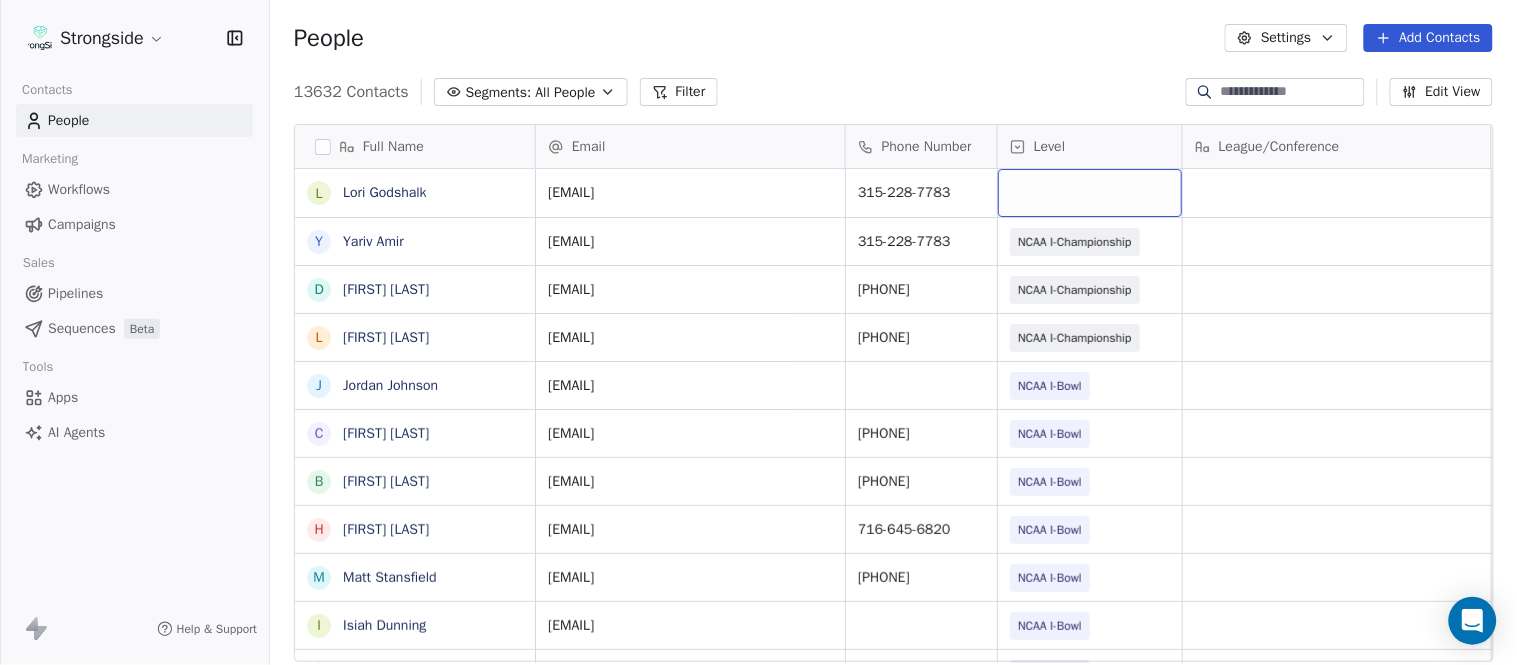 click at bounding box center (1090, 193) 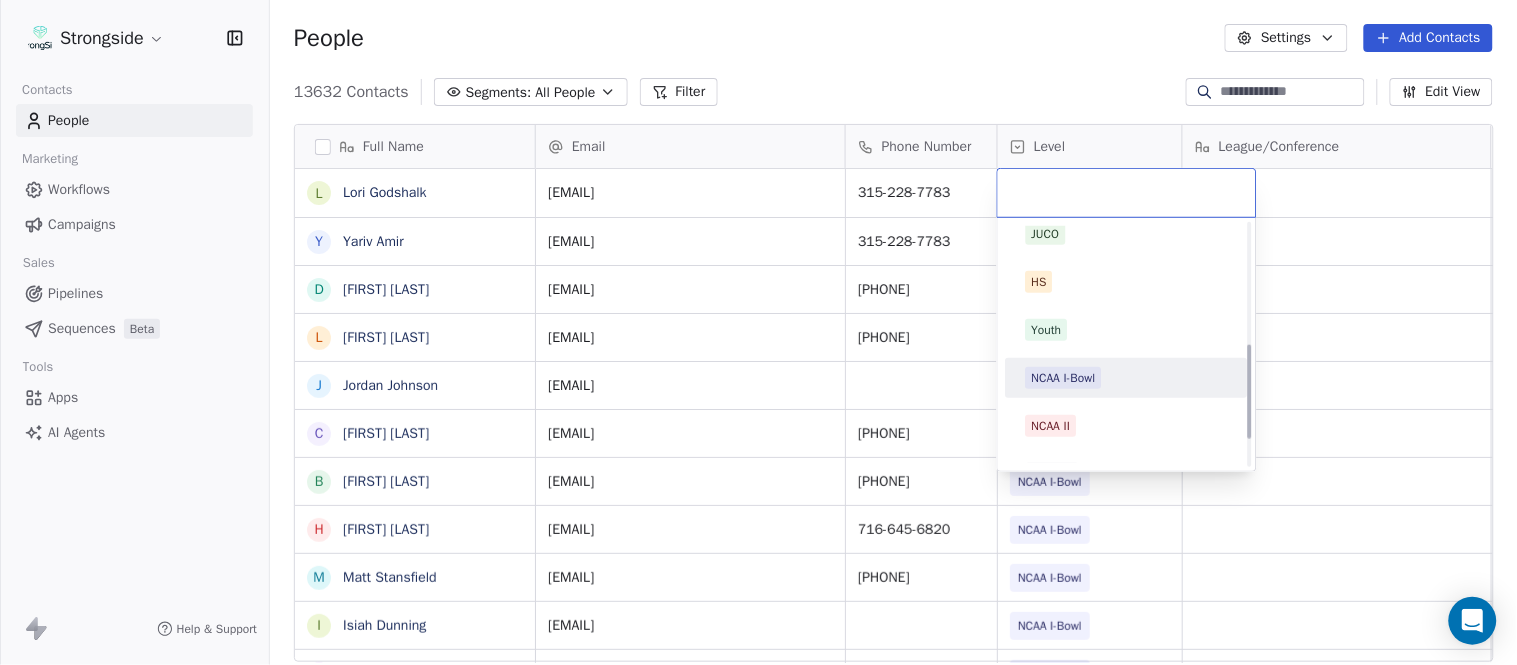 scroll, scrollTop: 378, scrollLeft: 0, axis: vertical 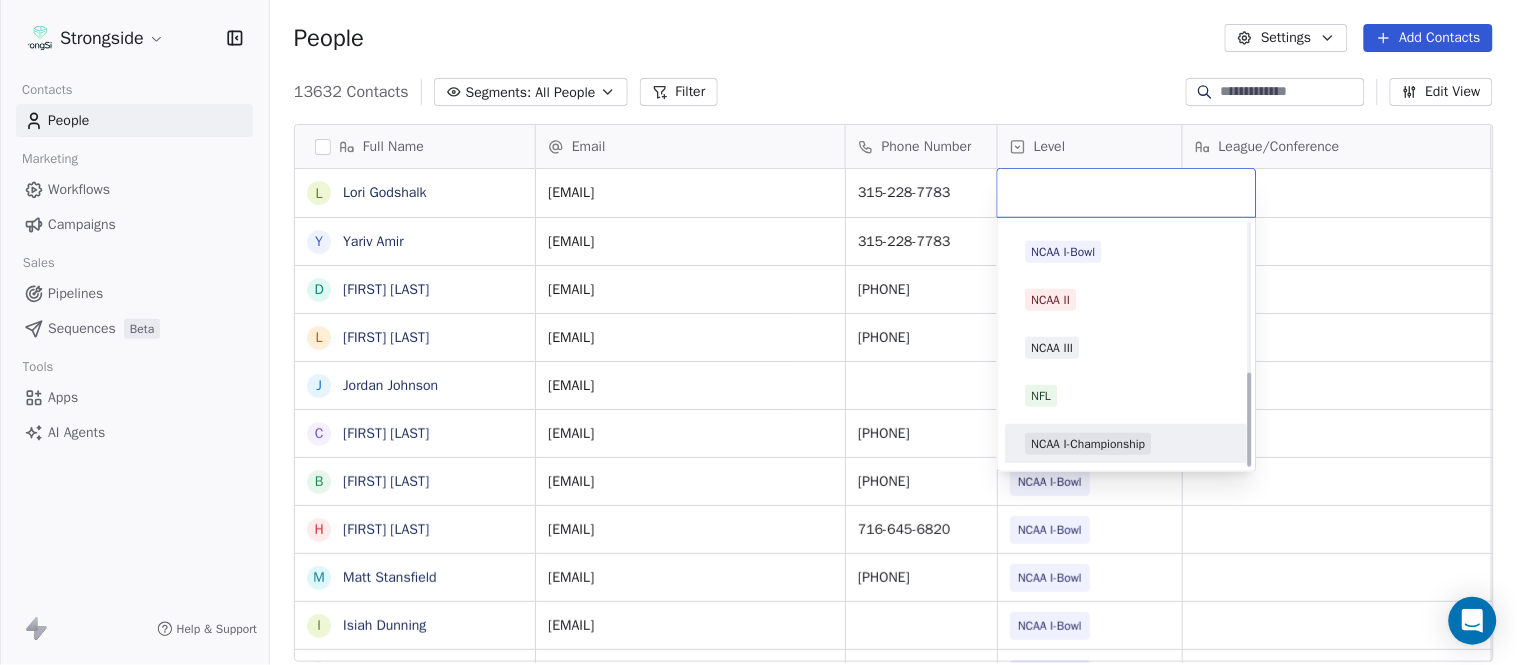 click on "NCAA I-Championship" at bounding box center (1089, 444) 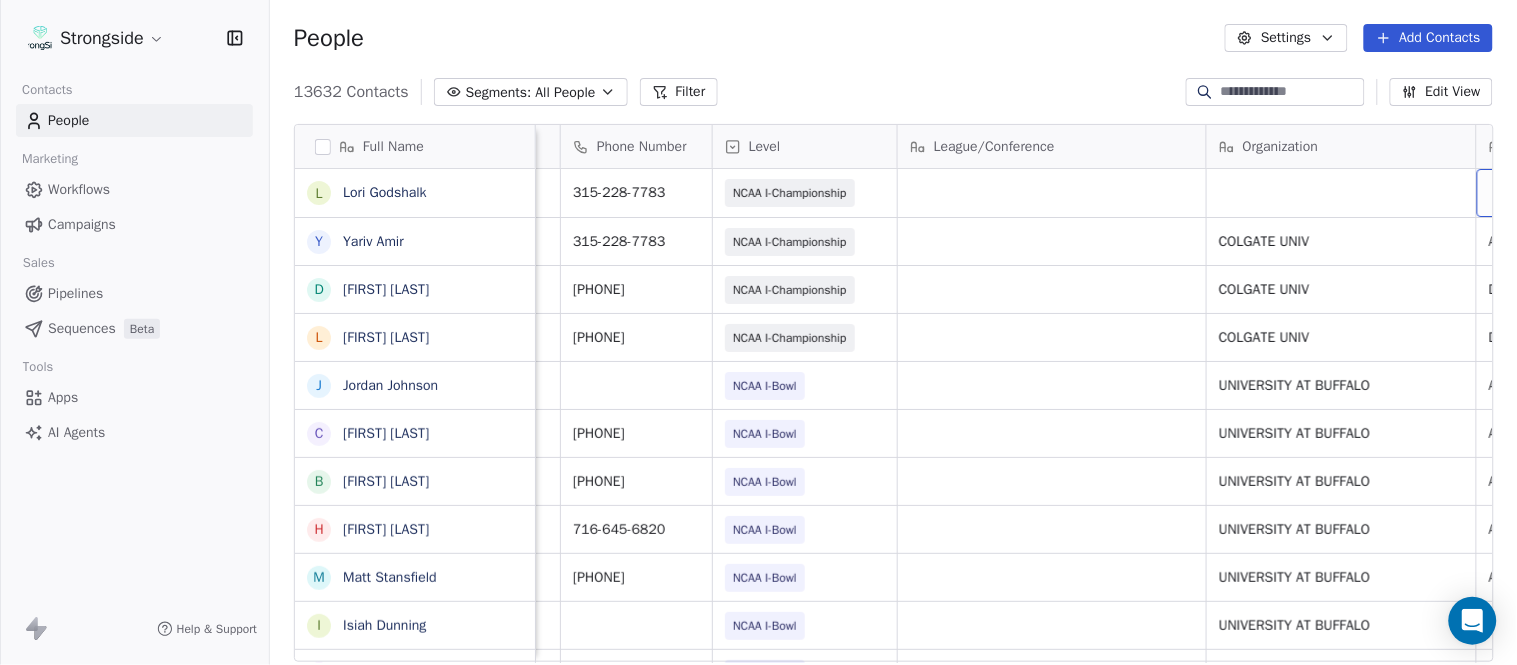 scroll, scrollTop: 0, scrollLeft: 553, axis: horizontal 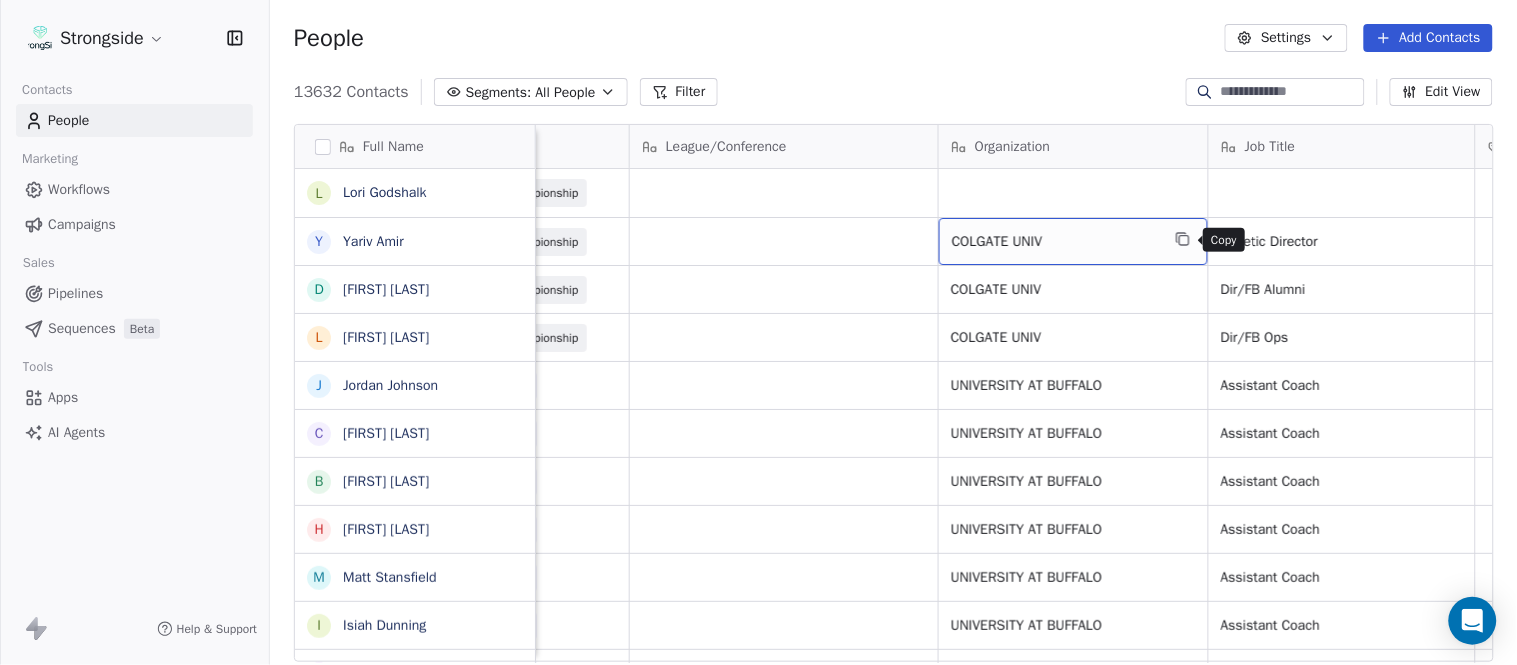 click at bounding box center [1183, 239] 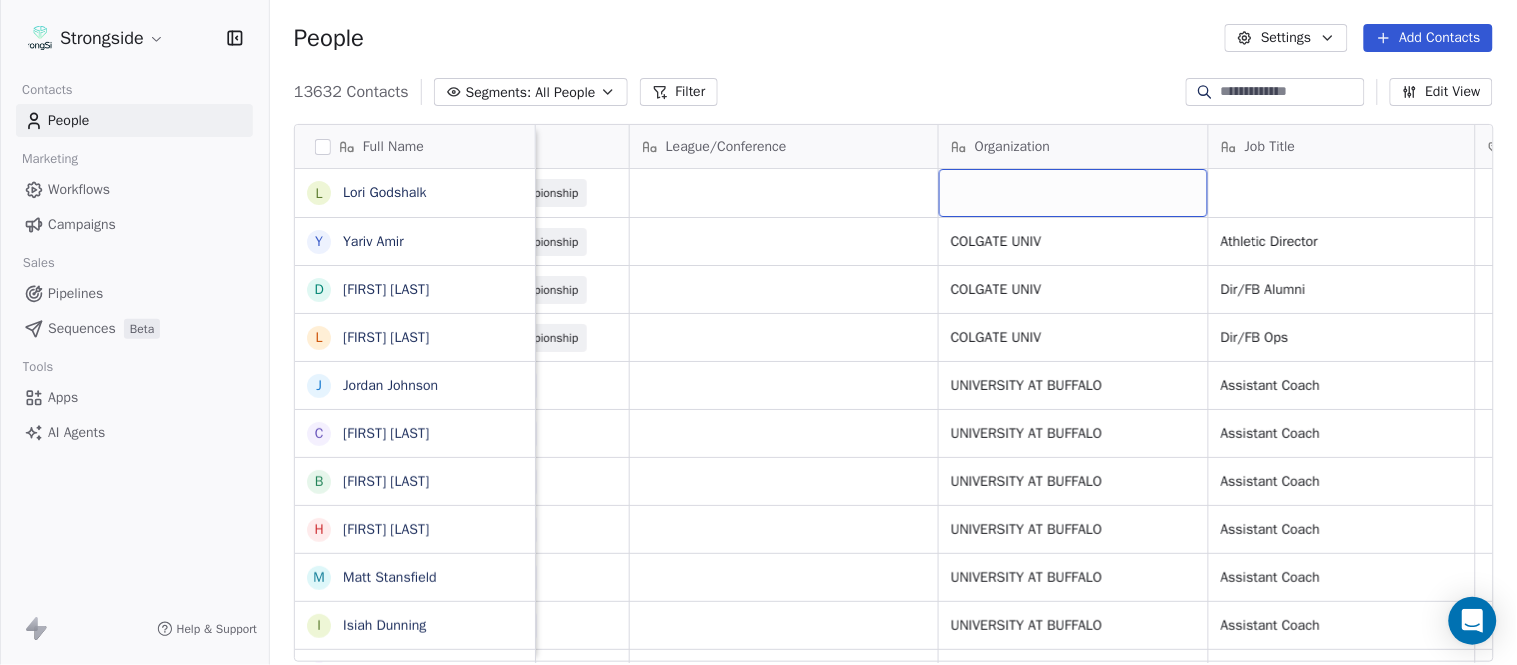 click at bounding box center (1073, 193) 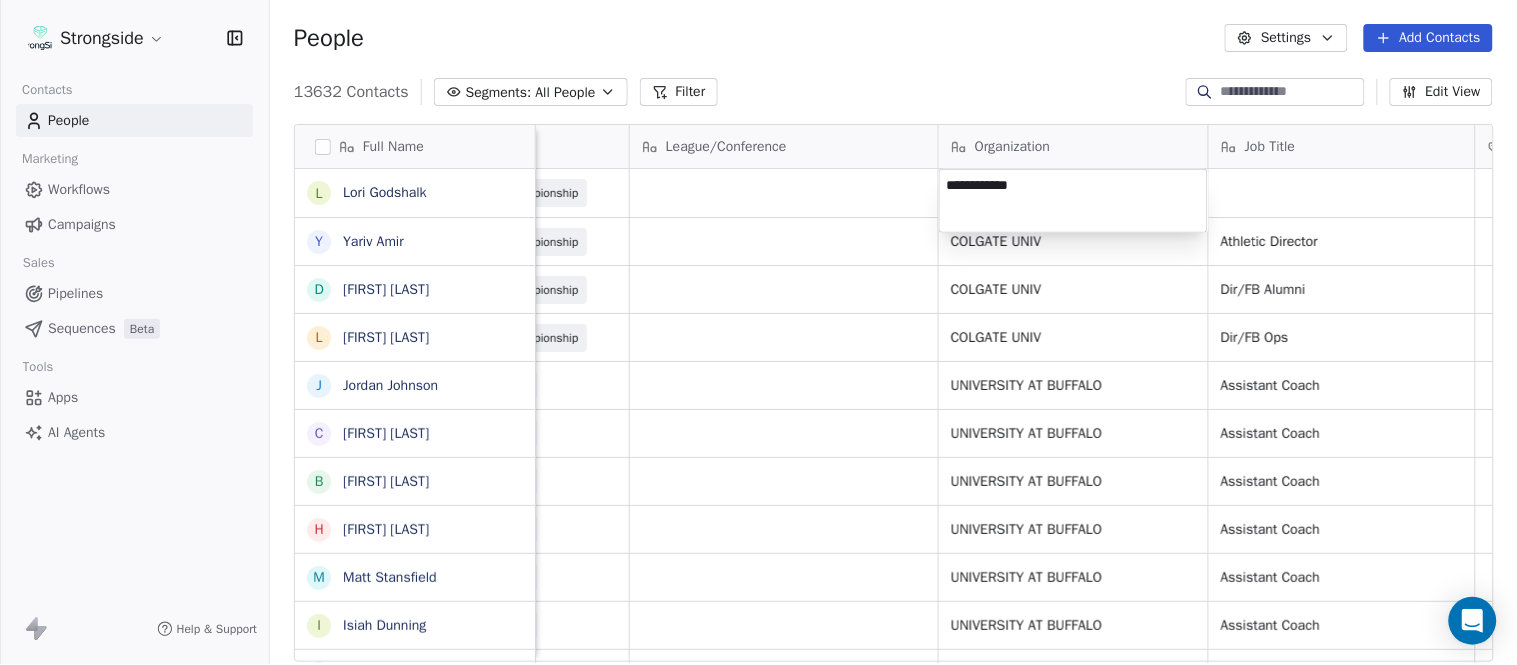 click on "Strongside Contacts People Marketing Workflows Campaigns Sales Pipelines Sequences Beta Tools Apps AI Agents Help & Support People Settings  Add Contacts 13632 Contacts Segments: All People Filter  Edit View Tag Add to Sequence Export Full Name L [LAST] Y [LAST] D [LAST] L [LAST] J [LAST] C [LAST] B [LAST] H [LAST] M [LAST] I [LAST] R [LAST] J [LAST] C [LAST] D [LAST] A [LAST] R [LAST] B [LAST] S [LAST] I [LAST] J [LAST] M [LAST] A [LAST] B [LAST] M [LAST] J [LAST] L [LAST] D [LAST] J [LAST] N [LAST] R [LAST] M [LAST] Email Phone Number Level League/Conference Organization Job Title Tags Created Date BST Status Priority [EMAIL] [PHONE] NCAA I-Championship Aug 06, 2025 06:47 PM [EMAIL] [PHONE] NCAA I-Championship COLGATE UNIV Athletic Director [EMAIL]" at bounding box center [758, 332] 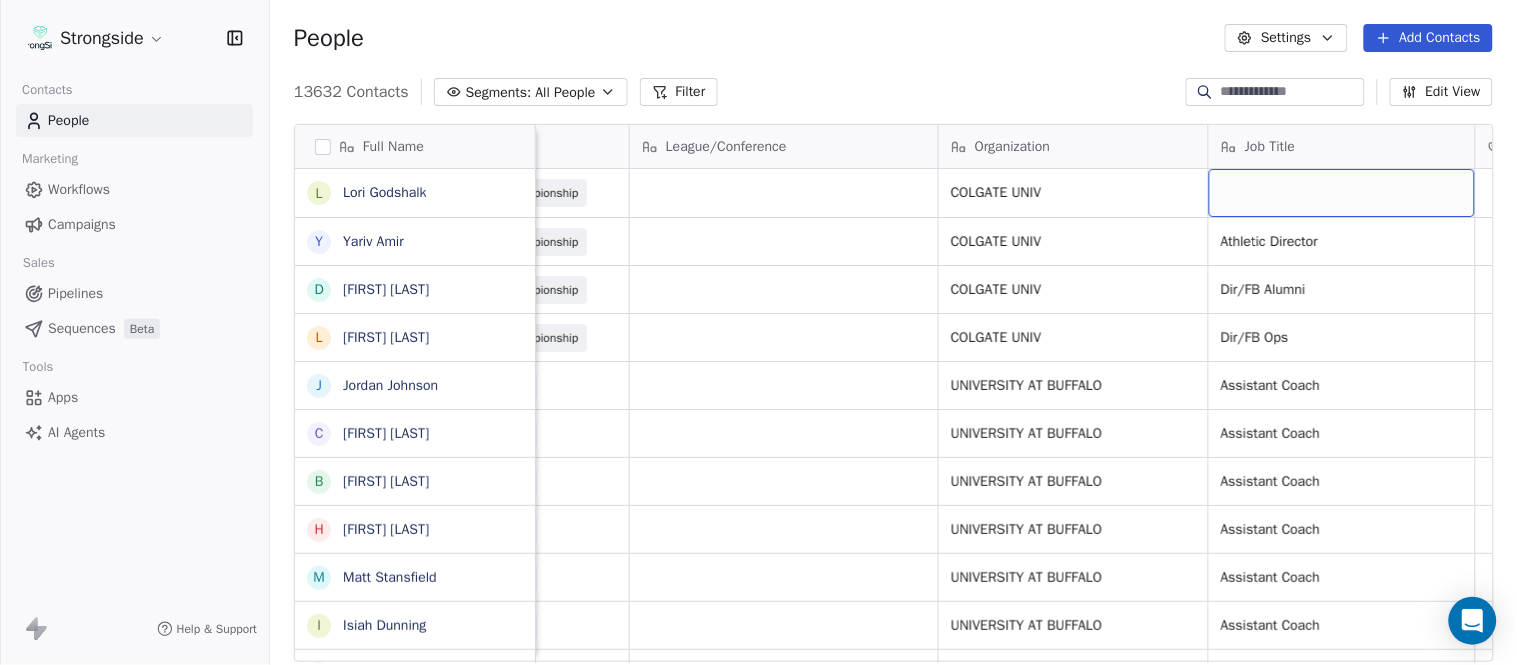 click at bounding box center (1342, 193) 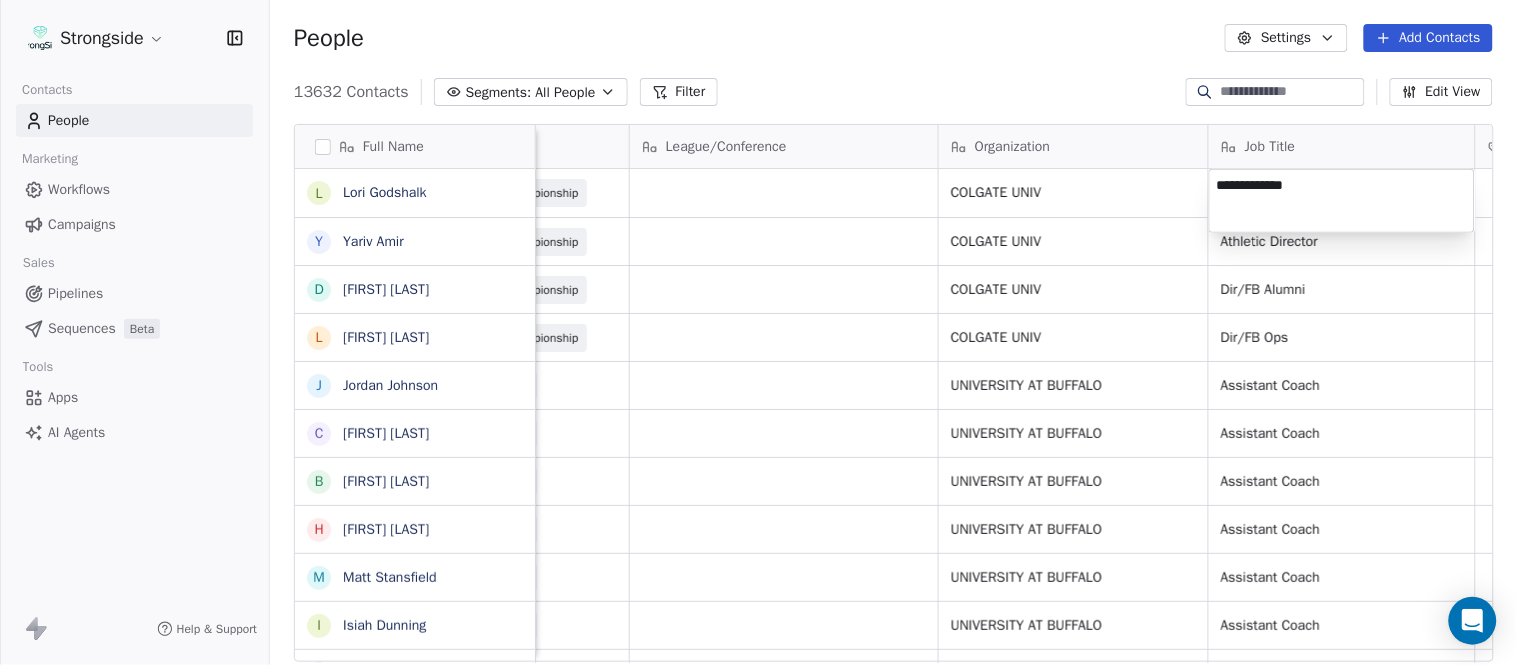 click on "Strongside Contacts People Marketing Workflows Campaigns Sales Pipelines Sequences Beta Tools Apps AI Agents Help & Support People Settings  Add Contacts 13632 Contacts Segments: All People Filter  Edit View Tag Add to Sequence Export Full Name L [LAST] Y [LAST] D [LAST] L [LAST] J [LAST] C [LAST] B [LAST] H [LAST] M [LAST] I [LAST] R [LAST] J [LAST] C [LAST] D [LAST] A [LAST] R [LAST] B [LAST] S [LAST] I [LAST] J [LAST] M [LAST] A [LAST] B [LAST] M [LAST] J [LAST] L [LAST] D [LAST] J [LAST] N [LAST] R [LAST] M [LAST] Email Phone Number Level League/Conference Organization Job Title Tags Created Date BST Status Priority l [EMAIL] [PHONE] NCAA I-Championship COLGATE UNIV Aug 06, 2025 06:47 PM [EMAIL] [PHONE] NCAA I-Championship COLGATE UNIV Athletic Director SID" at bounding box center (758, 332) 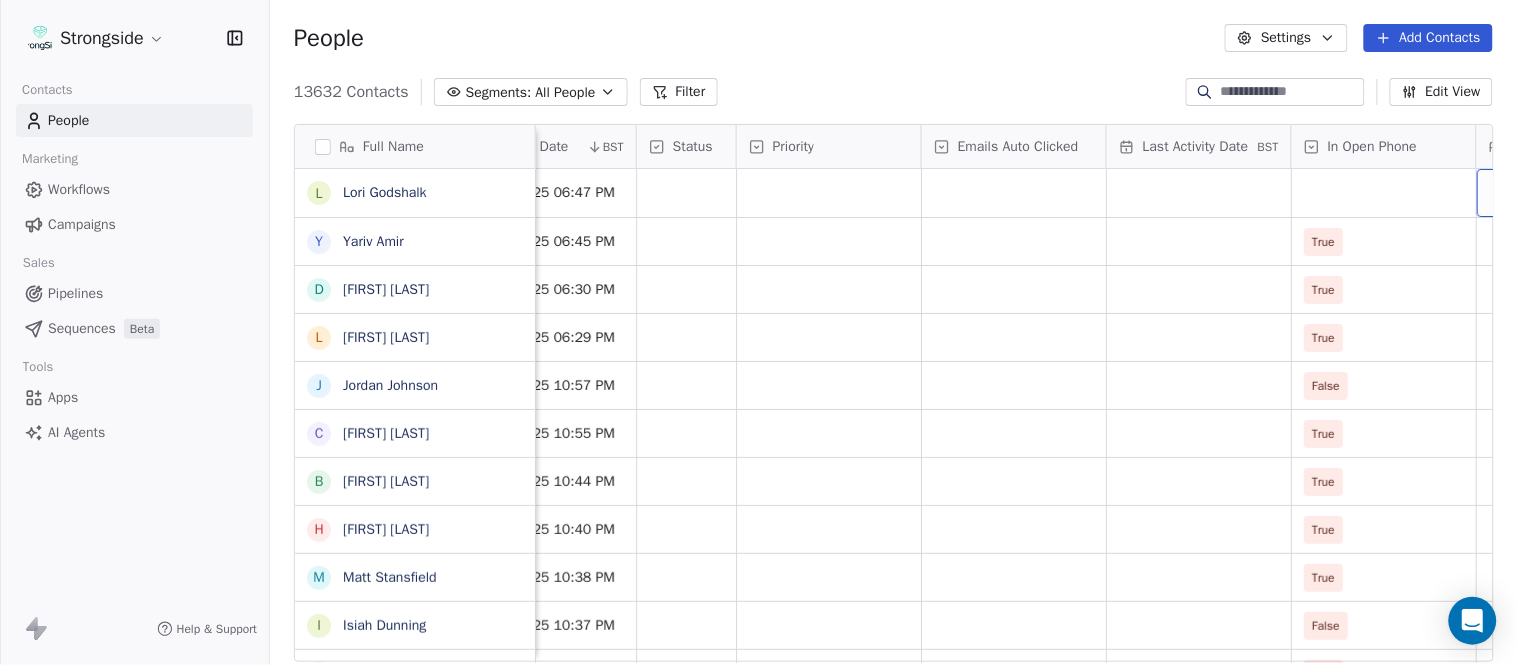 scroll, scrollTop: 0, scrollLeft: 1863, axis: horizontal 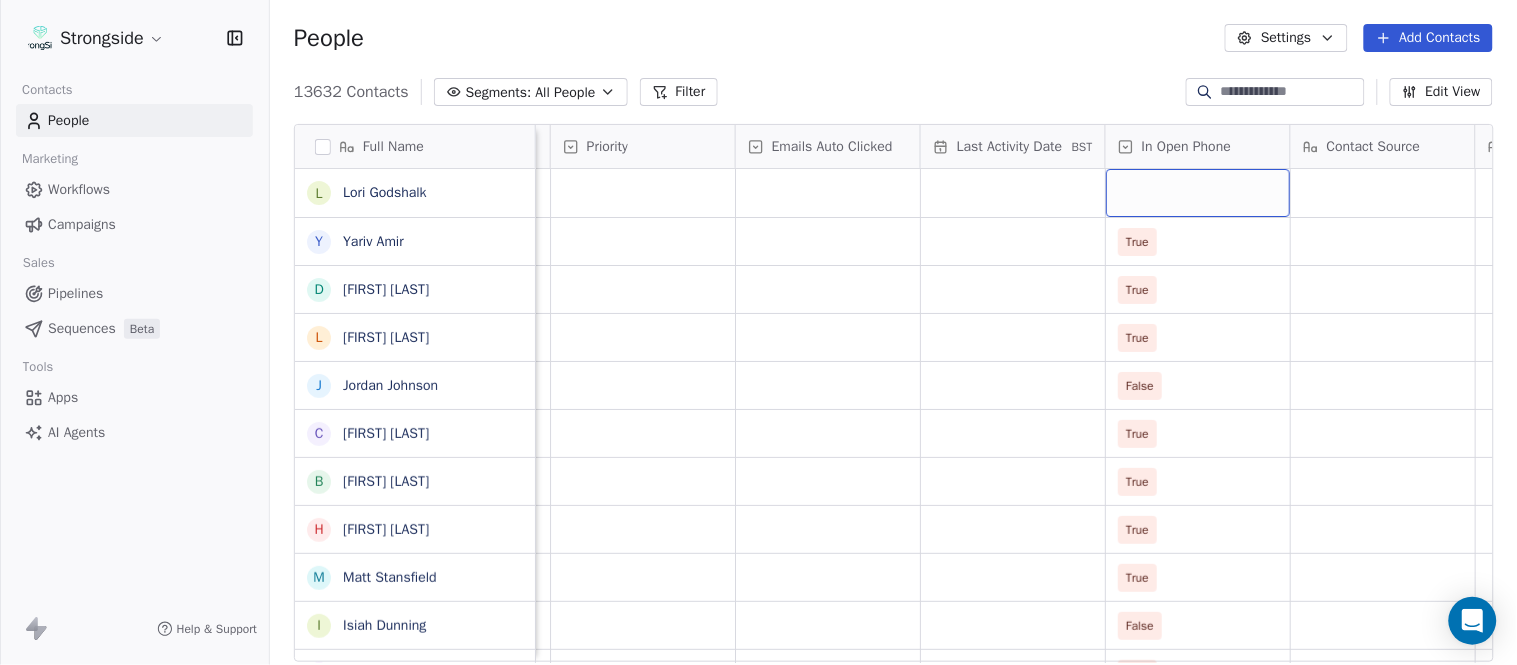click at bounding box center [1198, 193] 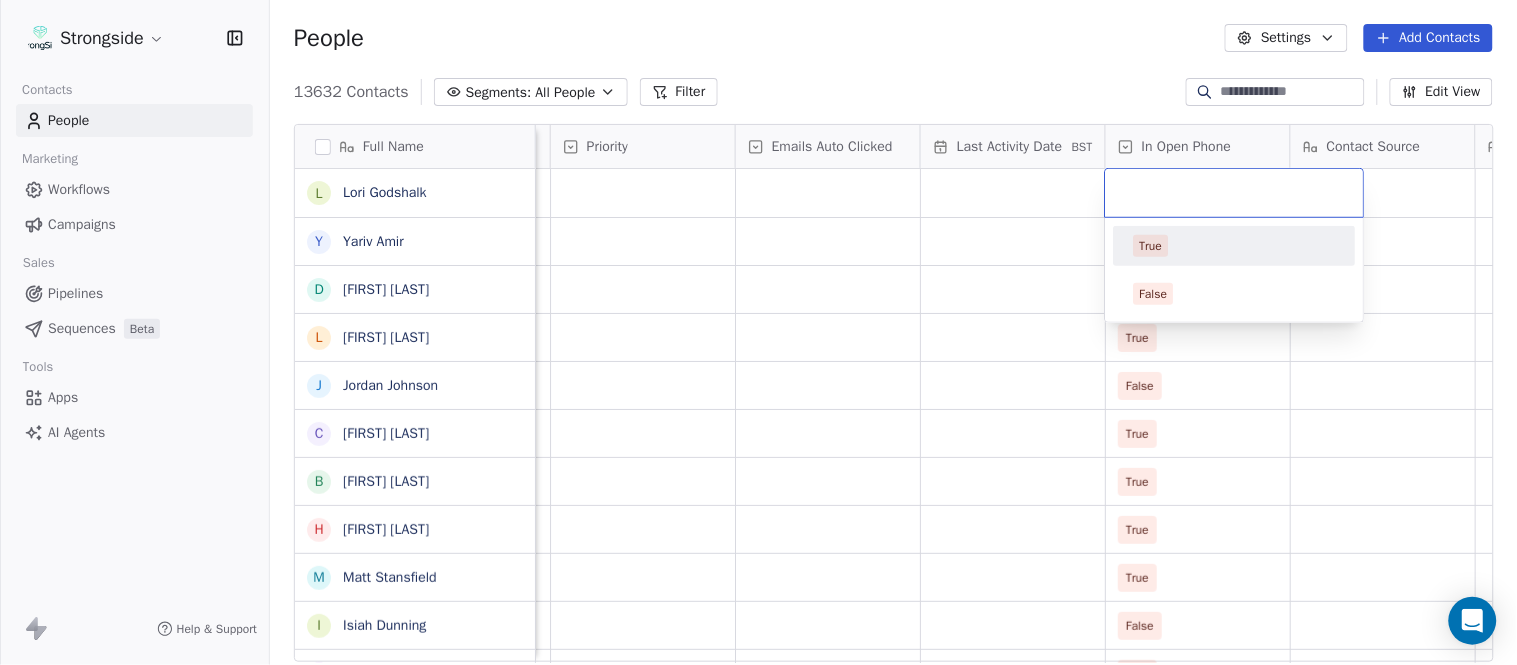 click on "True" at bounding box center (1235, 246) 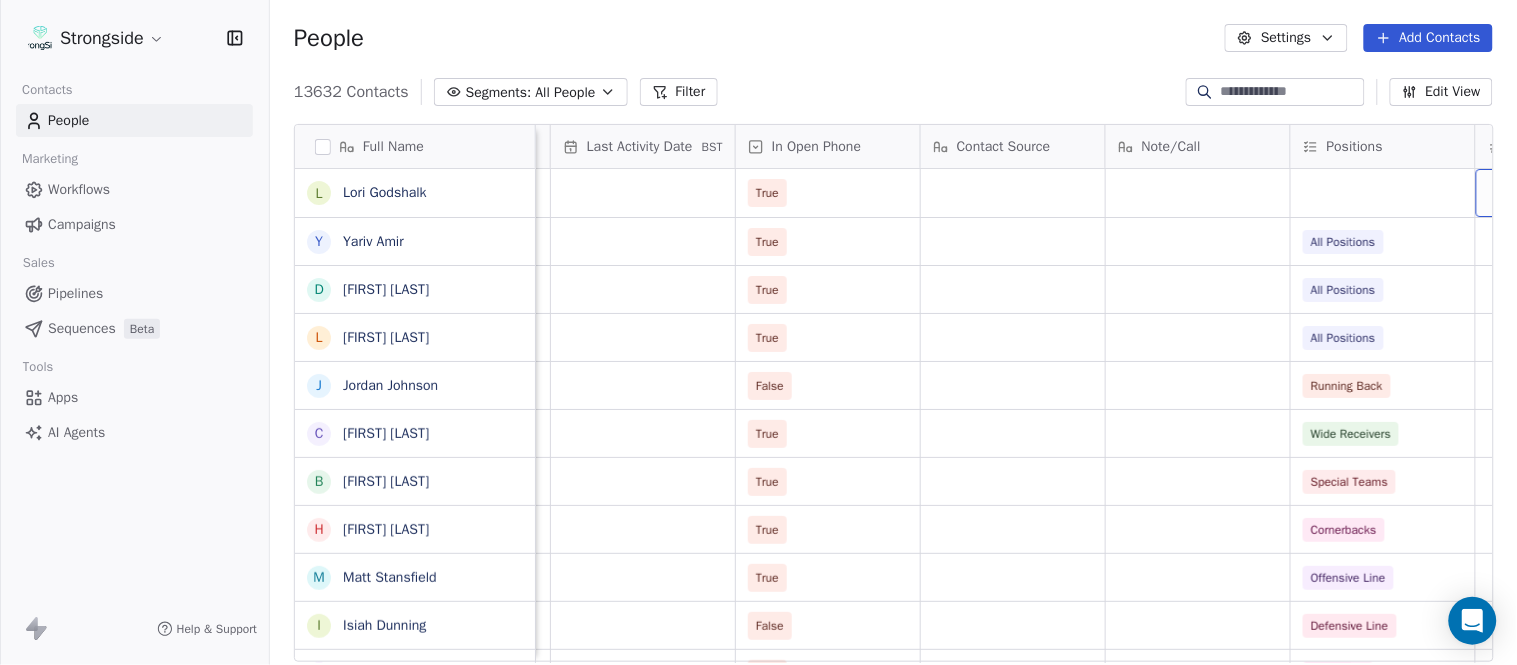 scroll, scrollTop: 0, scrollLeft: 2417, axis: horizontal 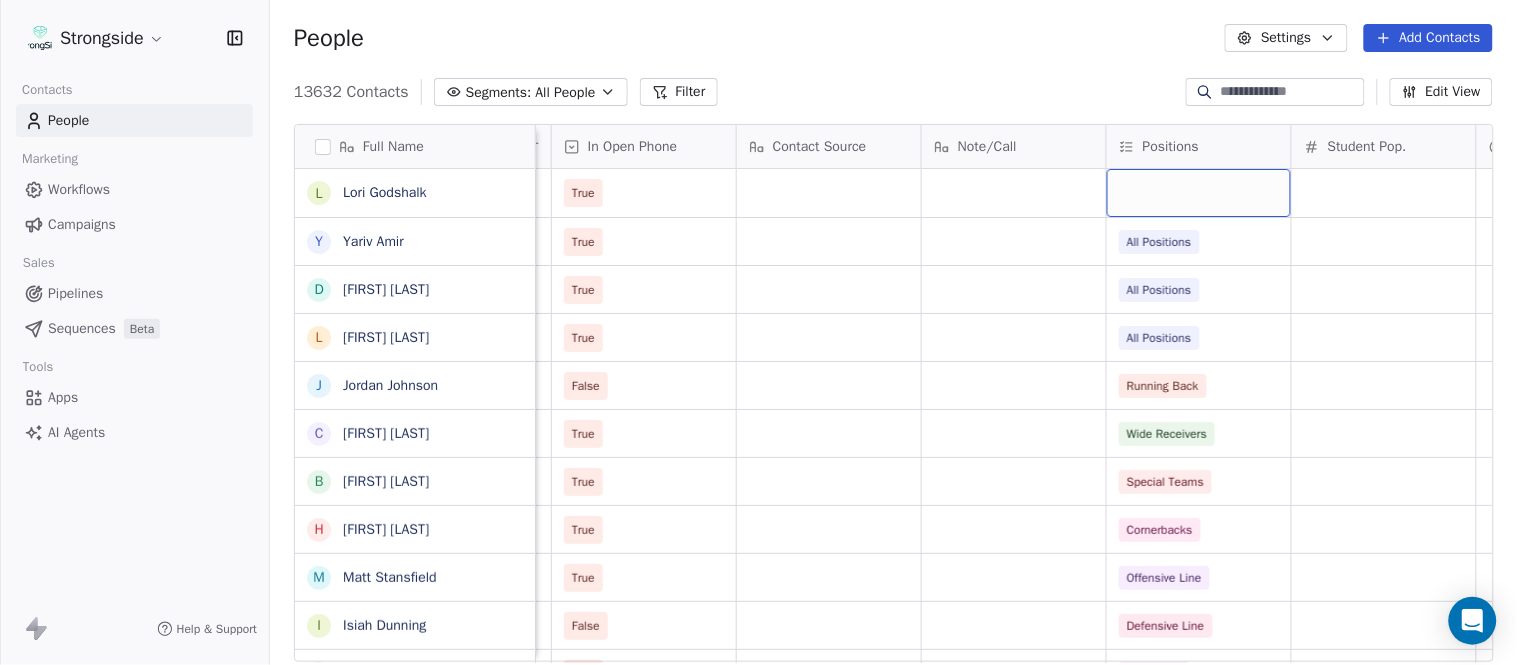 click at bounding box center (1199, 193) 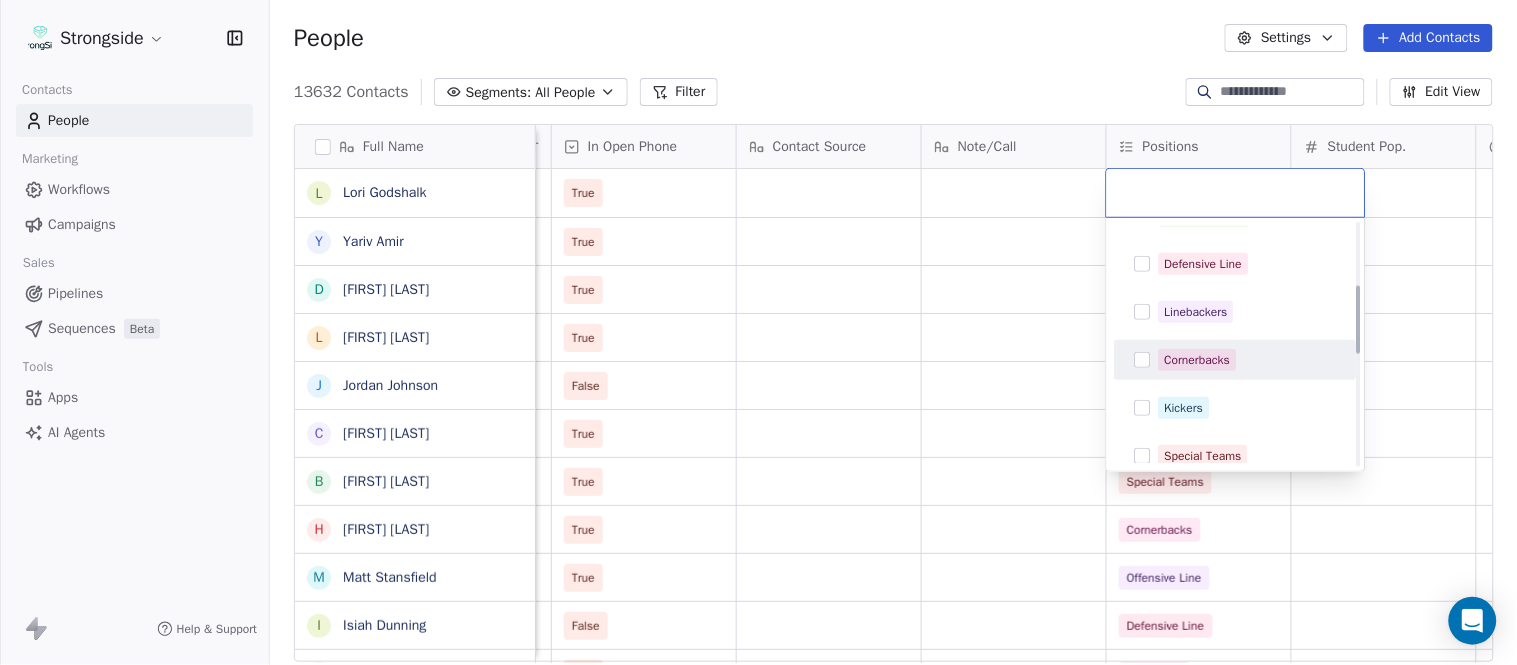 scroll, scrollTop: 444, scrollLeft: 0, axis: vertical 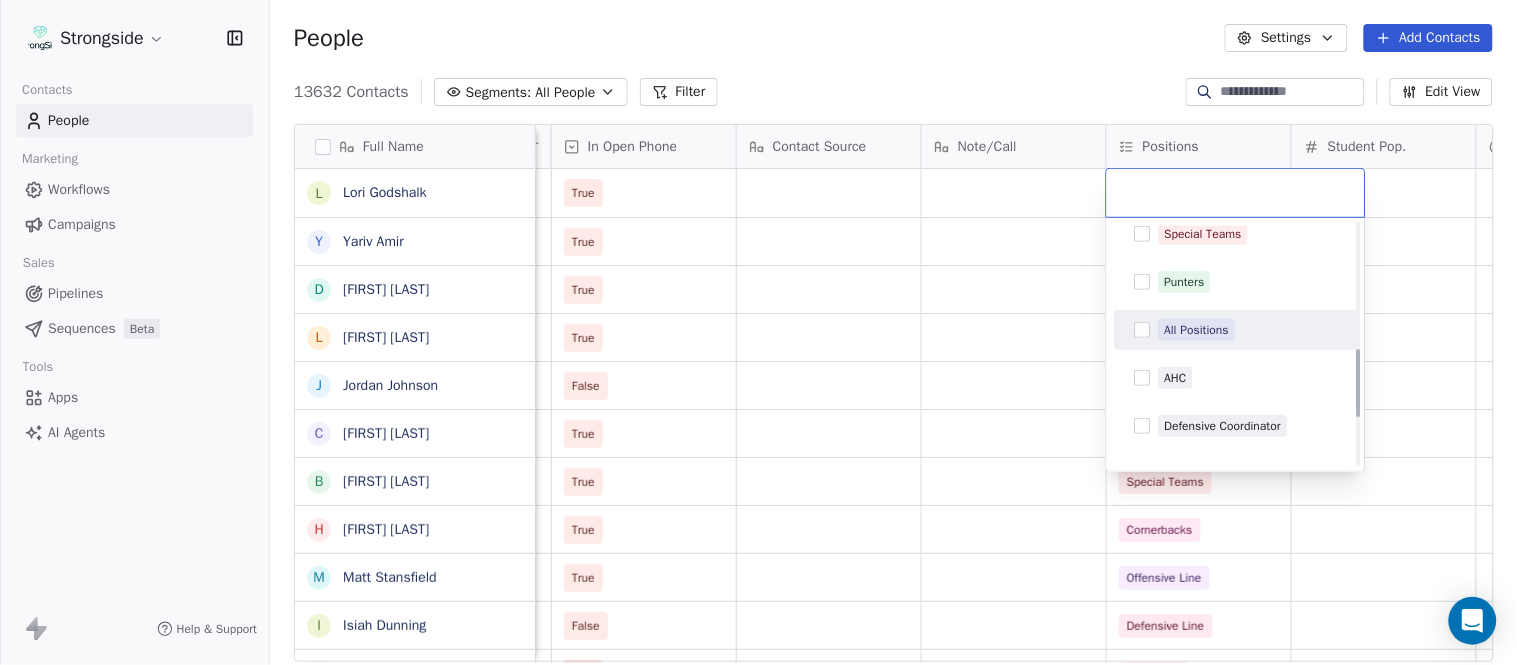 click on "All Positions" at bounding box center (1248, 330) 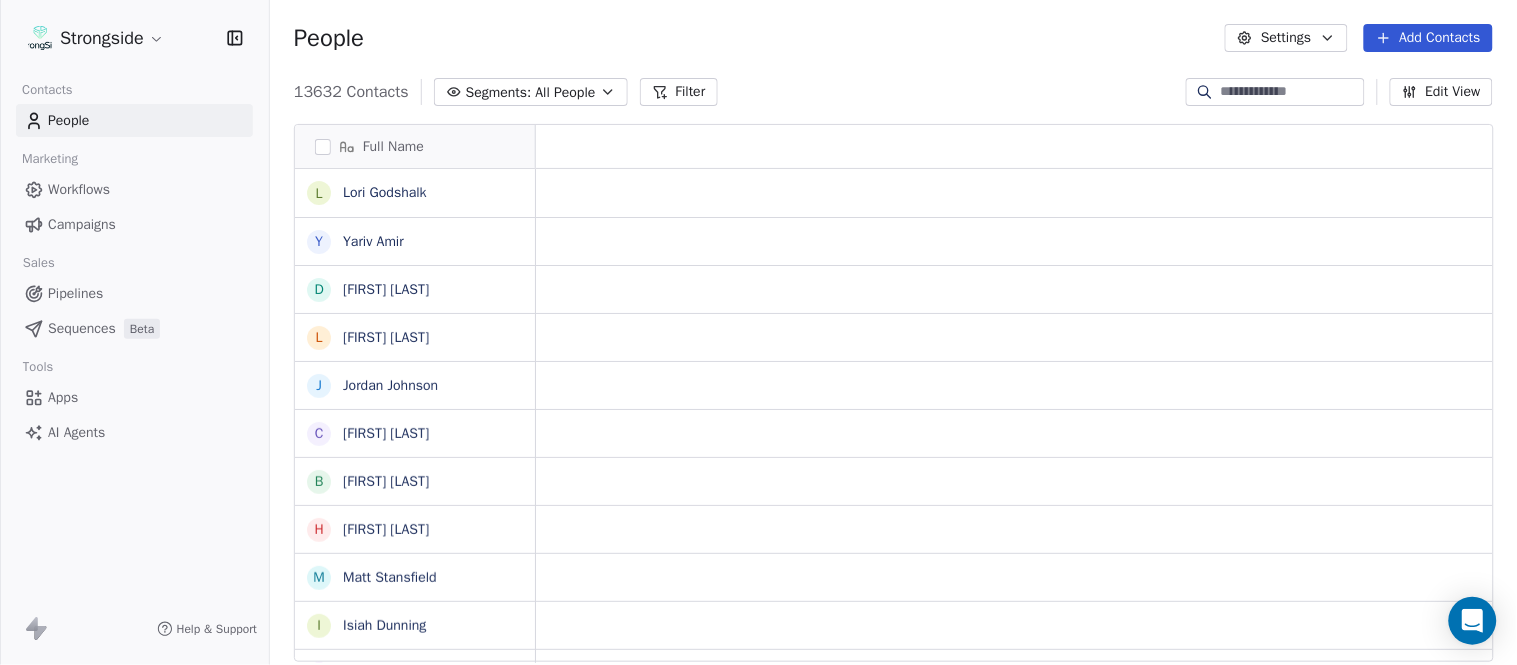 drag, startPoint x: 1294, startPoint y: 657, endPoint x: 656, endPoint y: 621, distance: 639.0149 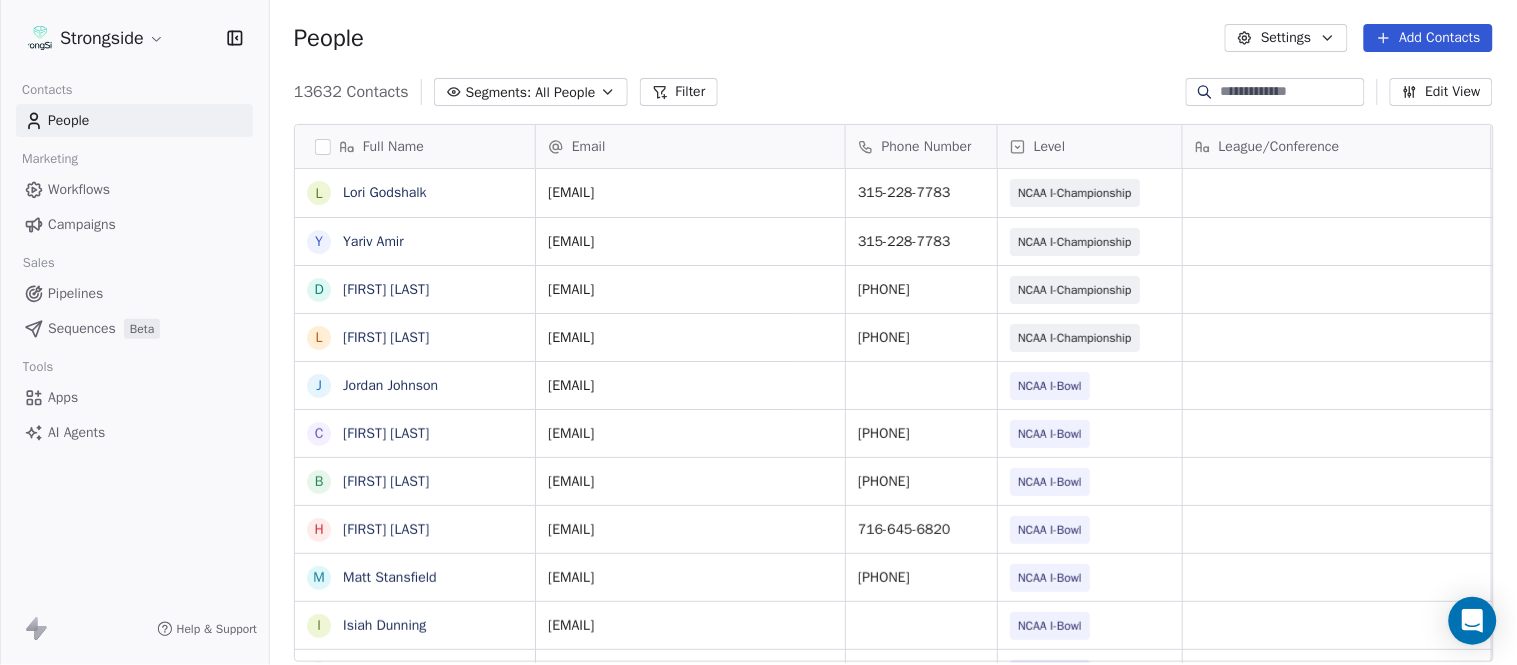click on "People Settings  Add Contacts" at bounding box center (893, 38) 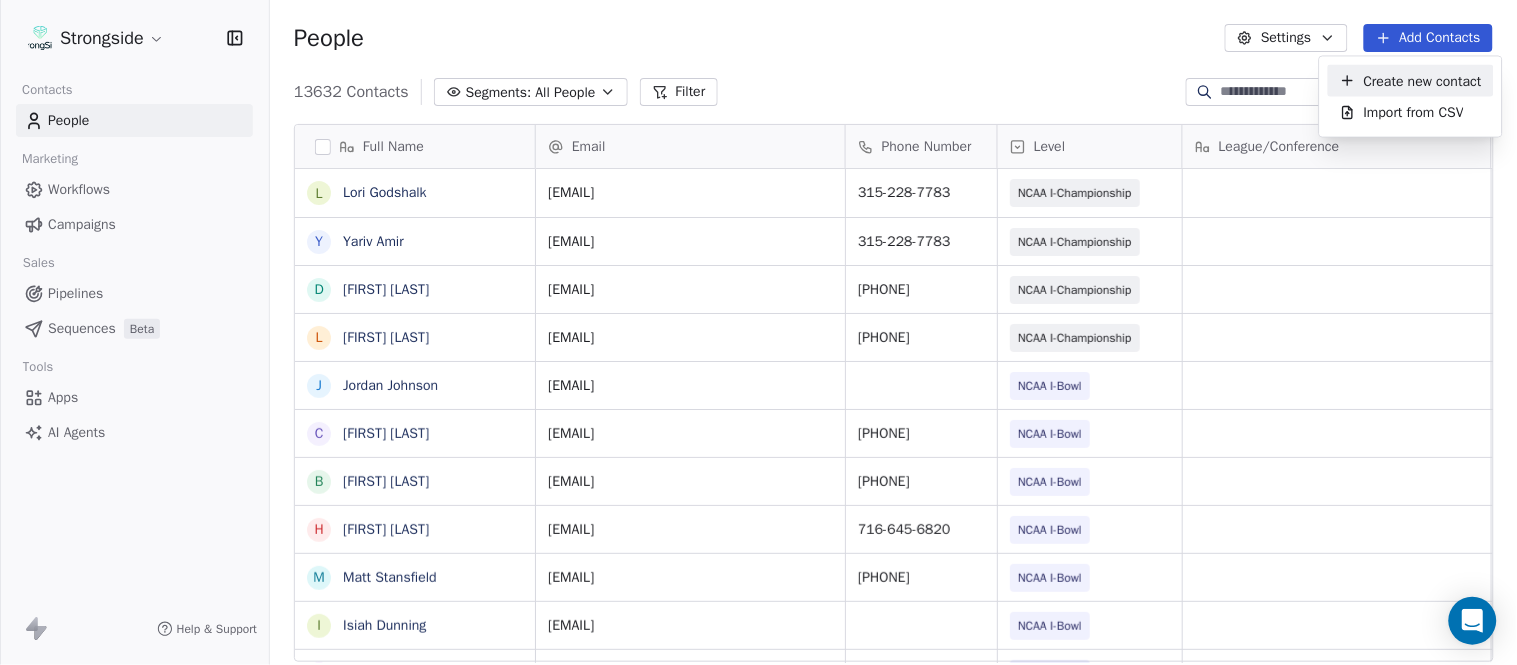 click on "Create new contact" at bounding box center [1423, 80] 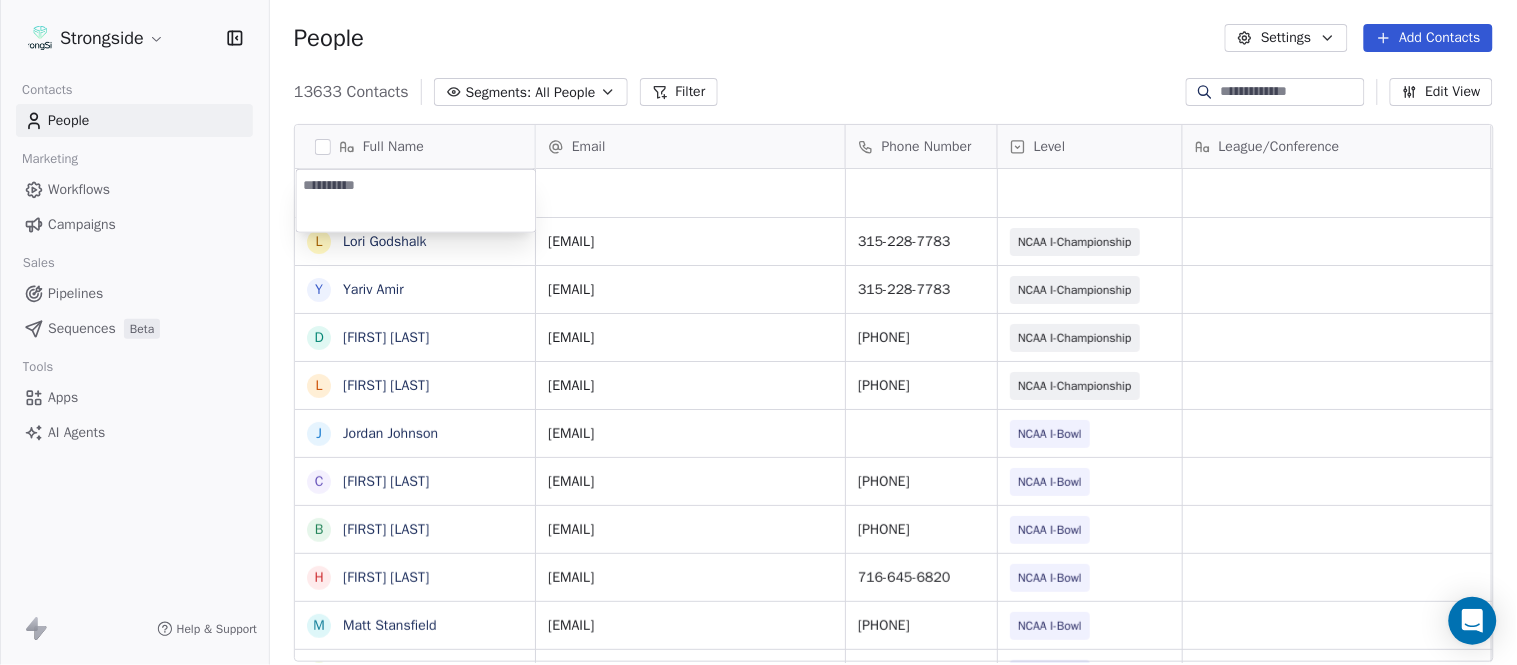 type on "**********" 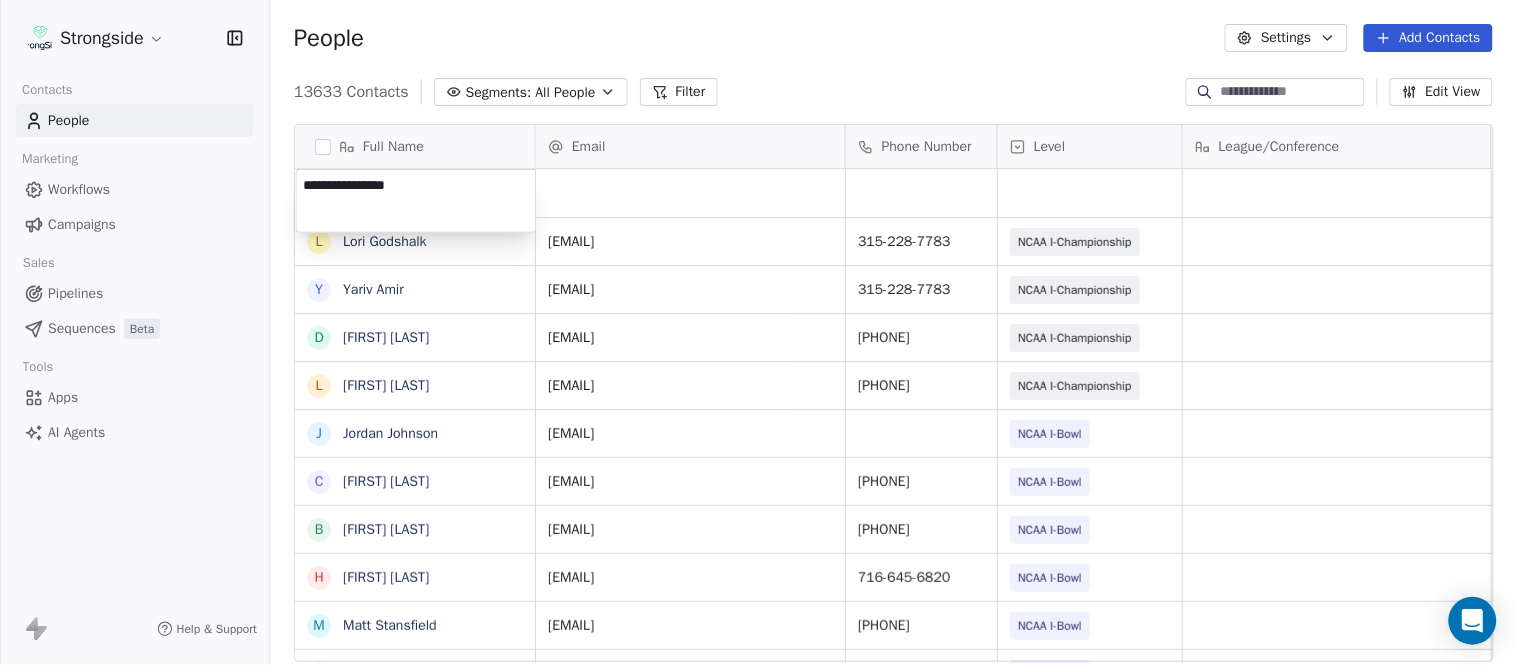 click on "Strongside Contacts People Marketing Workflows Campaigns Sales Pipelines Sequences Beta Tools Apps AI Agents Help & Support People Settings  Add Contacts 13633 Contacts Segments: All People Filter  Edit View Tag Add to Sequence Export Full Name L [LAST] Y [LAST] D [LAST] L [LAST] J [LAST] C [LAST] B [LAST] H [LAST] M [LAST] I [LAST] R [LAST] J [LAST] C [LAST] D [LAST] A [LAST] R [LAST] B [LAST] S [LAST] I [LAST] J [LAST] M [LAST] A [LAST] B [LAST] M [LAST] J [LAST] L [LAST] D [LAST] J [LAST] N [LAST] R [LAST] M [LAST] Email Phone Number Level League/Conference Organization Job Title Tags Created Date BST Aug 06, 2025 06:48 PM [EMAIL] [PHONE] NCAA I-Championship COLGATE UNIV FB Admin Asst Aug 06, 2025 06:47 PM [EMAIL] [PHONE] NCAA I-Championship COLGATE UNIV Athletic Director SID" at bounding box center (758, 332) 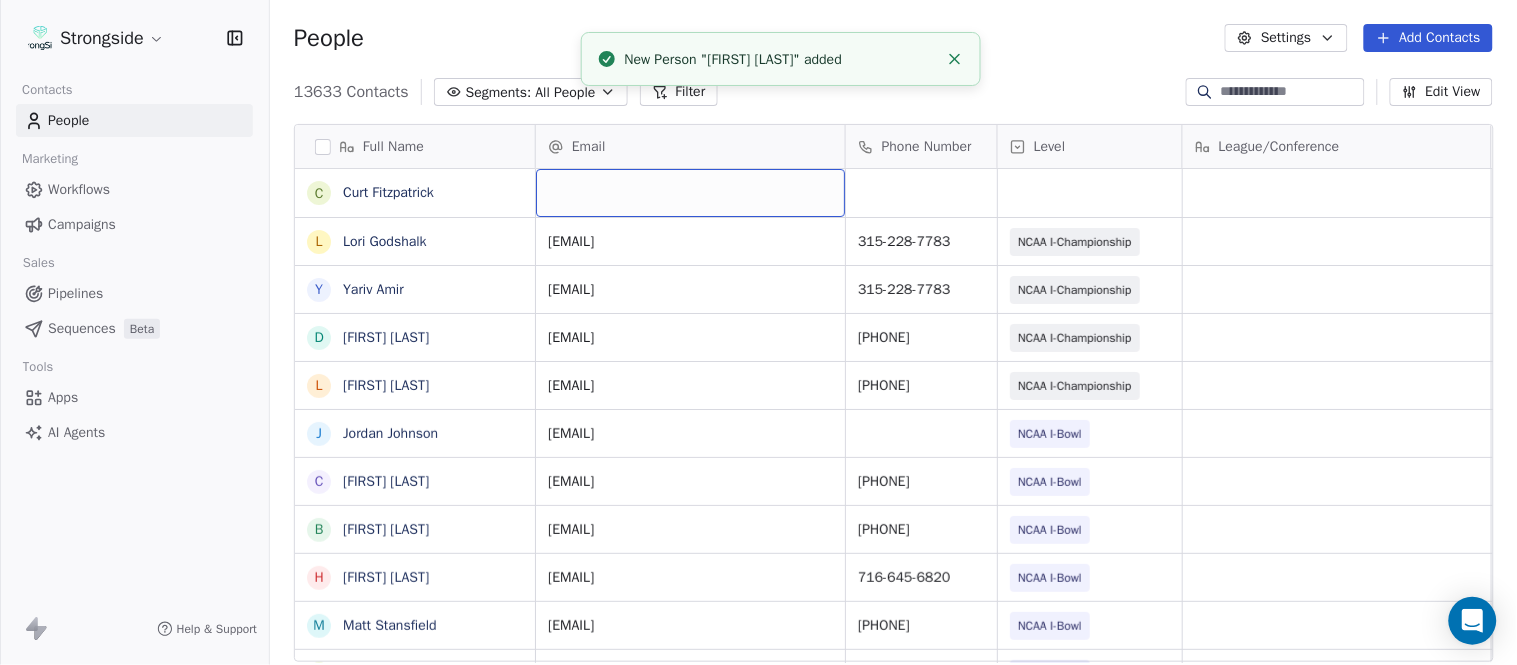 click at bounding box center (690, 193) 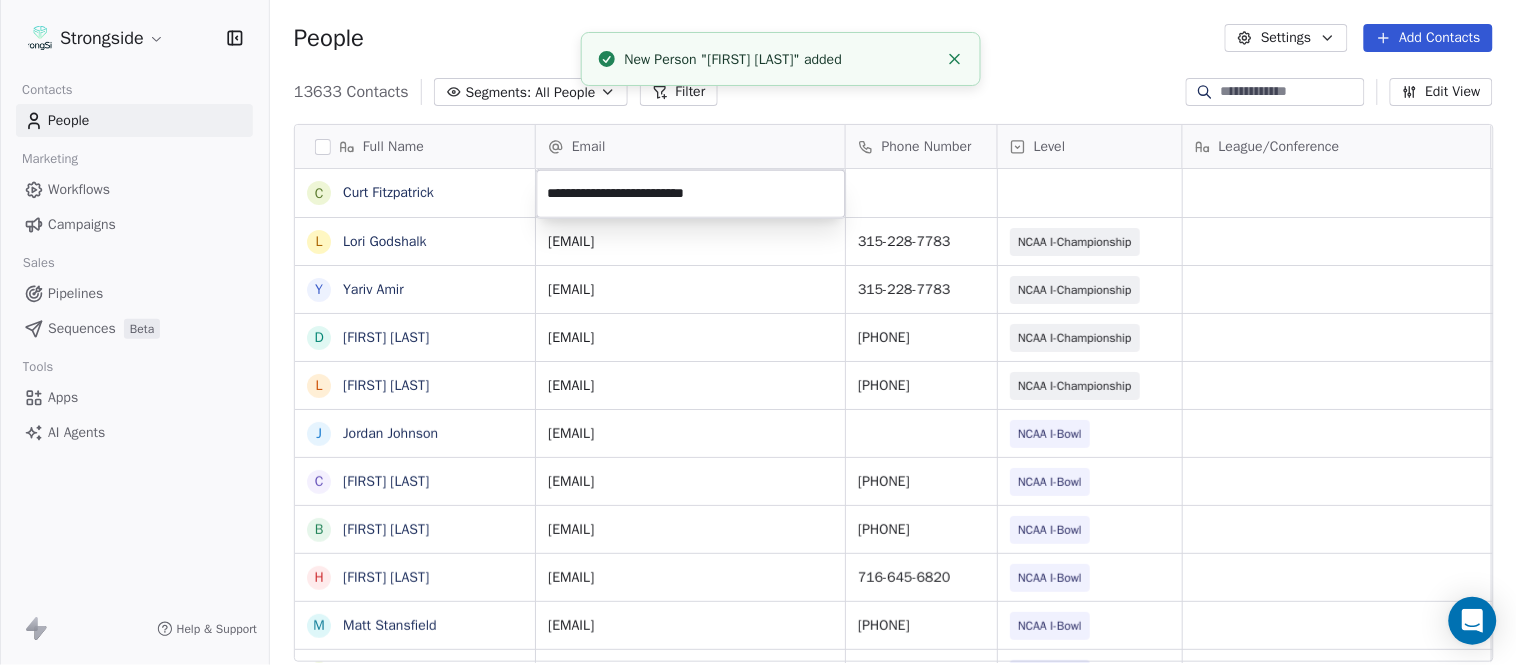 click on "Strongside Contacts People Marketing Workflows Campaigns Sales Pipelines Sequences Beta Tools Apps AI Agents Help & Support People Settings Add Contacts 13633 Contacts Segments: All People Filter Edit View Tag Add to Sequence Export Full Name C [LAST] [LAST] L [LAST] [LAST] Y [LAST] [LAST] D [LAST] [LAST] L [LAST] [LAST] J [LAST] [LAST] C [LAST] [LAST] B [LAST] [LAST] H [LAST] [LAST] M [LAST] [LAST] I [LAST] [LAST] R [LAST] [LAST] J [LAST] [LAST] C [LAST] [LAST] D [LAST] [LAST] A [LAST] [LAST] R [LAST] [LAST] B [LAST] [LAST] S [LAST] [LAST] I [LAST] [LAST] J [LAST] [LAST] M [LAST] [LAST] A [LAST] [LAST] B [LAST] [LAST] M [LAST] [LAST] J [LAST] [LAST] L [LAST] [LAST] D [LAST] [LAST] J [LAST] [LAST] N [LAST] [LAST] R [LAST] [LAST] Email Phone Number Level League/Conference Organization Job Title Tags Created Date BST Aug 06, 2025 06:48 PM [EMAIL] [PHONE] NCAA I-Championship COLGATE UNIV FB Admin Asst Aug 06, 2025 06:47 PM [EMAIL] [PHONE] NCAA I-Championship COLGATE UNIV SID" at bounding box center [758, 332] 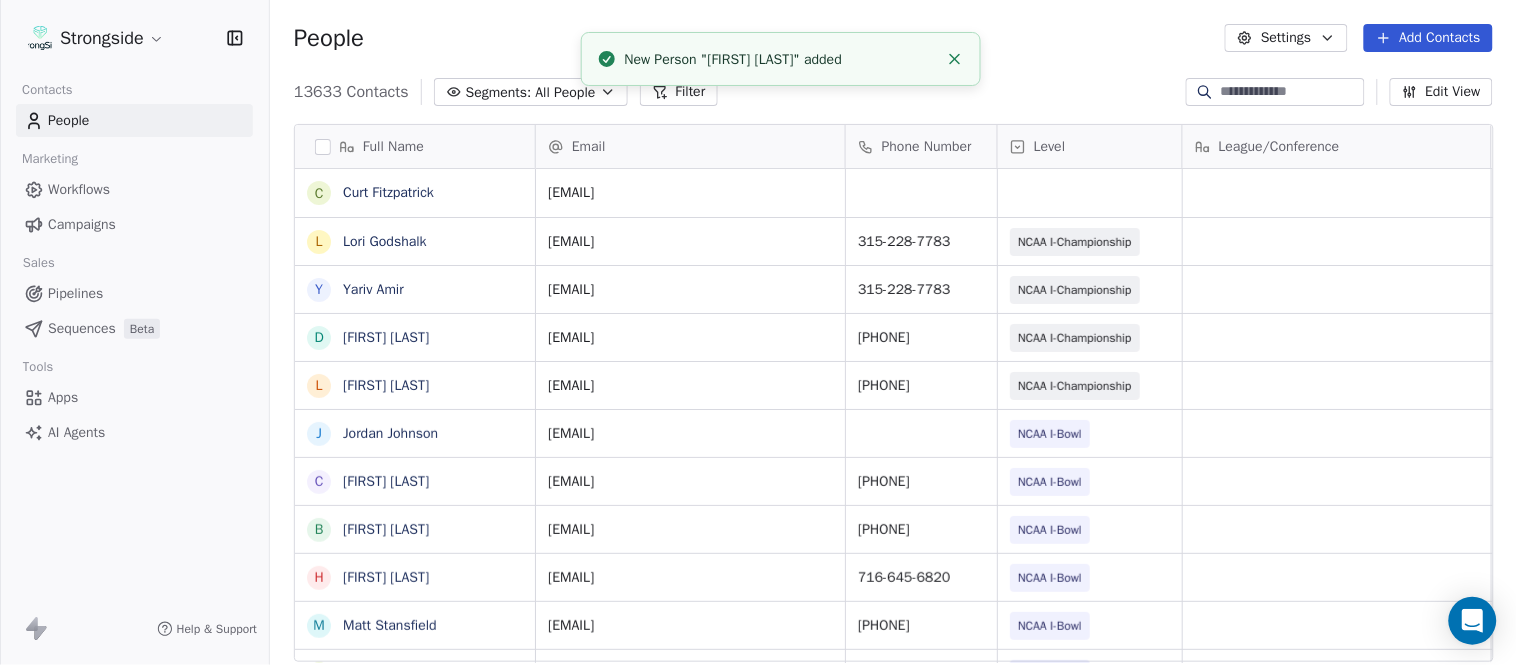 click 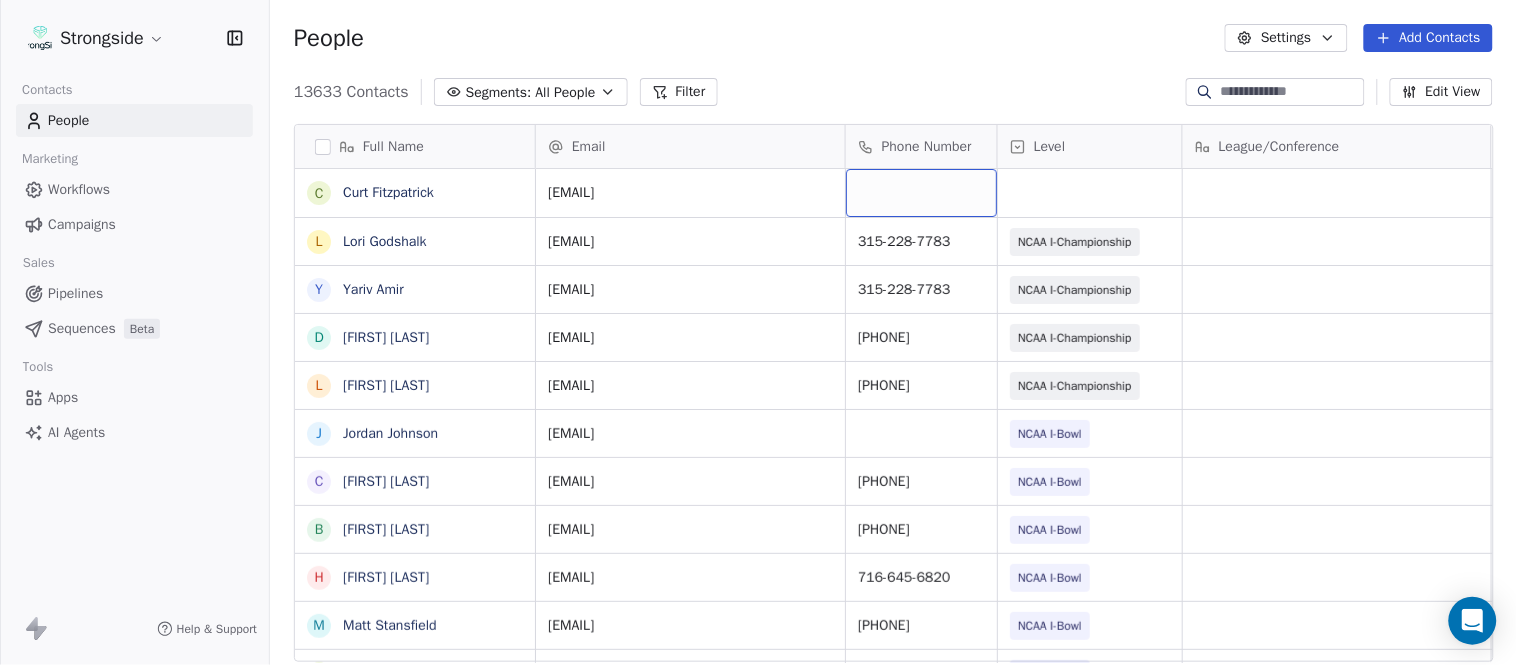 click at bounding box center [921, 193] 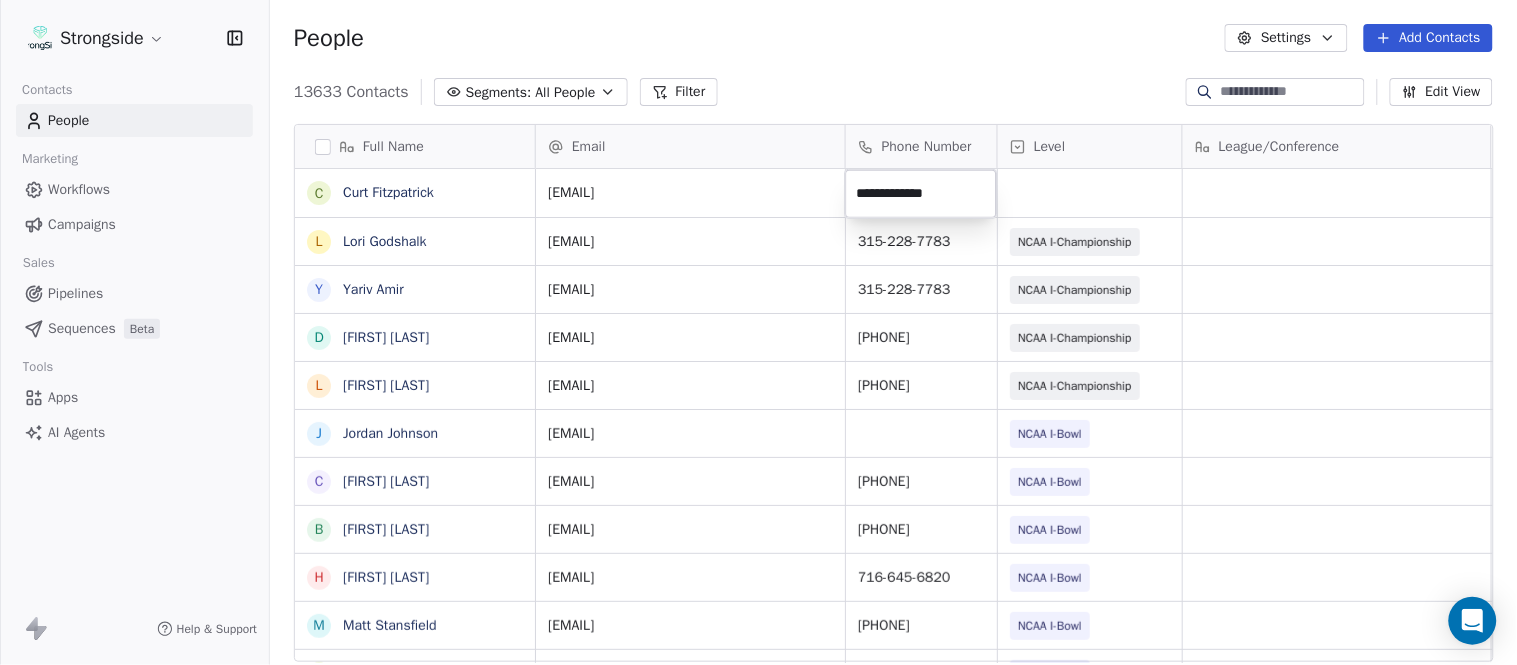 click on "Strongside Contacts People Marketing Workflows Campaigns Sales Pipelines Sequences Beta Tools Apps AI Agents Help & Support People Settings  Add Contacts 13633 Contacts Segments: All People Filter  Edit View Tag Add to Sequence Export Full Name C [LAST] L [LAST] Y [LAST] D [LAST] L [LAST] J [LAST] C [LAST] B [LAST] H [LAST] M [LAST] I [LAST] R [LAST] J [LAST] C [LAST] D [LAST] A [LAST] R [LAST] B [LAST] S [LAST] I [LAST] J [LAST] M [LAST] A [LAST] B [LAST] M [LAST] J [LAST] L [LAST] D [LAST] J [LAST] N [LAST] R [LAST] Email Phone Number Level League/Conference Organization Job Title Tags Created Date BST [EMAIL] Aug 06, 2025 06:48 PM [EMAIL] [PHONE] NCAA I-Championship COLGATE UNIV FB Admin Asst Aug 06, 2025 06:47 PM [EMAIL] [PHONE] SID" at bounding box center [758, 332] 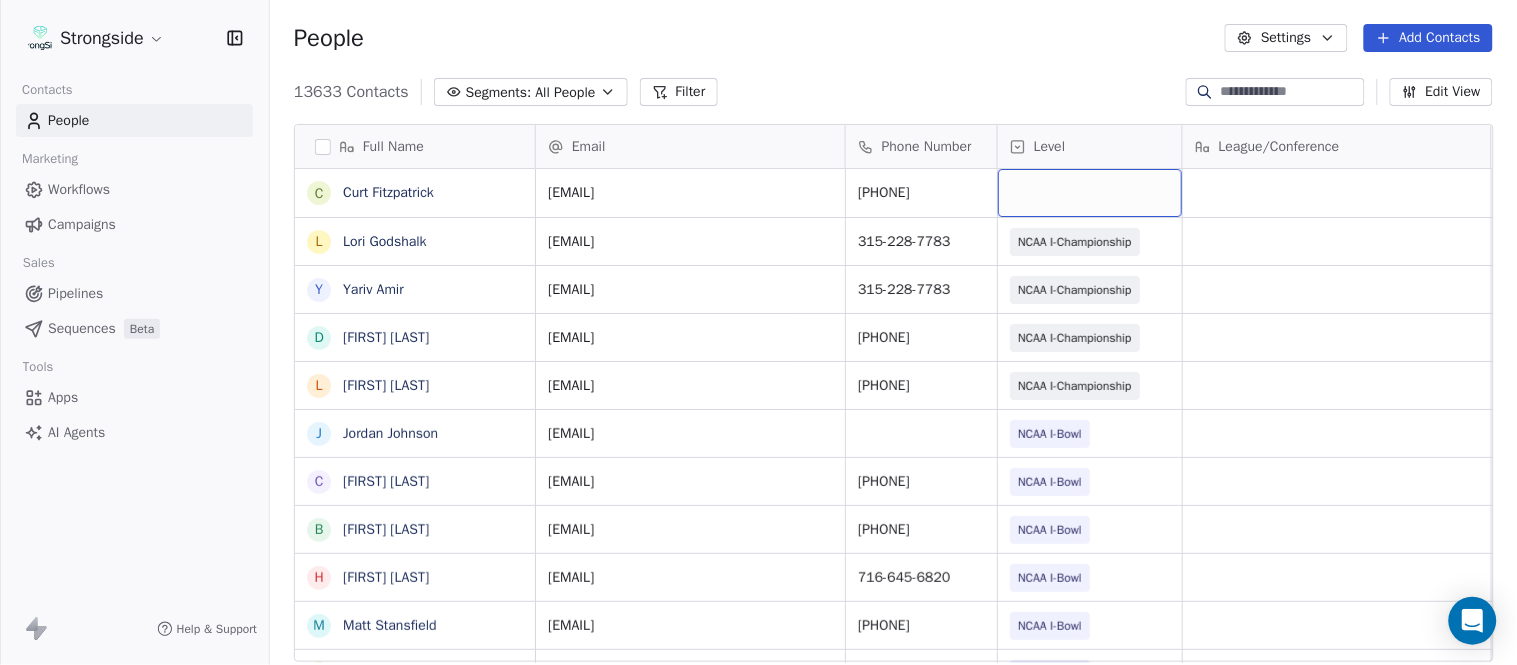 click at bounding box center [1090, 193] 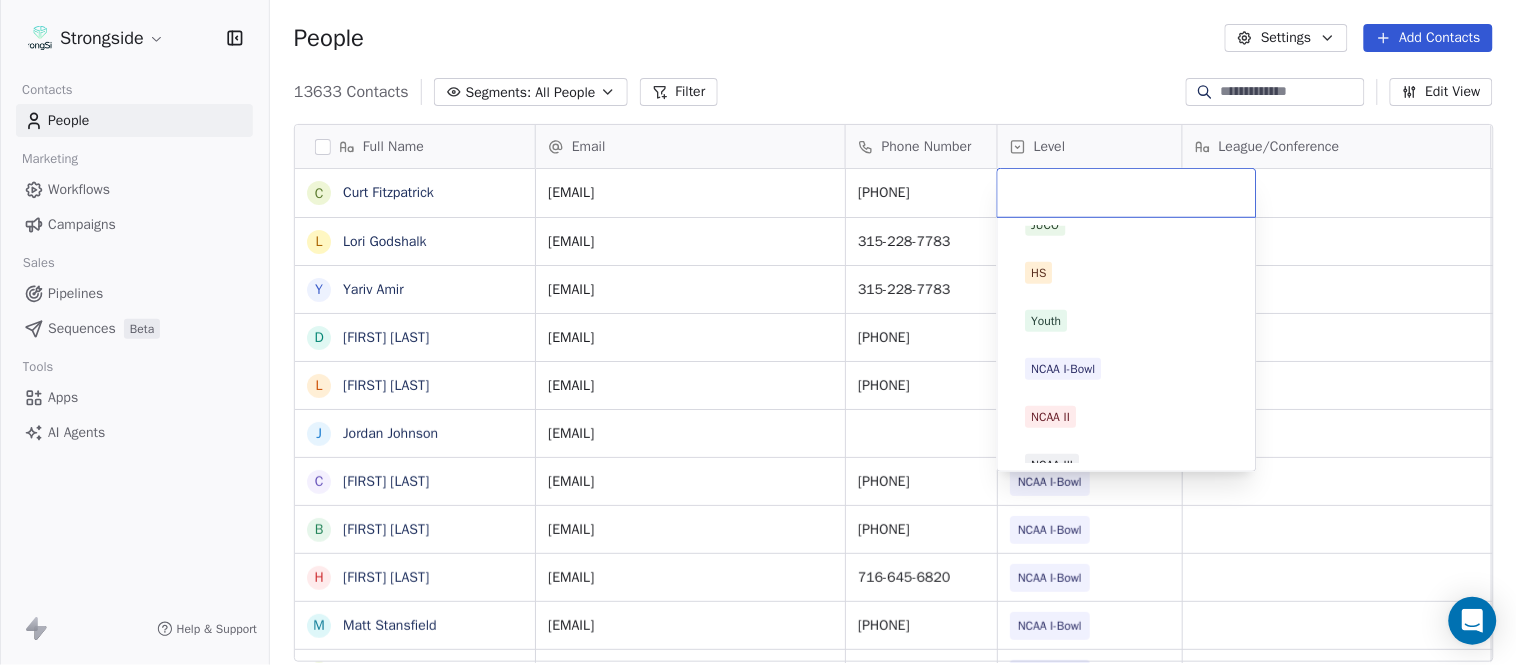scroll, scrollTop: 378, scrollLeft: 0, axis: vertical 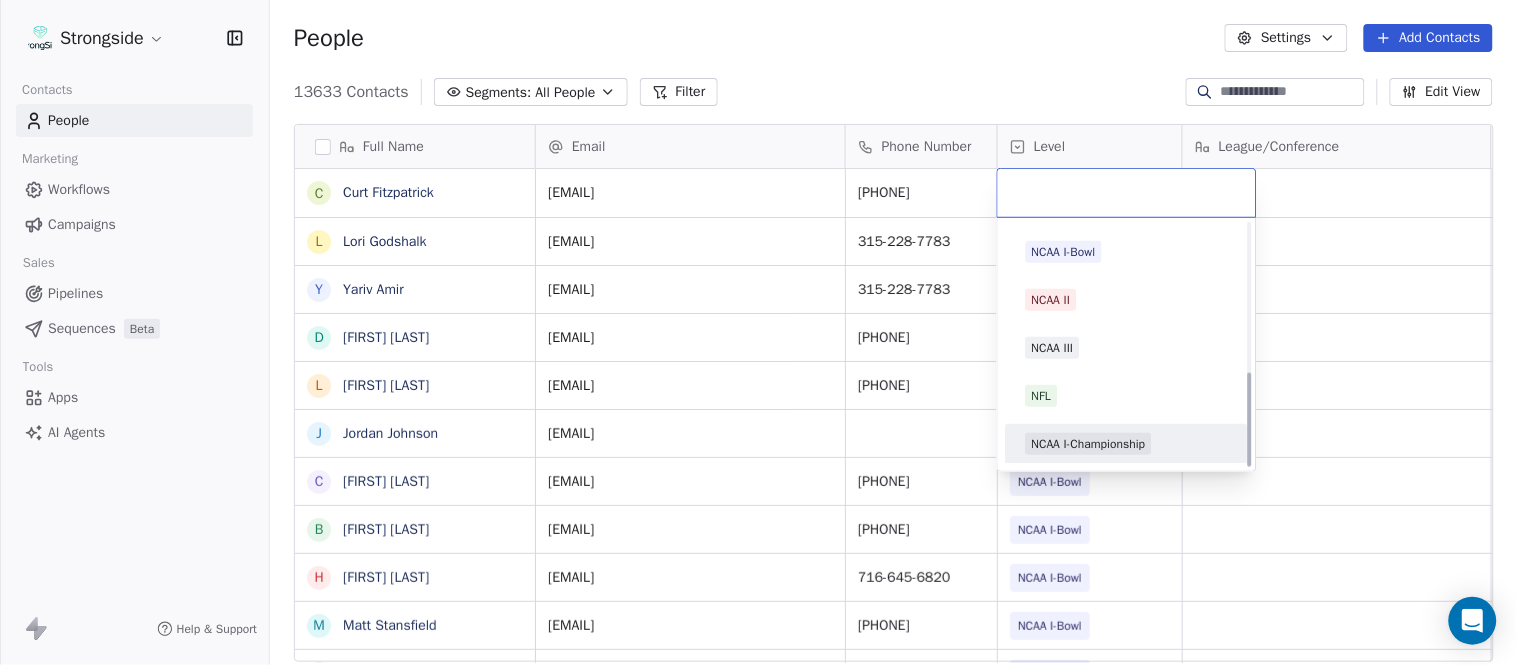 click on "NCAA I-Championship" at bounding box center [1089, 444] 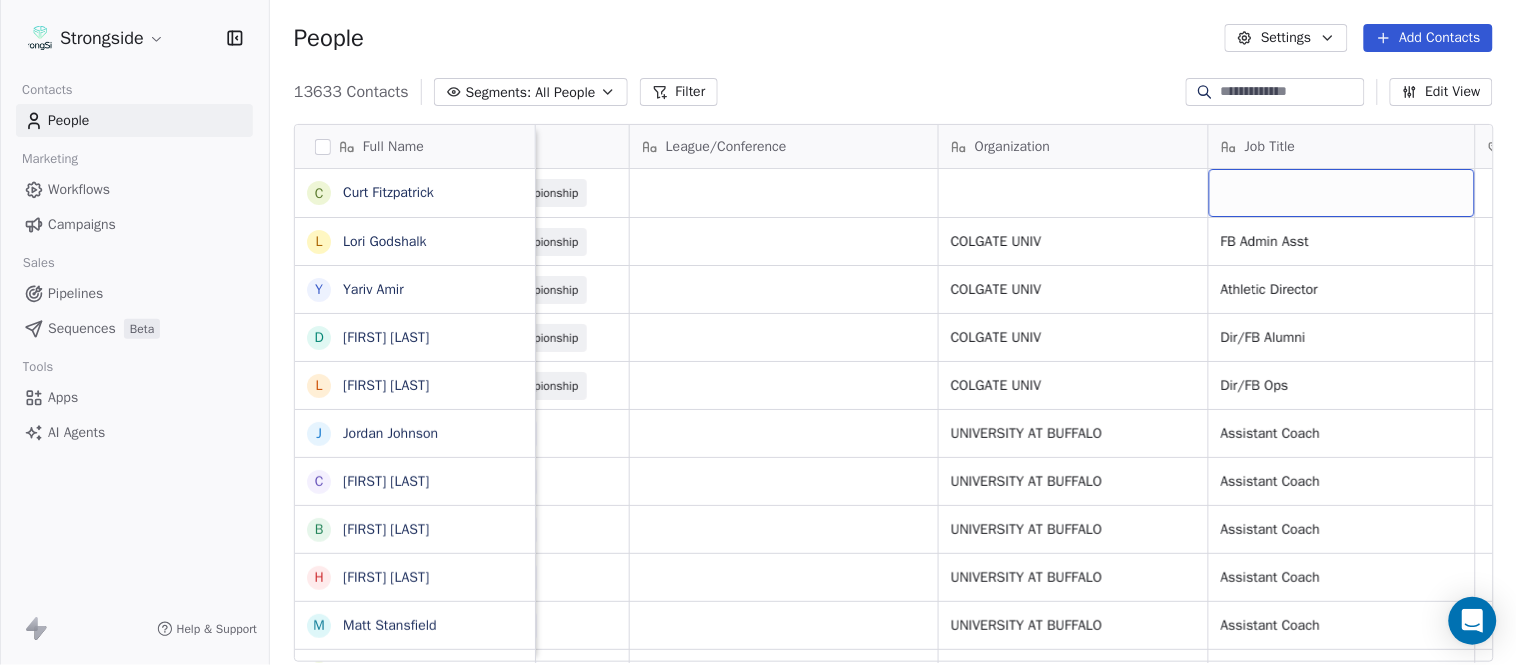 scroll, scrollTop: 0, scrollLeft: 653, axis: horizontal 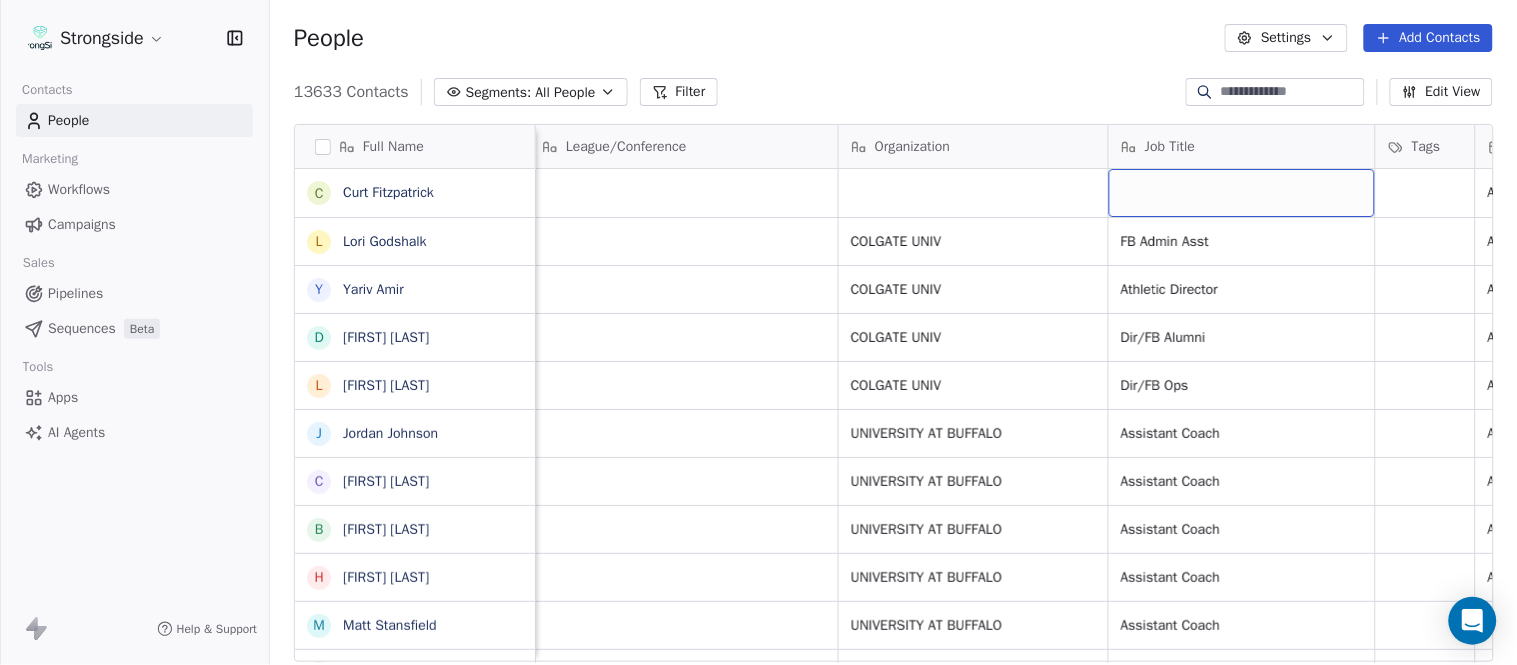 click at bounding box center [1242, 193] 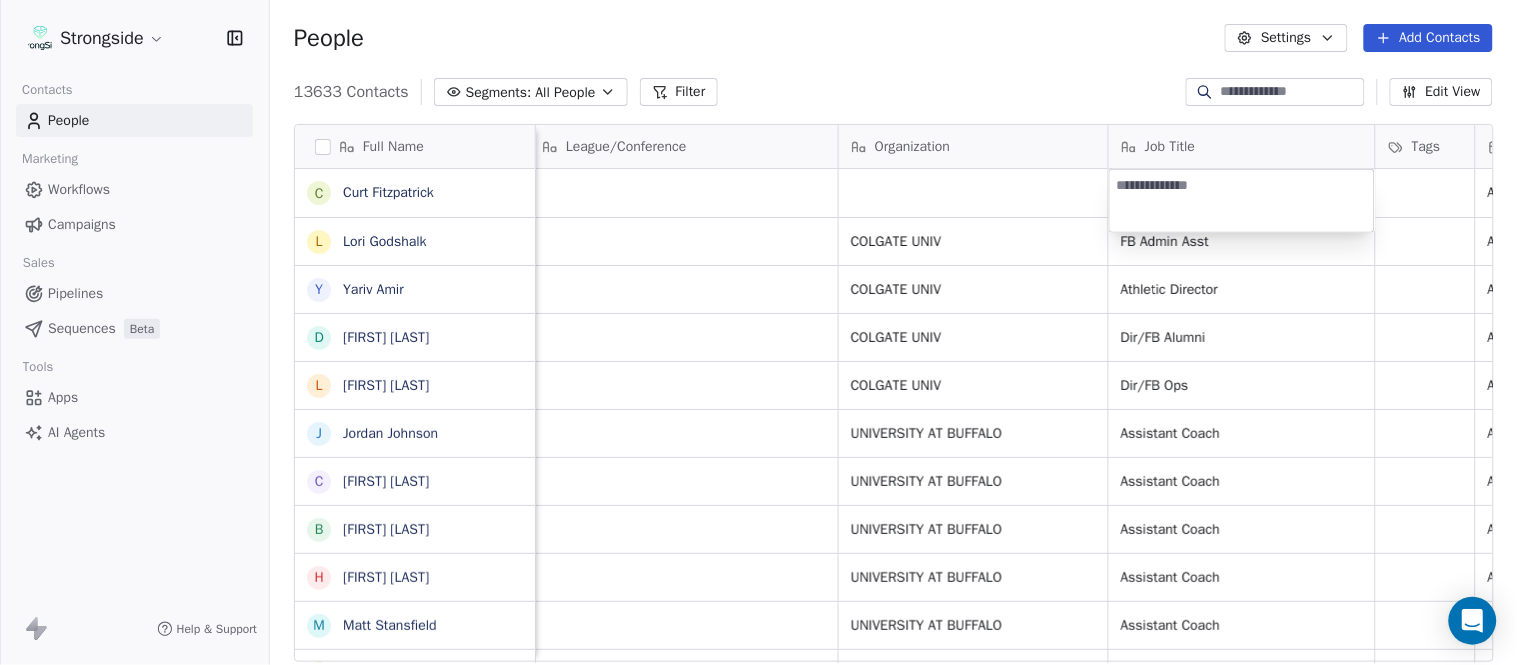 type on "**********" 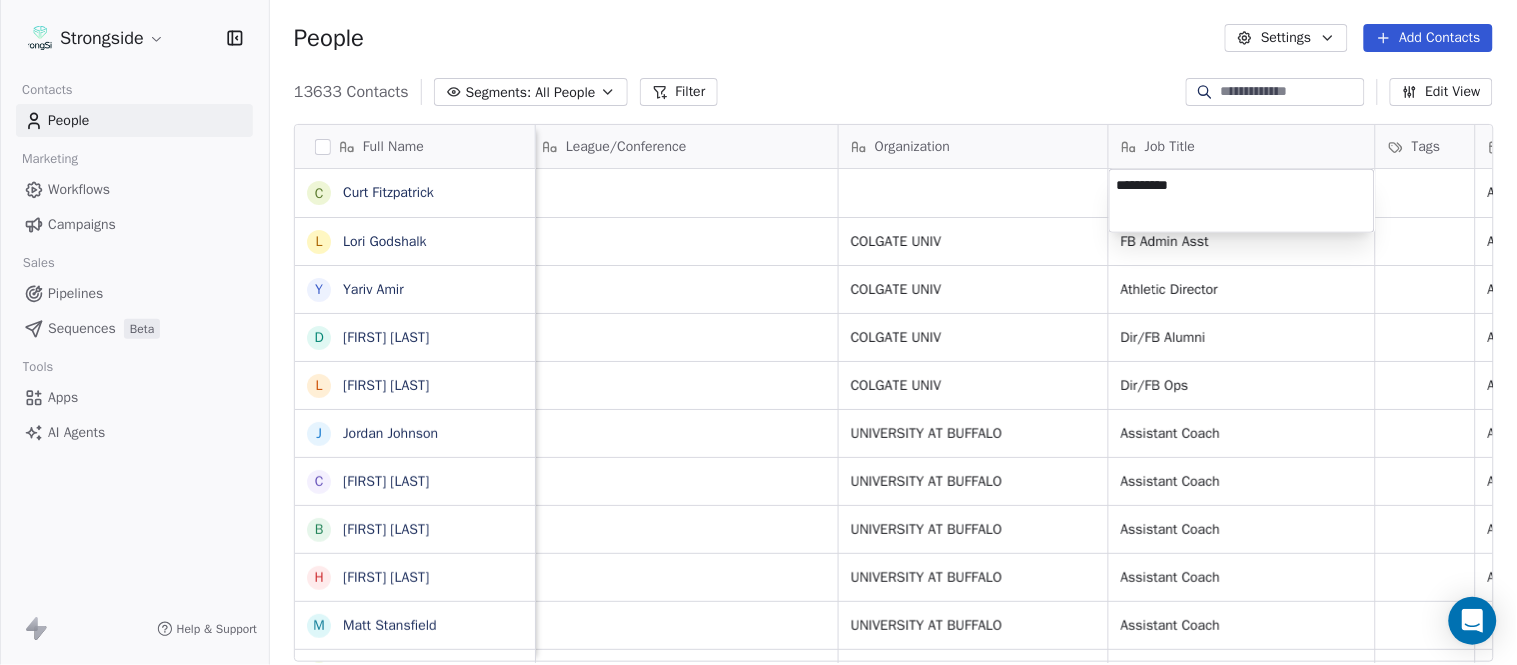 click on "Strongside Contacts People Marketing Workflows Campaigns Sales Pipelines Sequences Beta Tools Apps AI Agents Help & Support People Settings Add Contacts 13633 Contacts Segments: All People Filter Edit View Tag Add to Sequence Export Full Name C [LAST] [LAST] L [LAST] [LAST] Y [LAST] [LAST] D [LAST] [LAST] L [LAST] [LAST] J [LAST] [LAST] C [LAST] [LAST] B [LAST] [LAST] H [LAST] [LAST] M [LAST] [LAST] I [LAST] [LAST] R [LAST] [LAST] J [LAST] [LAST] C [LAST] [LAST] D [LAST] [LAST] A [LAST] [LAST] R [LAST] [LAST] B [LAST] [LAST] S [LAST] [LAST] I [LAST] [LAST] J [LAST] [LAST] M [LAST] [LAST] A [LAST] [LAST] B [LAST] [LAST] M [LAST] [LAST] J [LAST] [LAST] L [LAST] [LAST] D [LAST] [LAST] J [LAST] [LAST] N [LAST] [LAST] R [LAST] [LAST] Email Phone Number Level League/Conference Organization Job Title Tags Created Date BST Status Priority Emails Auto Clicked [EMAIL] 315-228-7603 NCAA I-Championship Aug 06, 2025 06:48 PM [EMAIL] [PHONE] NCAA I-Championship COLGATE UNIV SID" at bounding box center [758, 332] 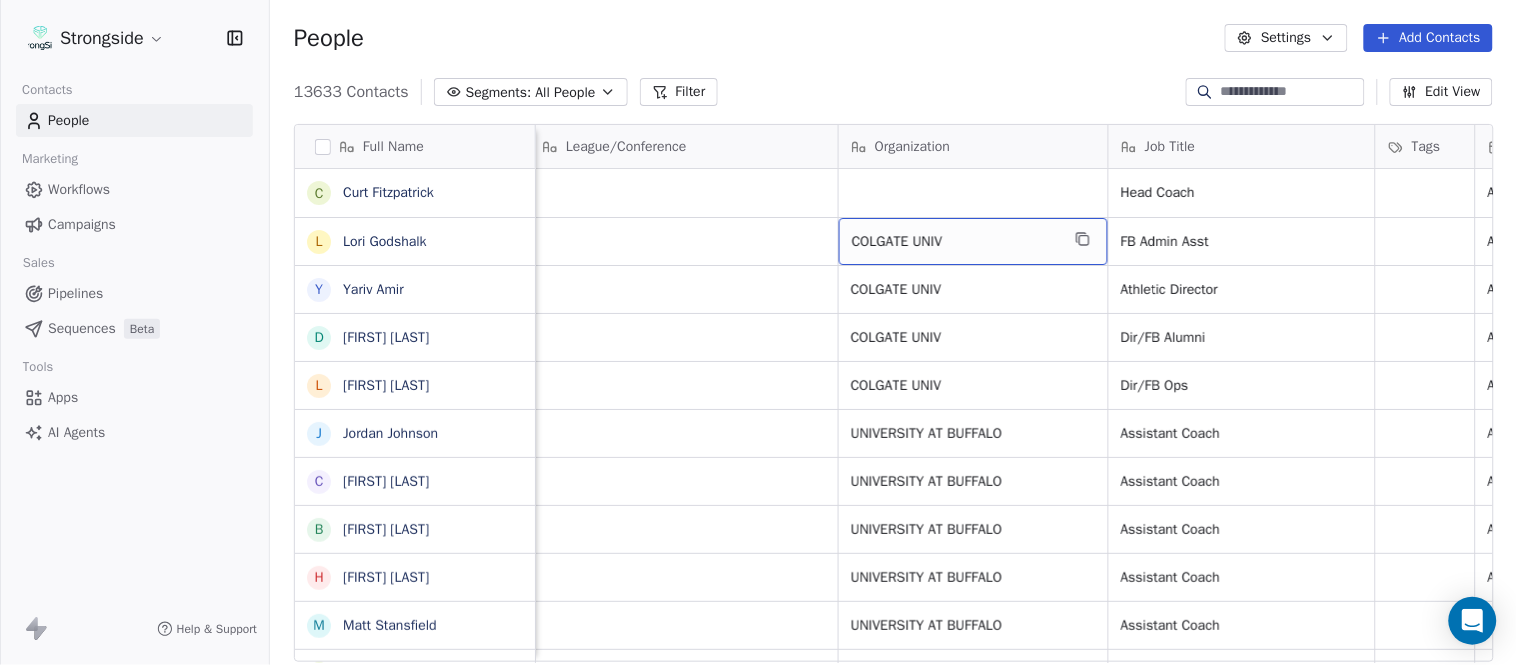 click on "COLGATE UNIV" at bounding box center (973, 241) 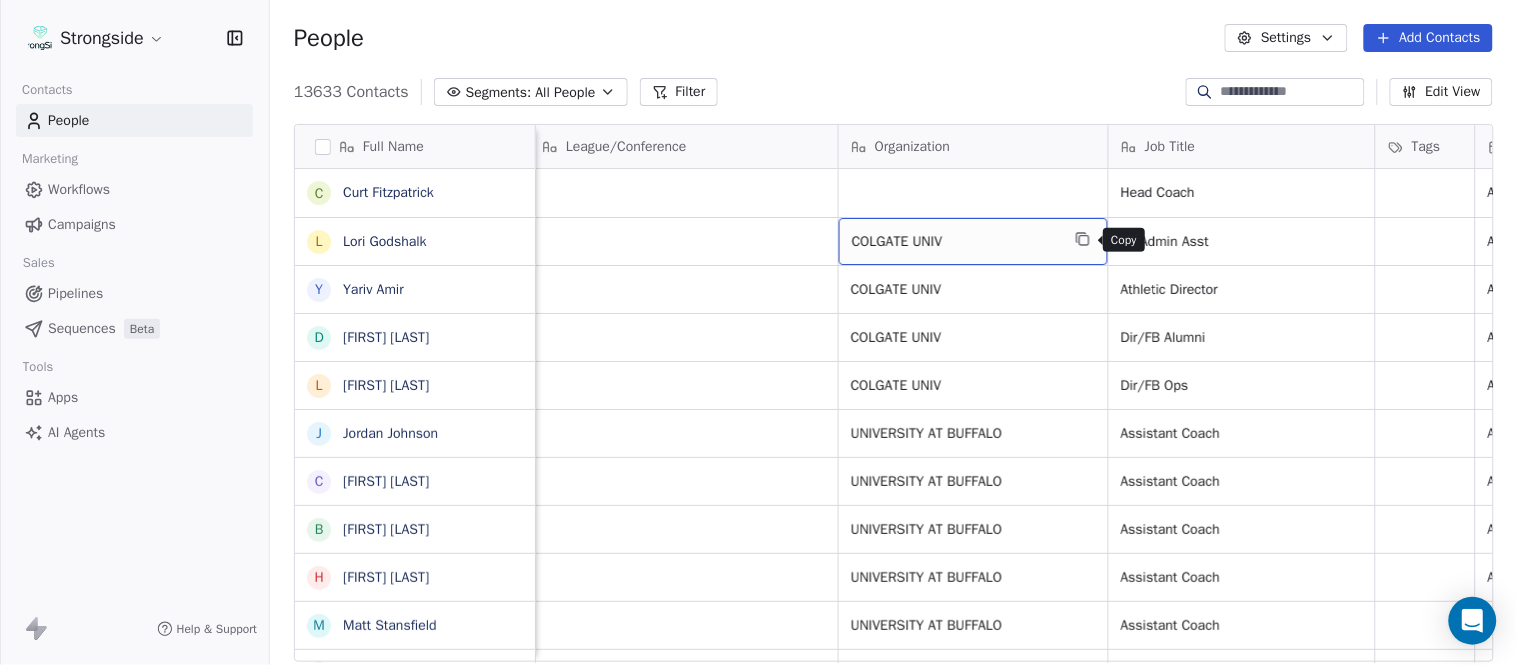 click 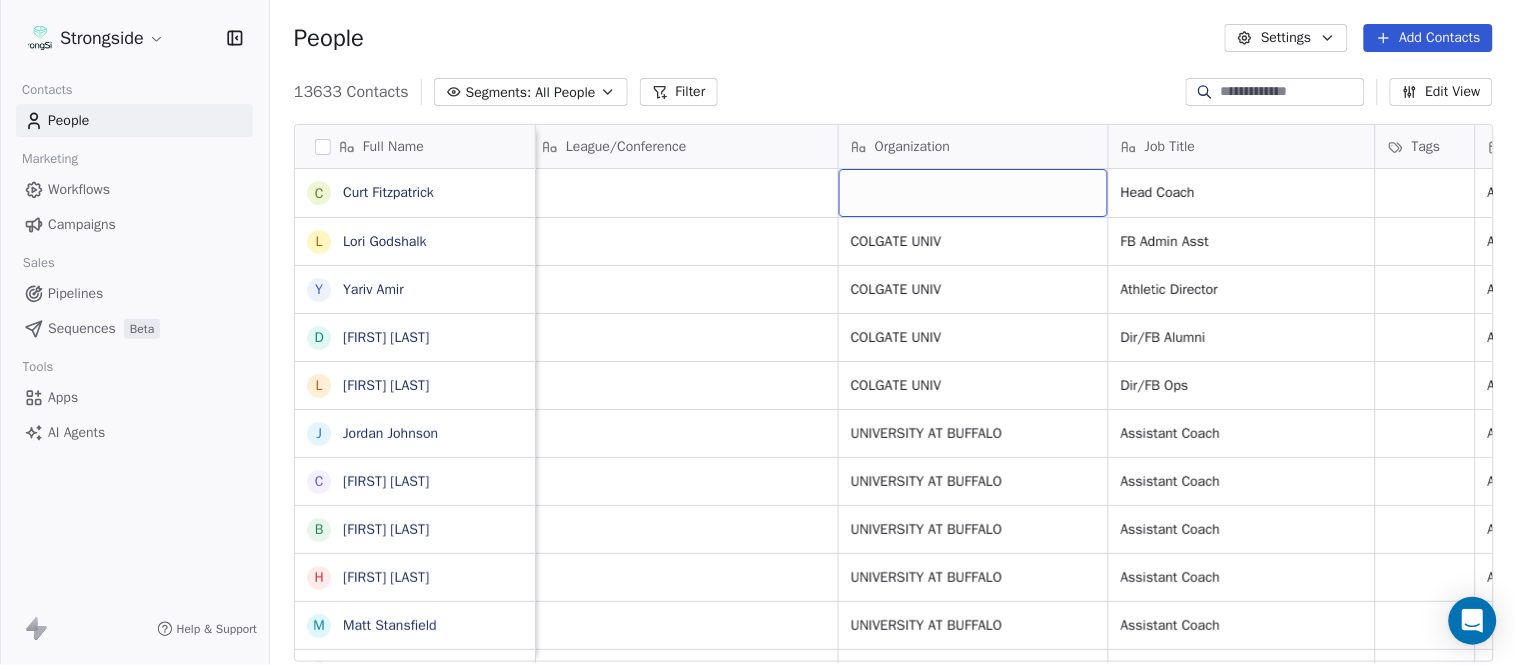 click at bounding box center [973, 193] 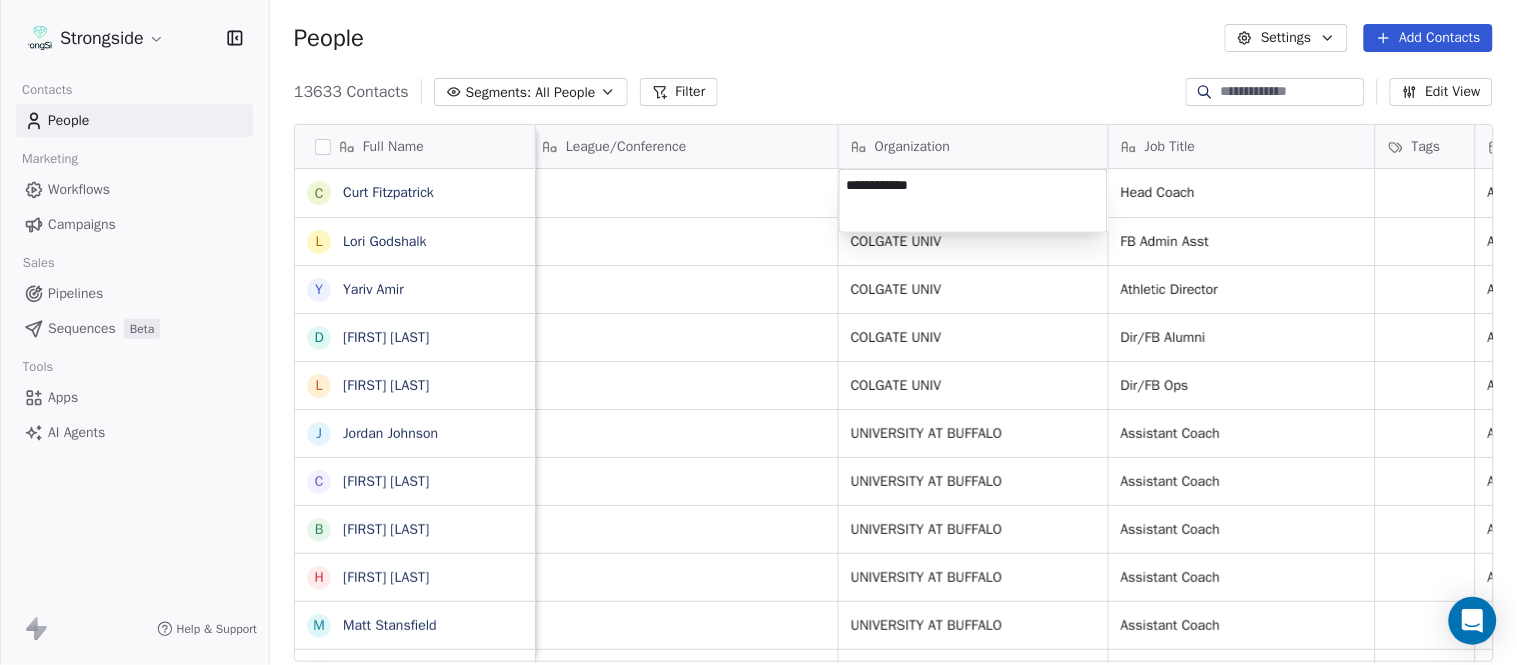 click on "Strongside Contacts People Marketing Workflows Campaigns Sales Pipelines Sequences Beta Tools Apps AI Agents Help & Support People Settings Add Contacts 13633 Contacts Segments: All People Filter Edit View Tag Add to Sequence Export Full Name C [LAST] [LAST] L [LAST] [LAST] Y [LAST] [LAST] D [LAST] [LAST] L [LAST] [LAST] J [LAST] [LAST] C [LAST] [LAST] B [LAST] [LAST] H [LAST] [LAST] M [LAST] [LAST] I [LAST] [LAST] R [LAST] [LAST] J [LAST] [LAST] C [LAST] [LAST] D [LAST] [LAST] A [LAST] [LAST] R [LAST] [LAST] B [LAST] [LAST] S [LAST] [LAST] I [LAST] [LAST] J [LAST] [LAST] M [LAST] [LAST] A [LAST] [LAST] B [LAST] [LAST] M [LAST] [LAST] J [LAST] [LAST] L [LAST] [LAST] D [LAST] [LAST] J [LAST] [LAST] N [LAST] [LAST] R [LAST] [LAST] Email Phone Number Level League/Conference Organization Job Title Tags Created Date BST Status Priority Emails Auto Clicked [EMAIL] 315-228-7603 NCAA I-Championship Head Coach Aug 06, 2025 06:48 PM [EMAIL] NCAA I-Championship Dir/FB Ops" at bounding box center (758, 332) 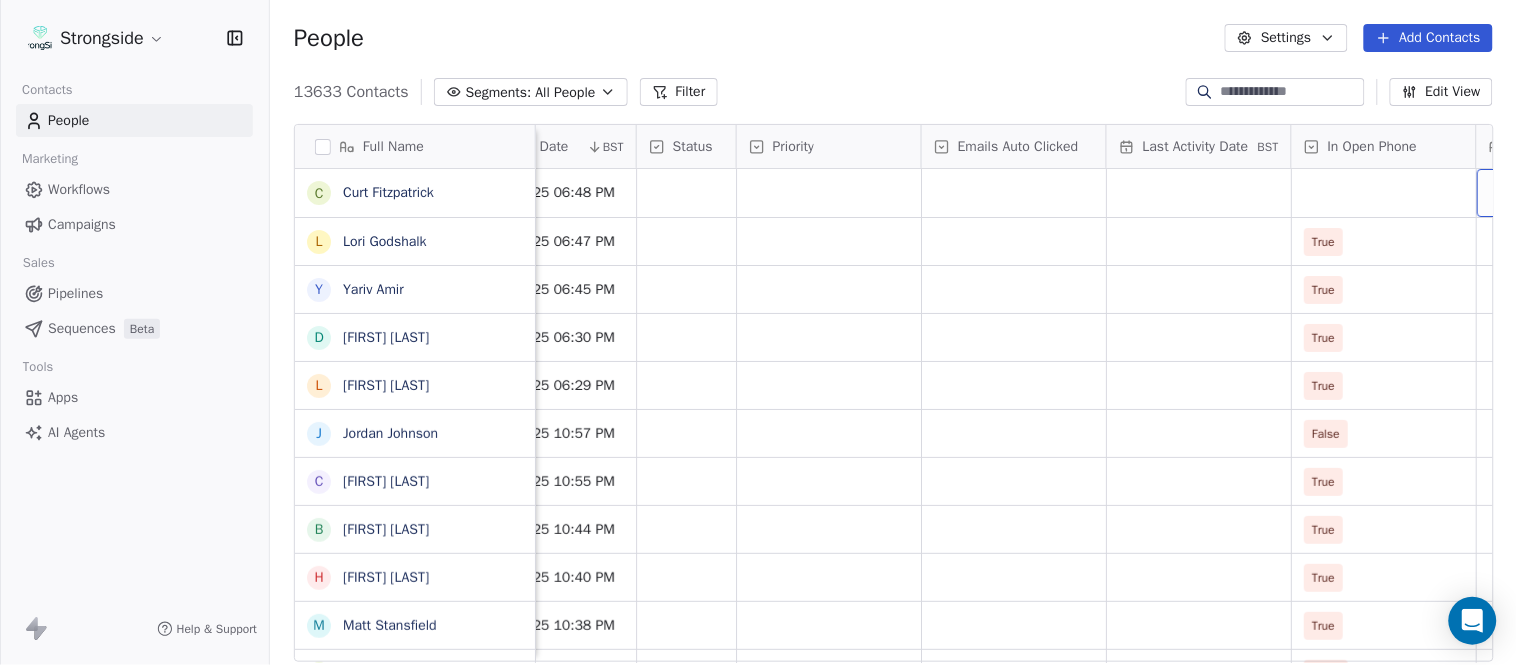 scroll, scrollTop: 0, scrollLeft: 1863, axis: horizontal 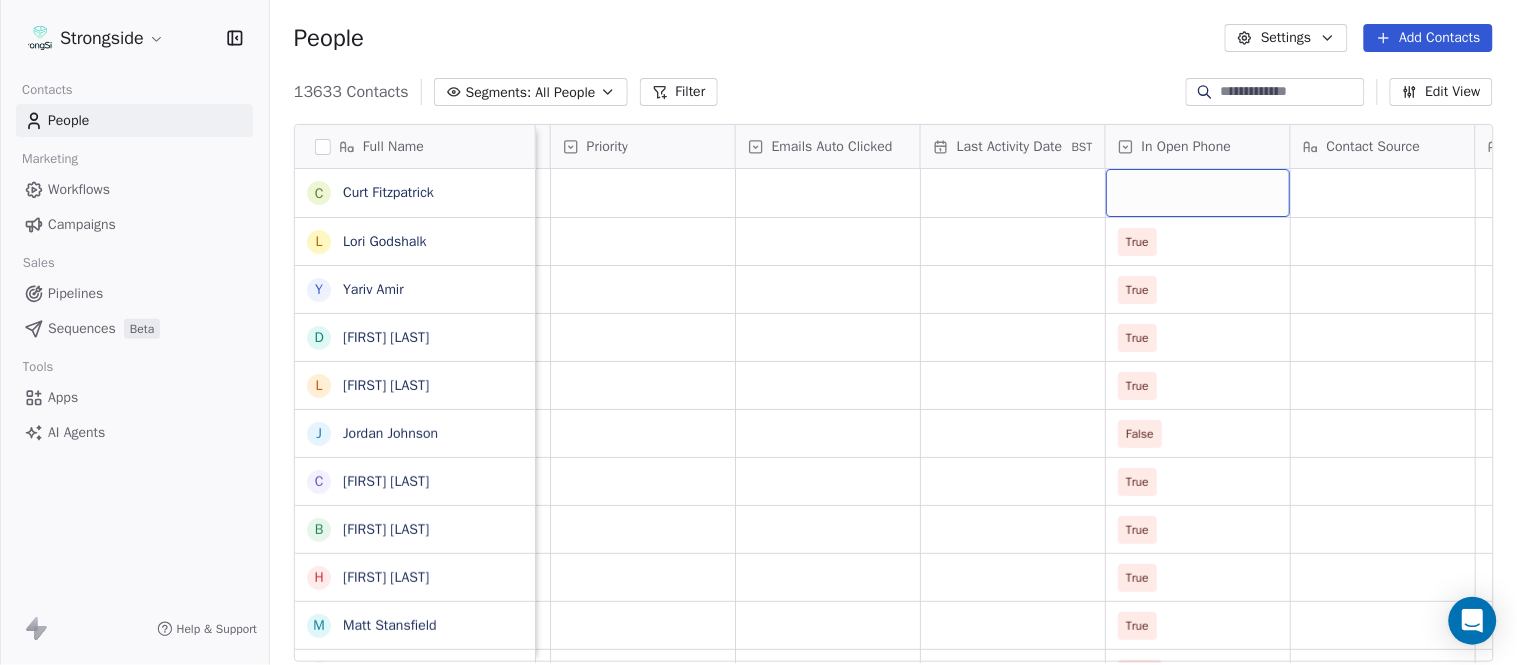 click at bounding box center (1198, 193) 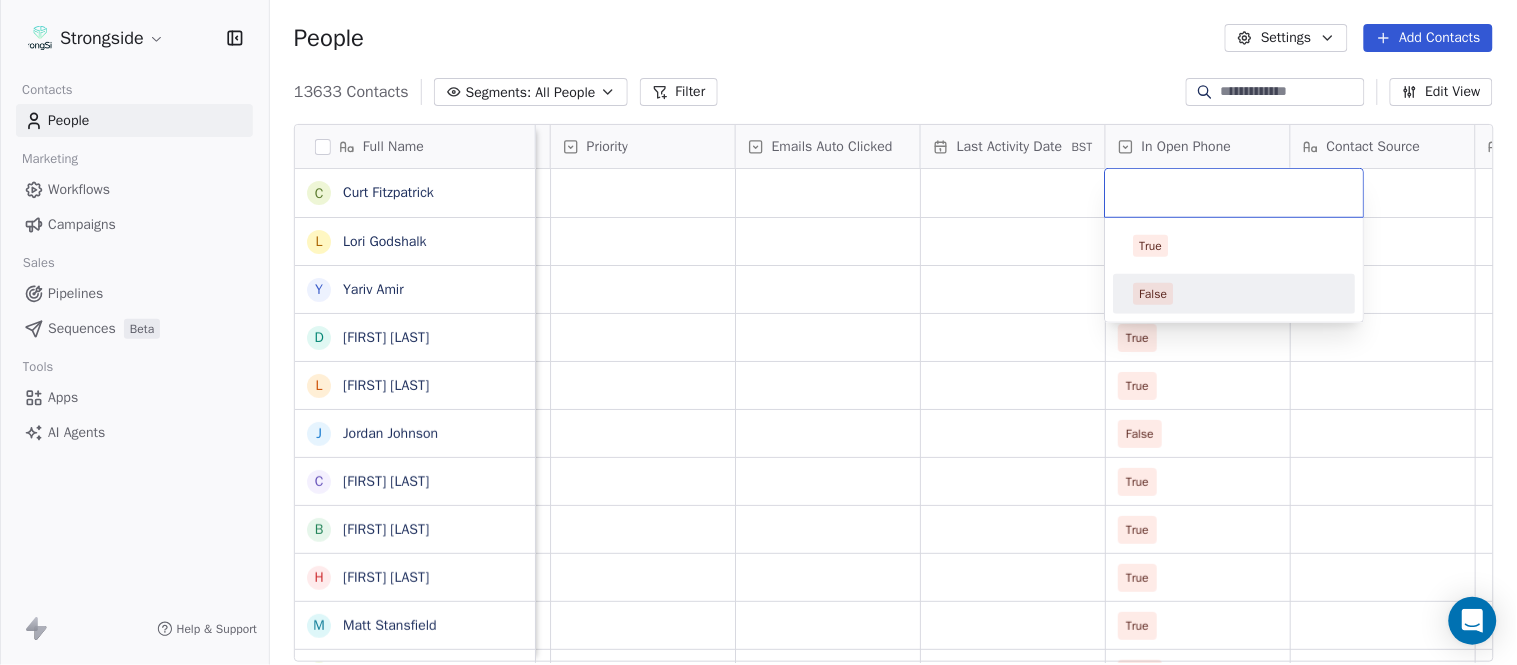 click on "False" at bounding box center (1235, 294) 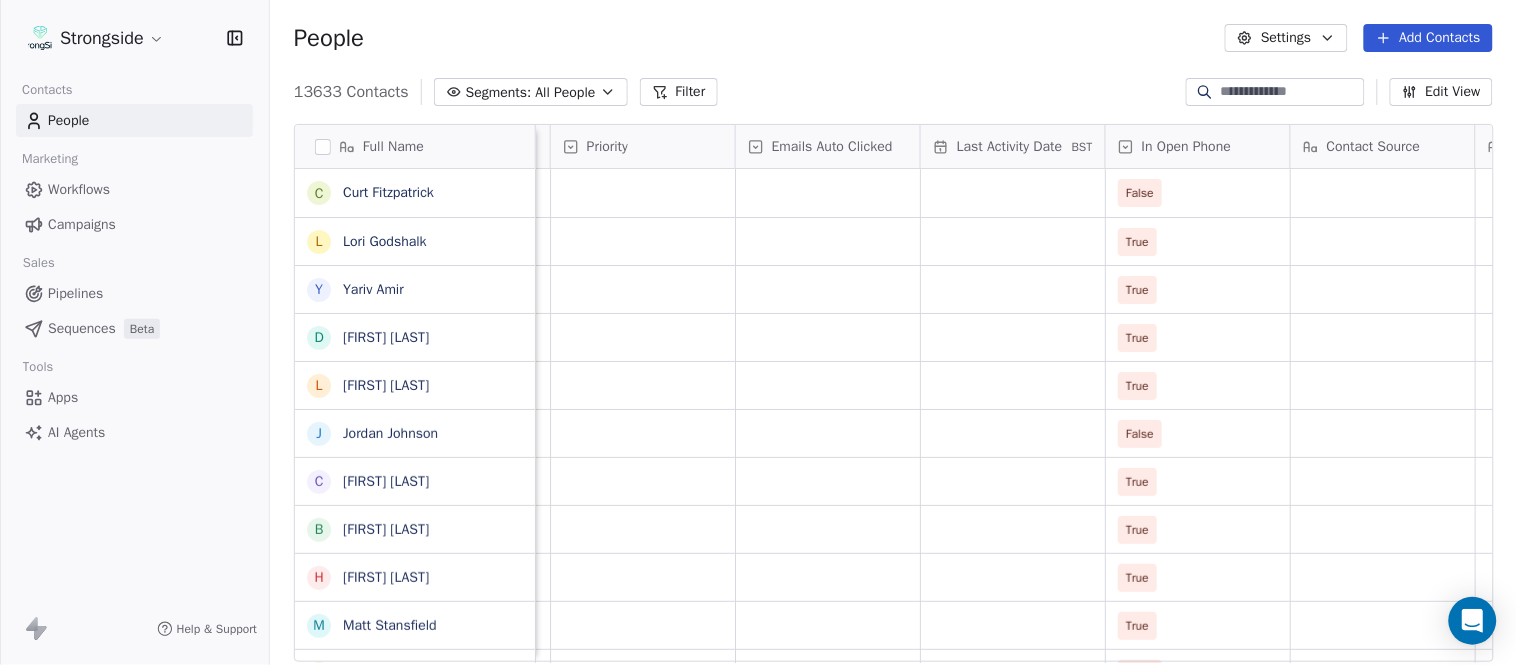 click on "People Settings  Add Contacts" at bounding box center (893, 38) 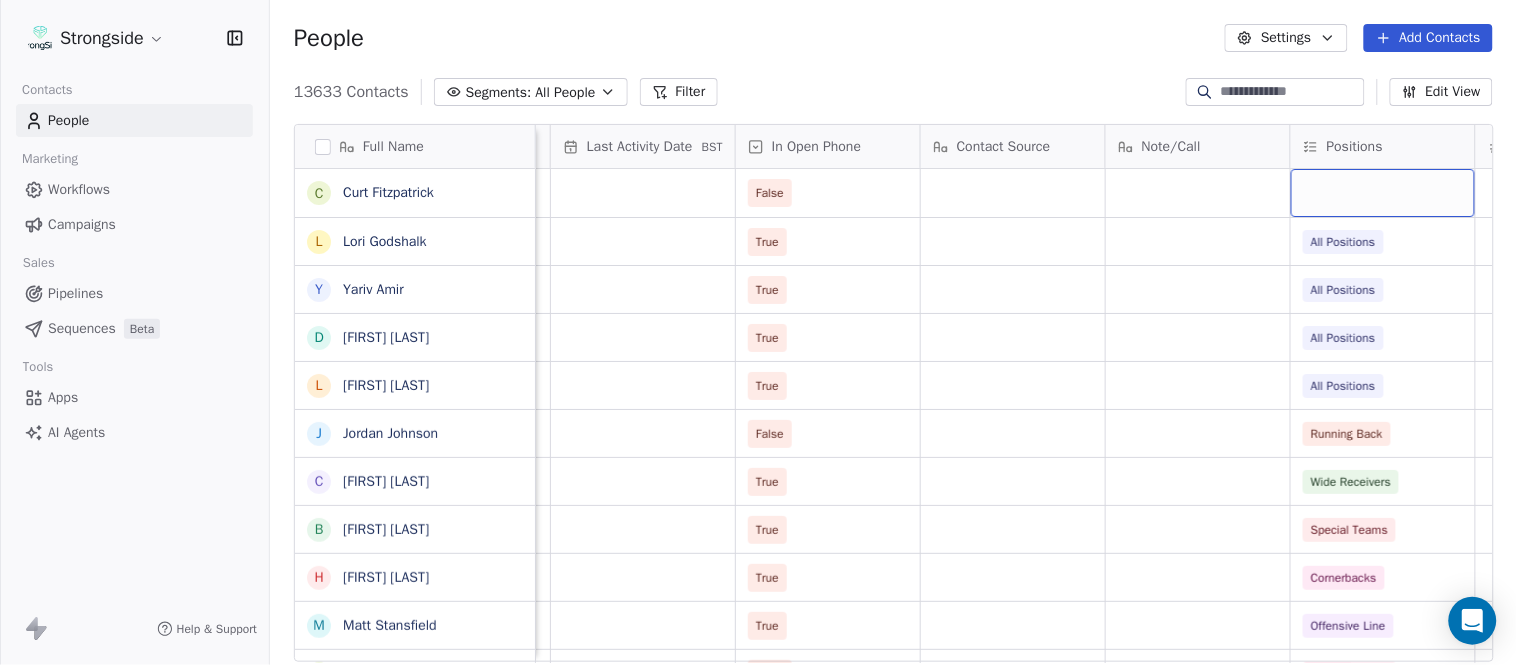 scroll, scrollTop: 0, scrollLeft: 2417, axis: horizontal 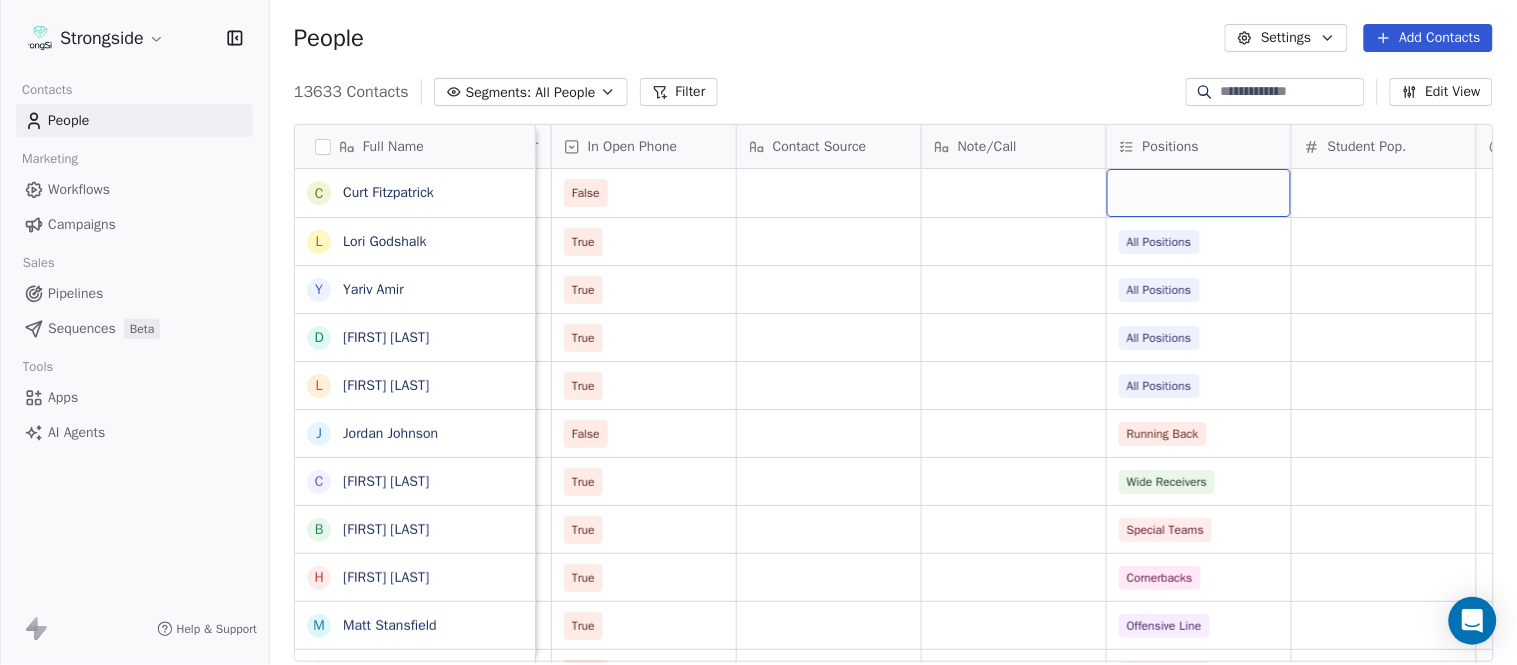 click at bounding box center (1199, 193) 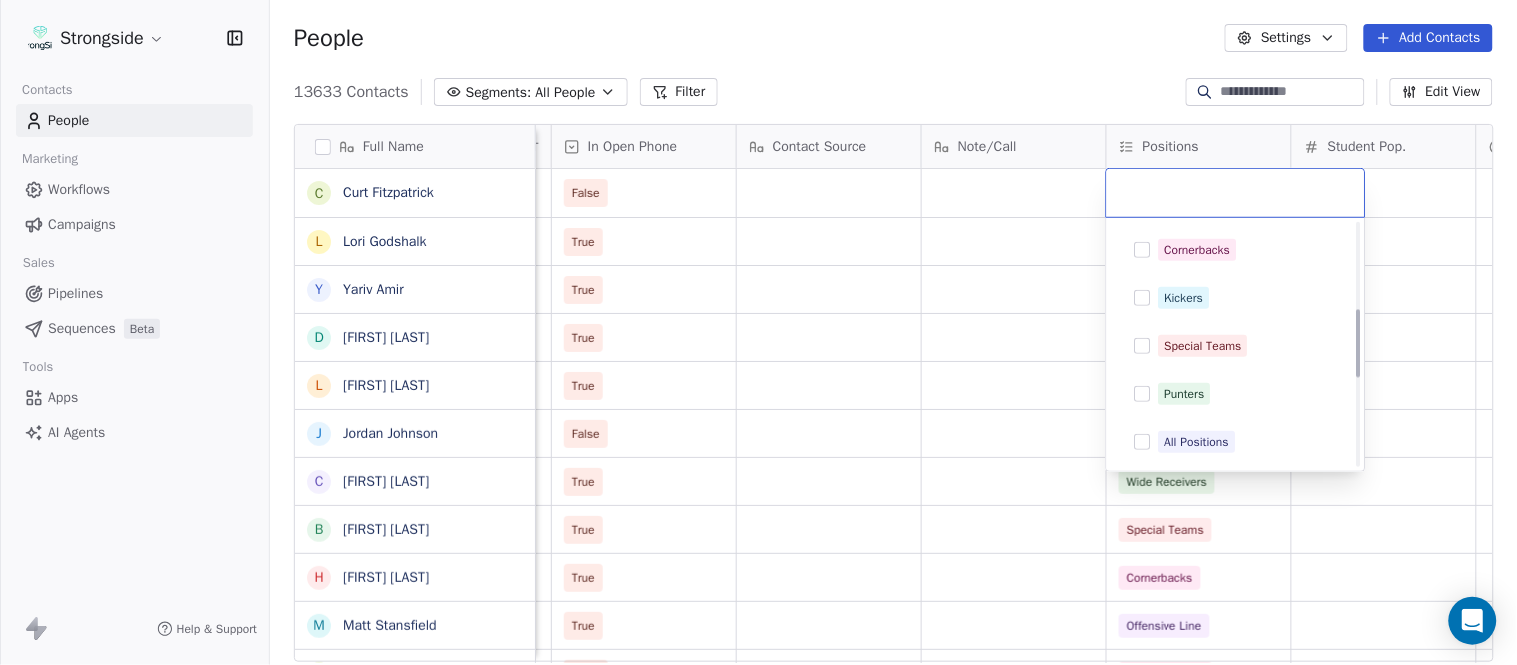 scroll, scrollTop: 333, scrollLeft: 0, axis: vertical 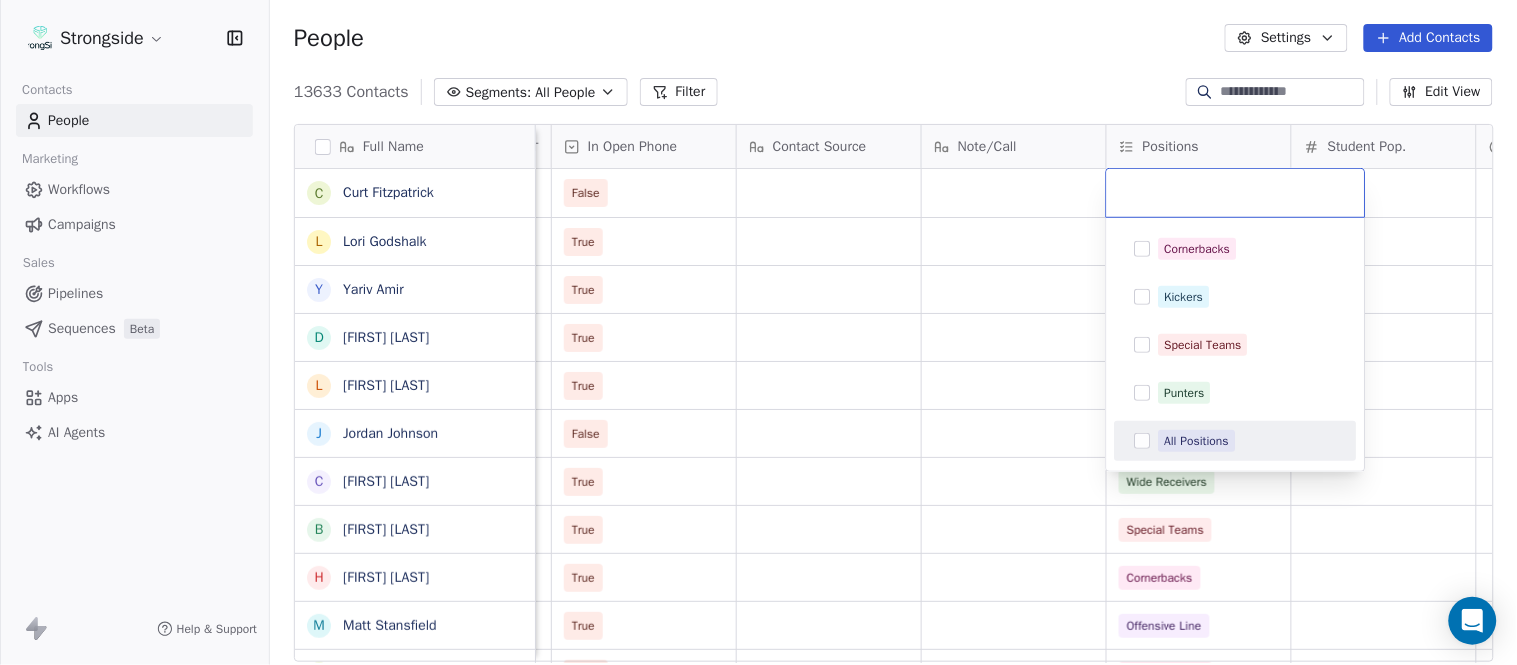 click on "All Positions" at bounding box center [1248, 441] 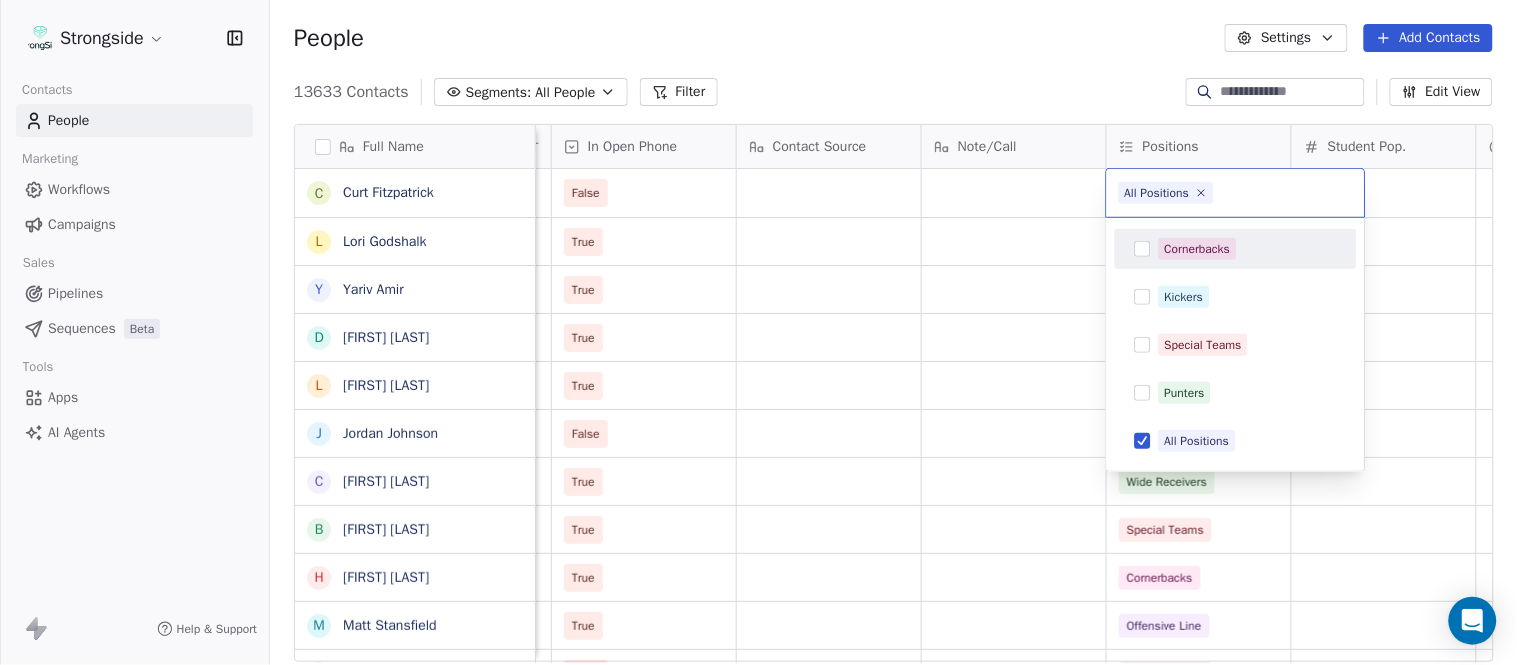 click on "Strongside Contacts People Marketing Workflows Campaigns Sales Pipelines Sequences Beta Tools Apps AI Agents Help & Support People Settings  Add Contacts 13633 Contacts Segments: All People Filter  Edit View Tag Add to Sequence Export Full Name C [LAST] L [LAST] Y [LAST] D [LAST] L [LAST] J [LAST] C [LAST] B [LAST] H [LAST] M [LAST] I [LAST] R [LAST] J [LAST] C [LAST] D [LAST] A [LAST] R [LAST] B [LAST] S [LAST] I [LAST] J [LAST] M [LAST] A [LAST] B [LAST] M [LAST] J [LAST] L [LAST] D [LAST] J [LAST] N [LAST] R [LAST] Status Priority Emails Auto Clicked Last Activity Date BST In Open Phone Contact Source Note/Call Positions Student Pop. Lead Account   False   True All Positions   True All Positions   True All Positions   True All Positions   False Running Back   True Wide Receivers   True   True" at bounding box center (758, 332) 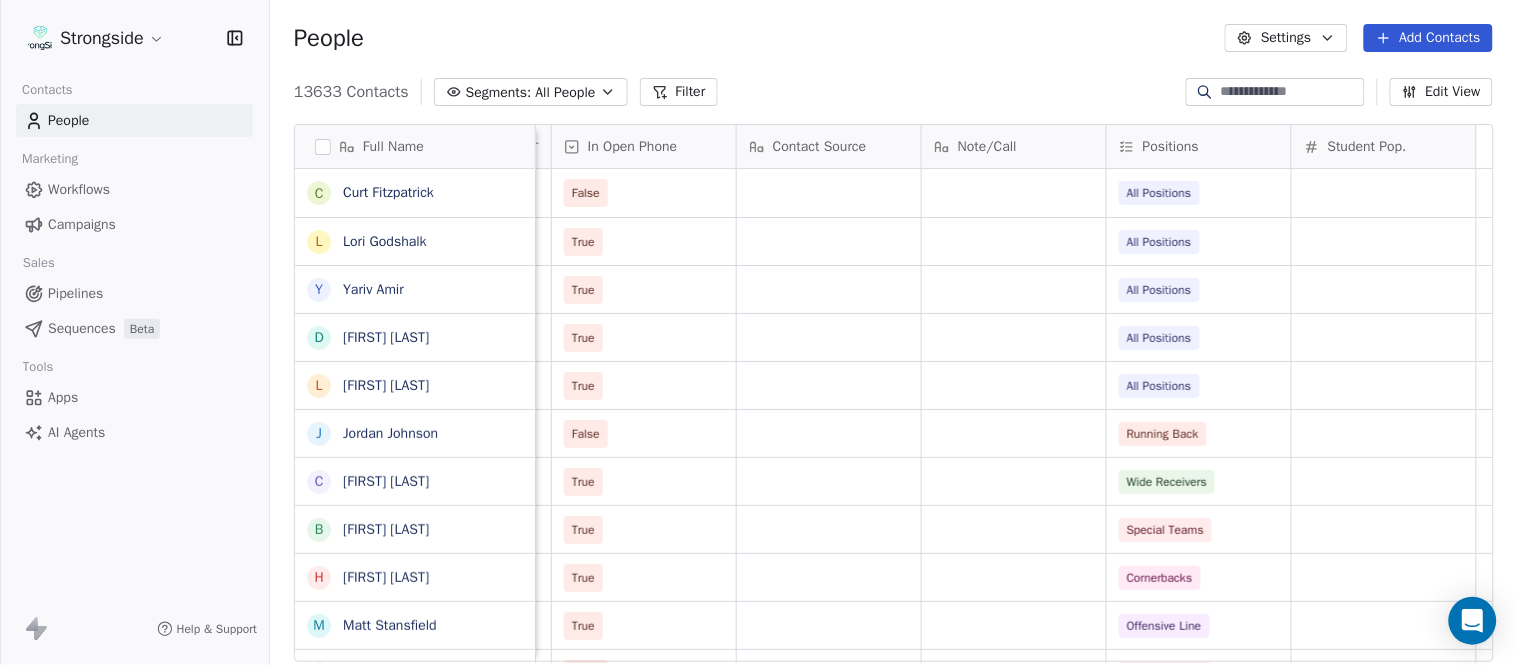 scroll, scrollTop: 0, scrollLeft: 0, axis: both 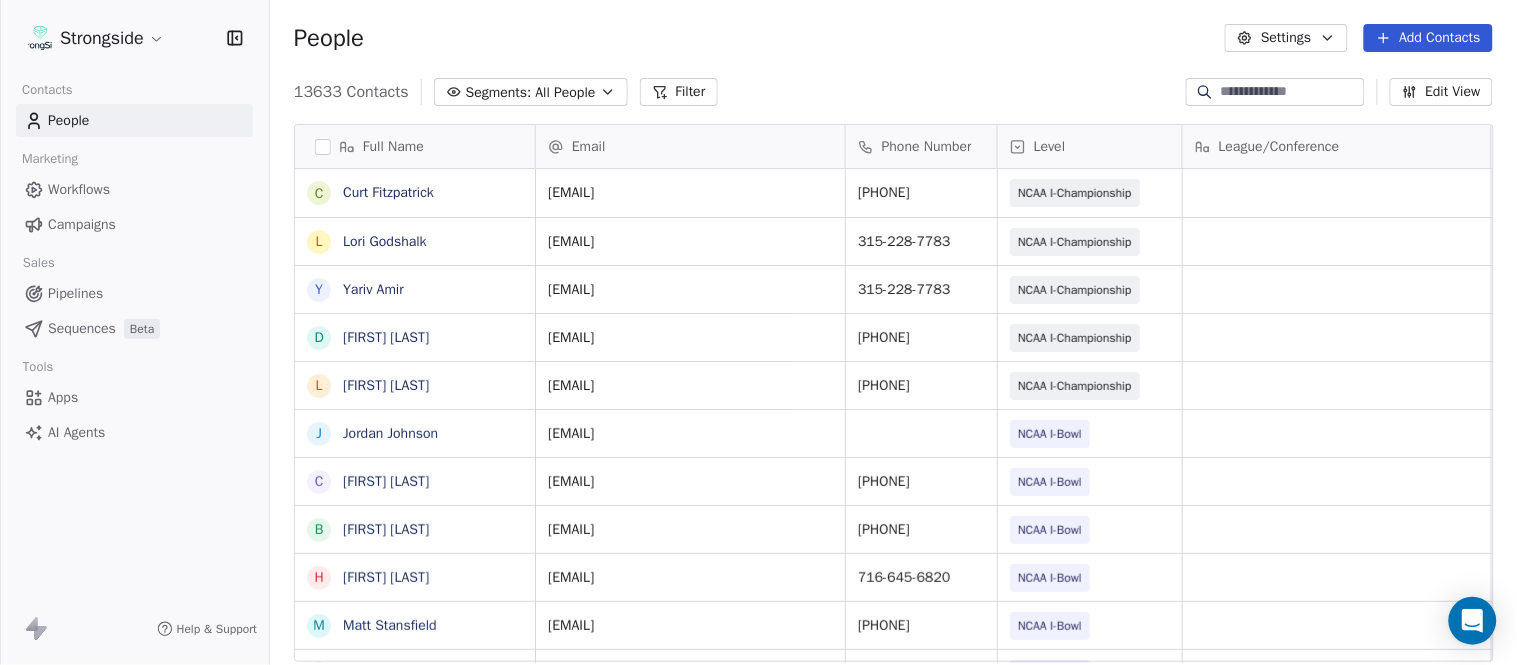 click on "Add Contacts" at bounding box center [1428, 38] 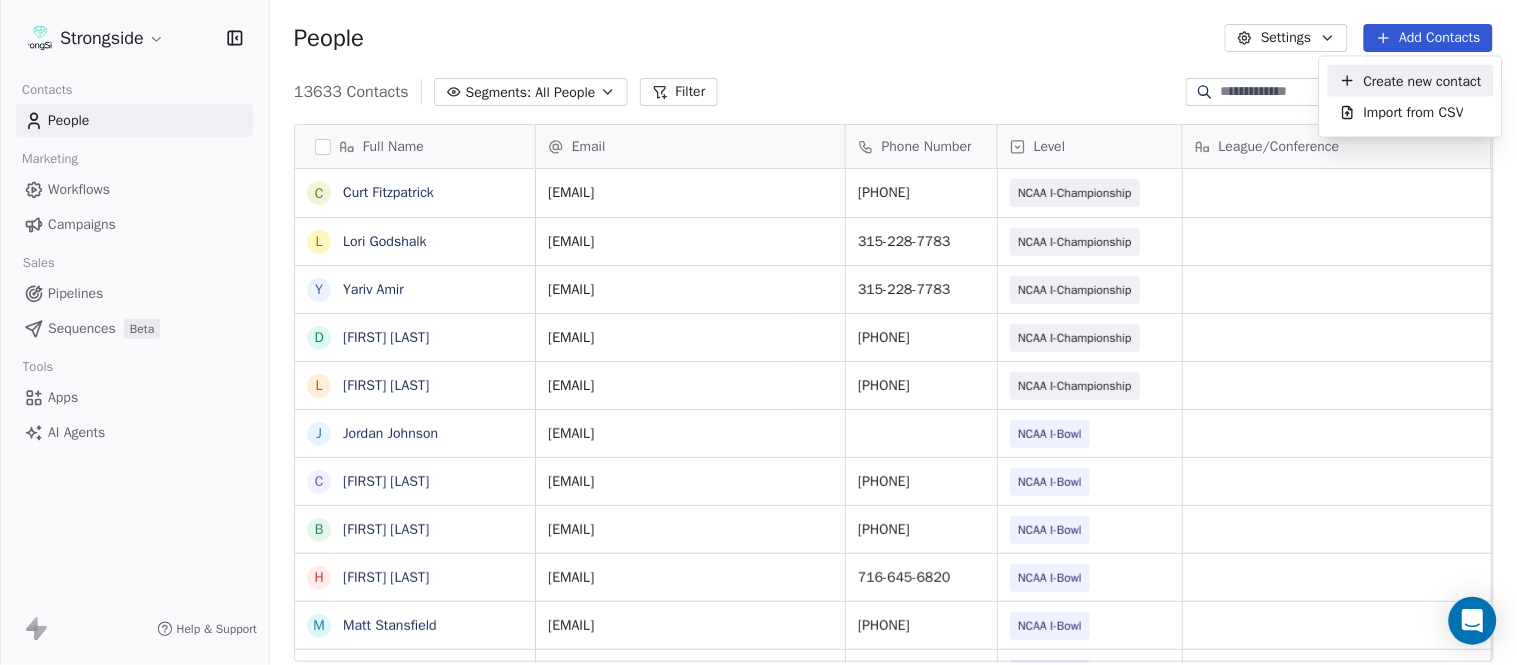click on "Create new contact" at bounding box center [1411, 81] 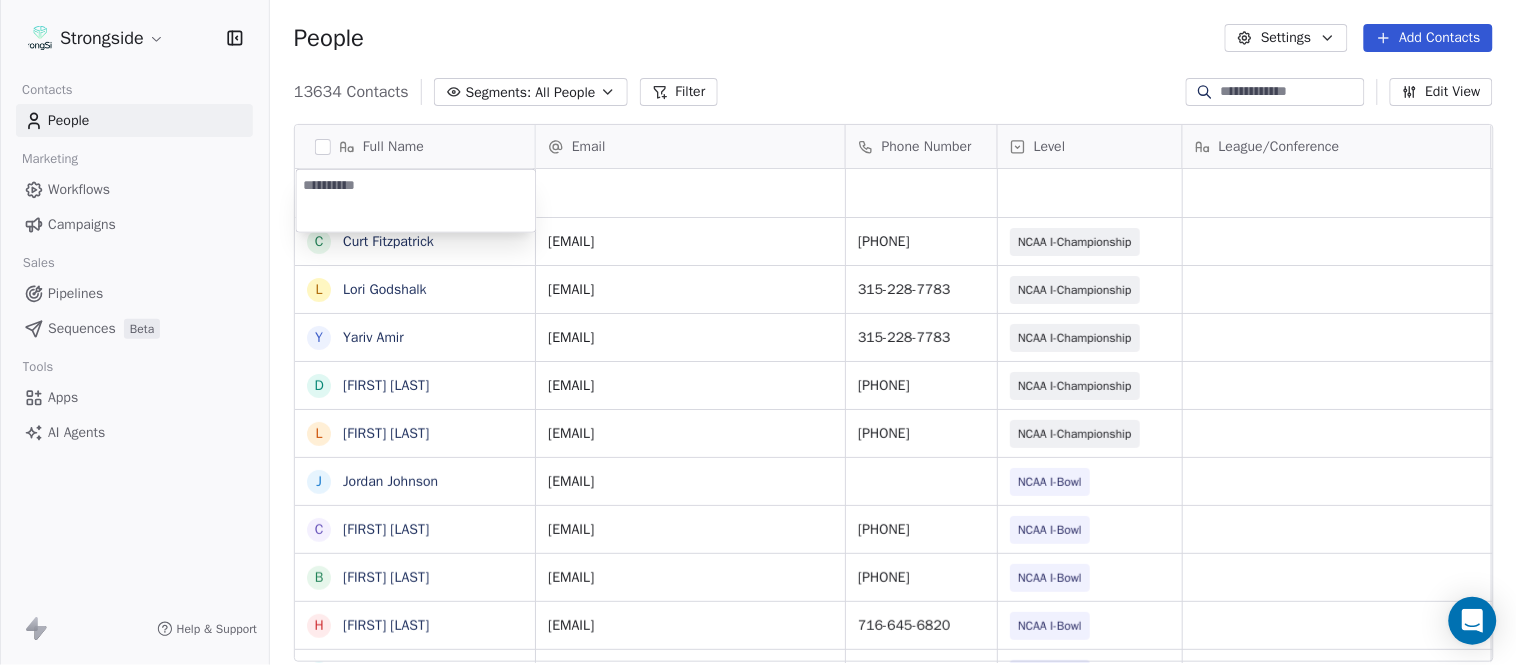 type on "**********" 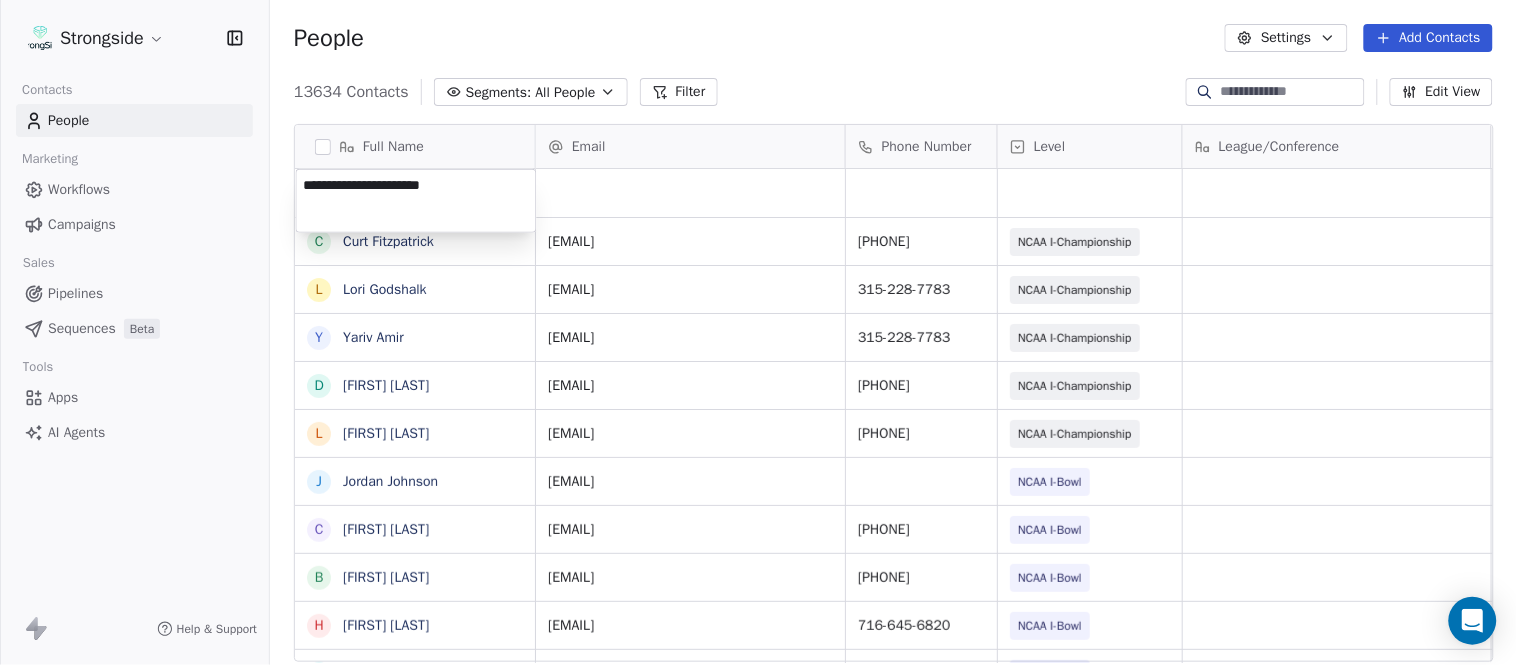 click on "Strongside Contacts People Marketing Workflows Campaigns Sales Pipelines Sequences Beta Tools Apps AI Agents Help & Support People Settings Add Contacts 13634 Contacts Segments: All People Filter Edit View Tag Add to Sequence Export Full Name C [LAST] [LAST] L [LAST] [LAST] Y [LAST] [LAST] D [LAST] [LAST] L [LAST] [LAST] J [LAST] [LAST] C [LAST] [LAST] B [LAST] [LAST] H [LAST] [LAST] M [LAST] [LAST] I [LAST] [LAST] R [LAST] [LAST] J [LAST] [LAST] C [LAST] [LAST] D [LAST] [LAST] A [LAST] [LAST] R [LAST] [LAST] B [LAST] [LAST] S [LAST] [LAST] I [LAST] [LAST] J [LAST] [LAST] M [LAST] [LAST] A [LAST] [LAST] B [LAST] [LAST] M [LAST] [LAST] J [LAST] [LAST] L [LAST] [LAST] D [LAST] [LAST] J [LAST] [LAST] N [LAST] [LAST] Email Phone Number Level League/Conference Organization Job Title Tags Created Date BST Aug 06, 2025 06:49 PM [EMAIL] 315-228-7603 NCAA I-Championship COLGATE UNIV Head Coach Aug 06, 2025 06:48 PM [EMAIL] [PHONE] NCAA I-Championship COLGATE UNIV FB Admin Asst SID" at bounding box center (758, 332) 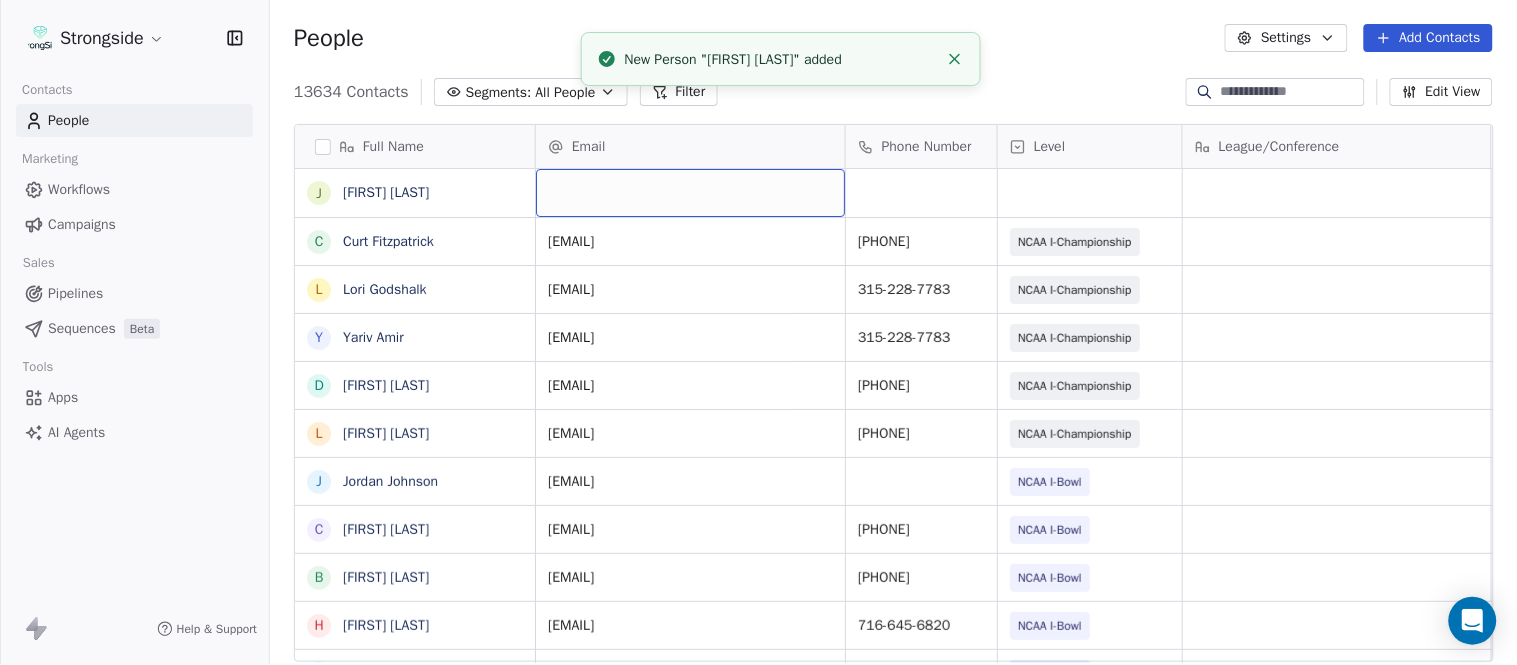 click at bounding box center (690, 193) 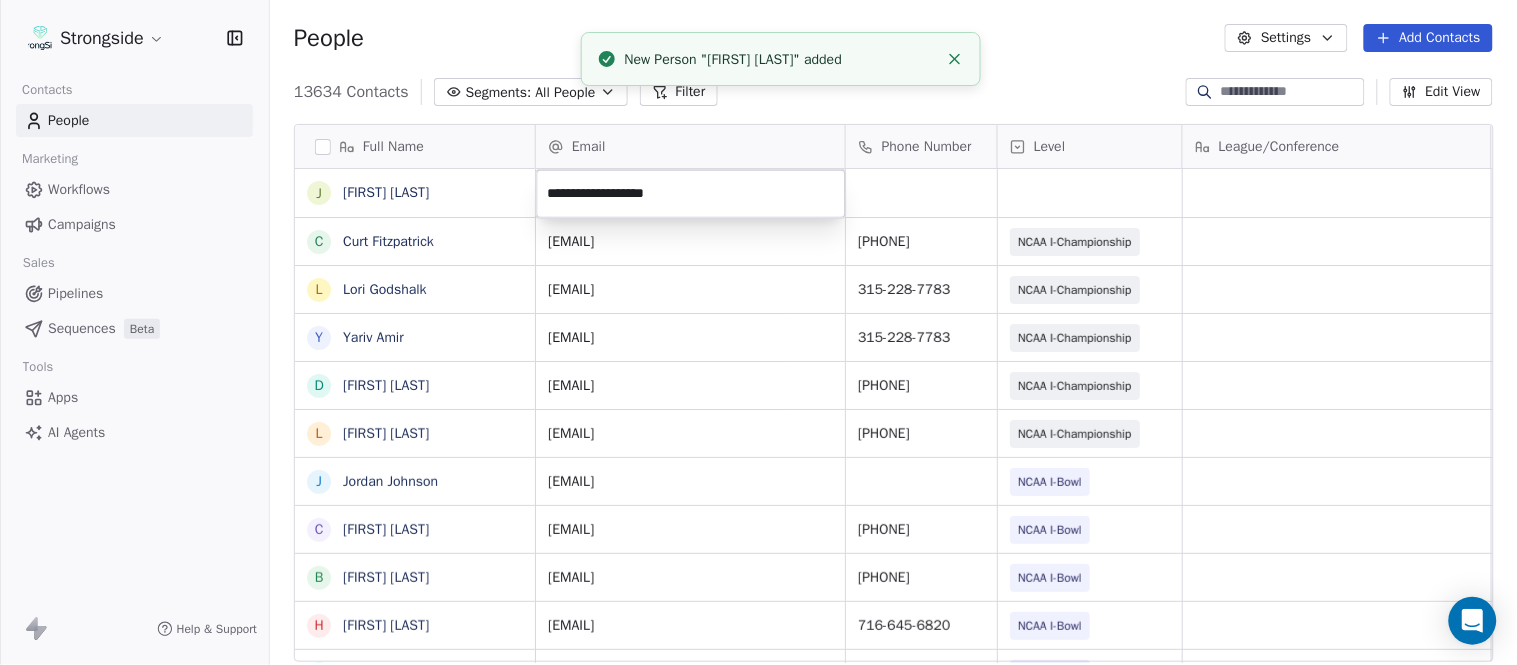 click on "Strongside Contacts People Marketing Workflows Campaigns Sales Pipelines Sequences Beta Tools Apps AI Agents Help & Support People Settings  Add Contacts 13634 Contacts Segments: All People Filter  Edit View Tag Add to Sequence Export Full Name J [LAST] C [LAST] L [LAST] Y [LAST] D [LAST] L [LAST] J [LAST] C [LAST] B [LAST] H [LAST] M [LAST] I [LAST] R [LAST] J [LAST] C [LAST] D [LAST] A [LAST] R [LAST] B [LAST] S [LAST] I [LAST] J [LAST] M [LAST] A [LAST] B [LAST] M [LAST] J [LAST] L [LAST] D [LAST] J [LAST] N [LAST] R [LAST] M [LAST] Email Phone Number Level League/Conference Organization Job Title Tags Created Date BST Aug 06, 2025 06:49 PM [EMAIL] 	[PHONE] NCAA I-Championship COLGATE UNIV Head Coach Aug 06, 2025 06:48 PM [EMAIL] [PHONE] NCAA I-Championship SID" at bounding box center [758, 332] 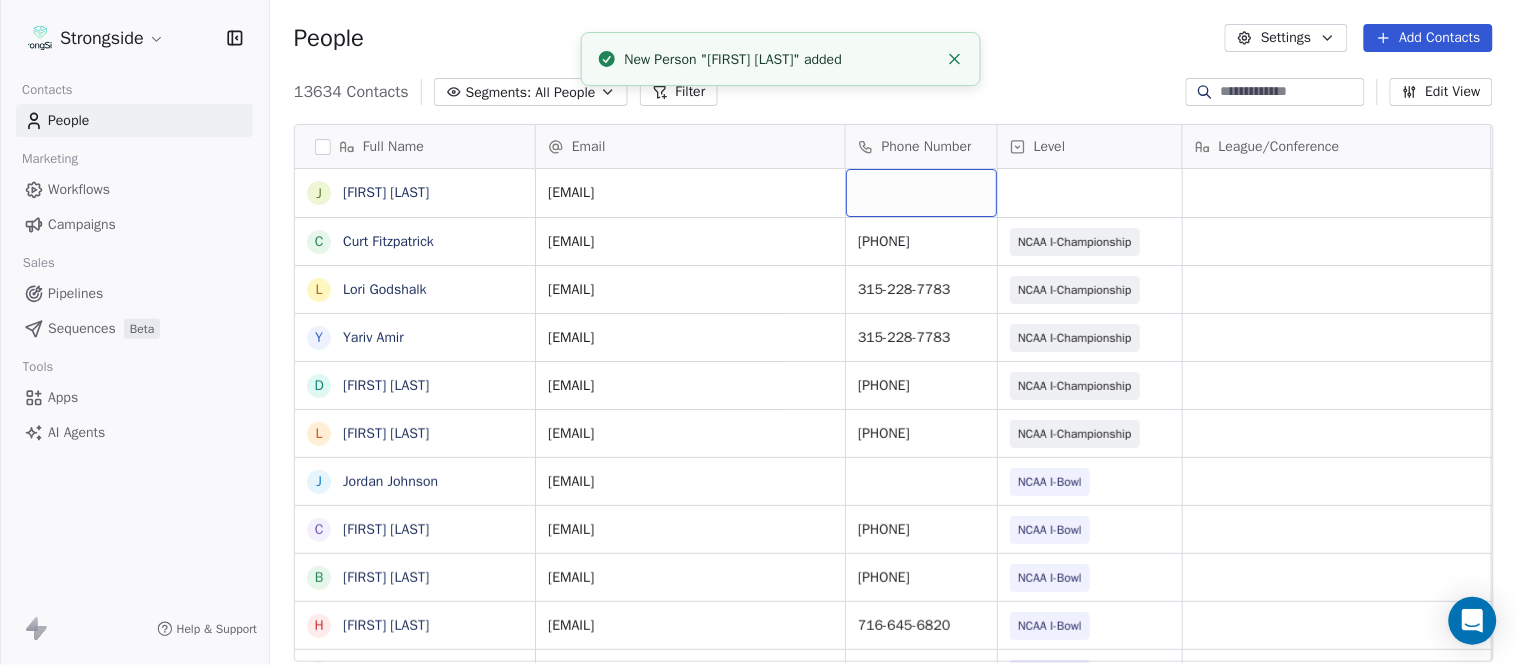 click at bounding box center (921, 193) 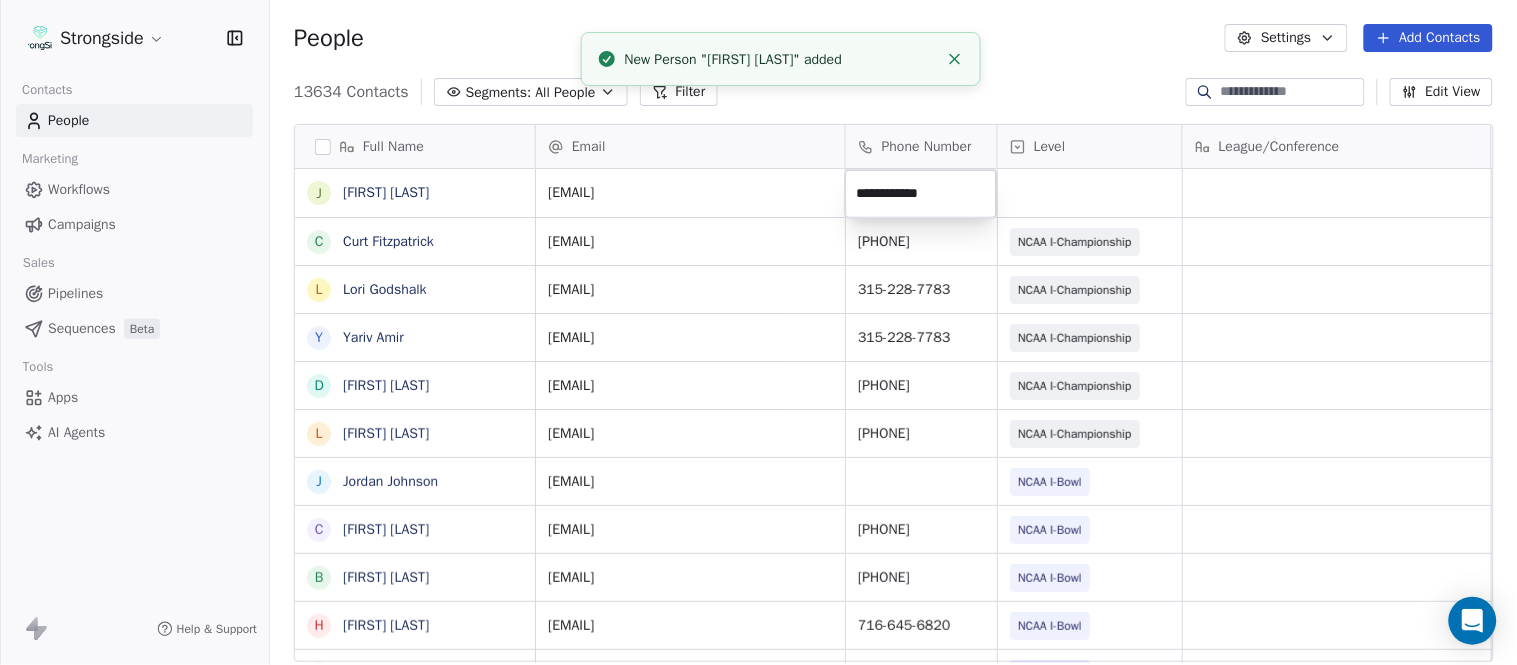 click on "Strongside Contacts People Marketing Workflows Campaigns Sales Pipelines Sequences Beta Tools Apps AI Agents Help & Support People Settings Add Contacts 13634 Contacts Segments: All People Filter Edit View Tag Add to Sequence Export Full Name J [LAST] [LAST] C [LAST] [LAST] L [LAST] [LAST] Y [LAST] [LAST] D [LAST] [LAST] L [LAST] [LAST] J [LAST] [LAST] C [LAST] [LAST] B [LAST] [LAST] H [LAST] [LAST] M [LAST] [LAST] I [LAST] [LAST] R [LAST] [LAST] J [LAST] [LAST] C [LAST] [LAST] D [LAST] [LAST] A [LAST] [LAST] R [LAST] [LAST] B [LAST] [LAST] S [LAST] [LAST] I [LAST] [LAST] J [LAST] [LAST] M [LAST] [LAST] A [LAST] [LAST] B [LAST] [LAST] M [LAST] [LAST] J [LAST] [LAST] L [LAST] [LAST] D [LAST] [LAST] J [LAST] [LAST] N [LAST] [LAST] Email Phone Number Level League/Conference Organization Job Title Tags Created Date BST [EMAIL] Aug 06, 2025 06:49 PM [EMAIL] [PHONE] NCAA I-Championship COLGATE UNIV Head Coach Aug 06, 2025 06:48 PM [EMAIL] SID" at bounding box center [758, 332] 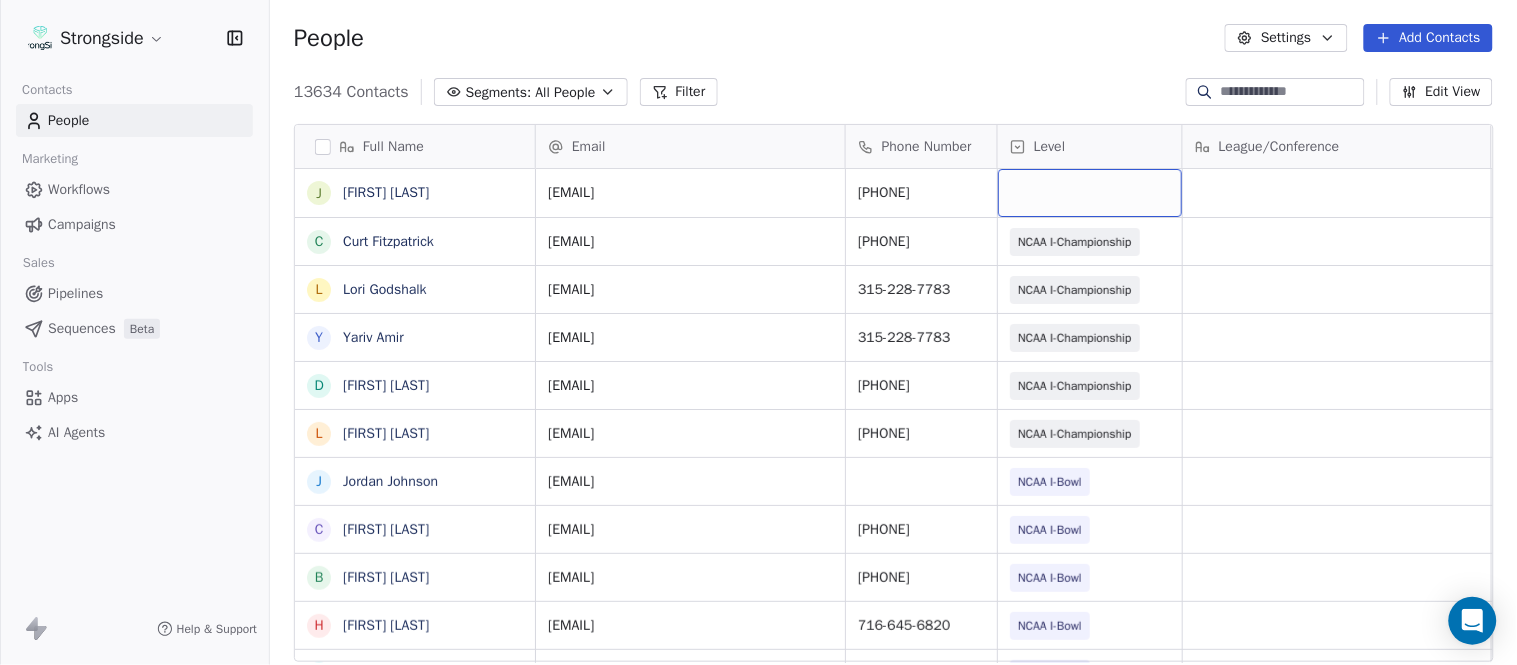 click at bounding box center [1090, 193] 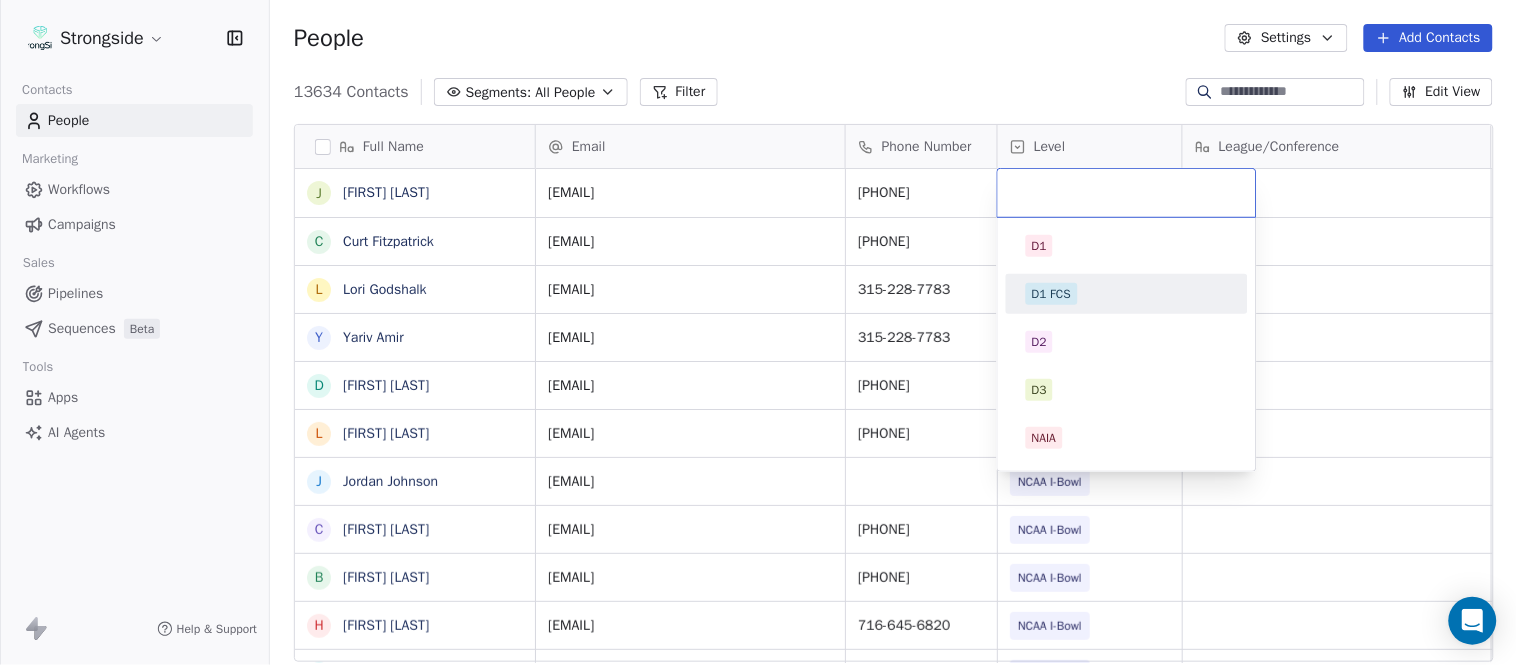 scroll, scrollTop: 378, scrollLeft: 0, axis: vertical 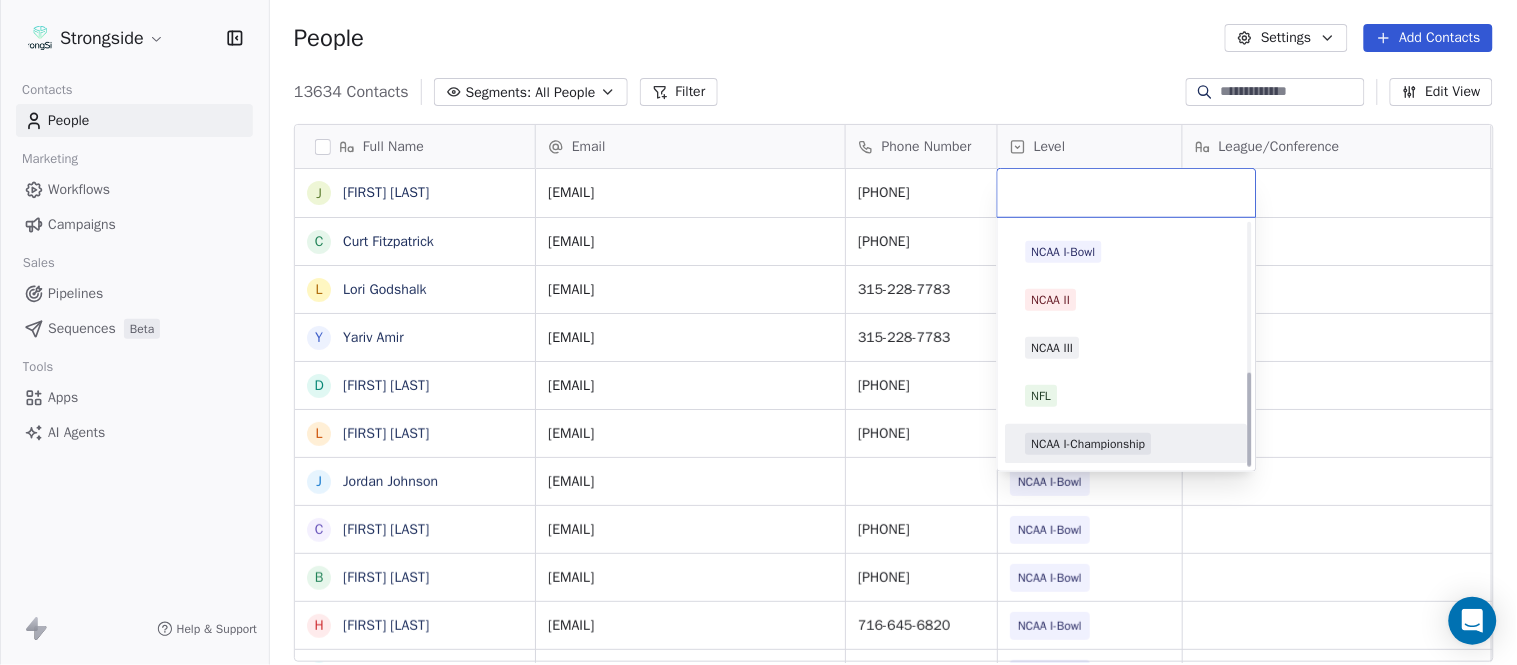 click on "NCAA I-Championship" at bounding box center [1127, 444] 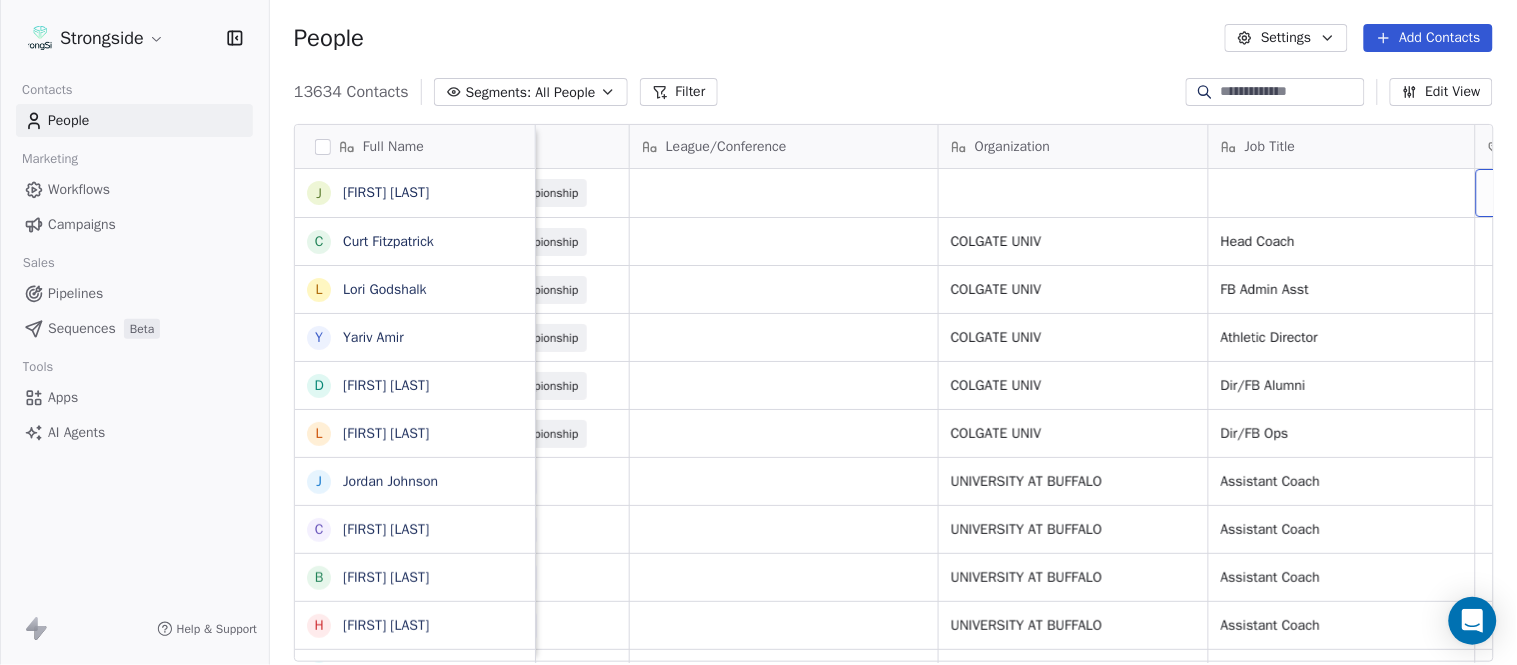 scroll, scrollTop: 0, scrollLeft: 653, axis: horizontal 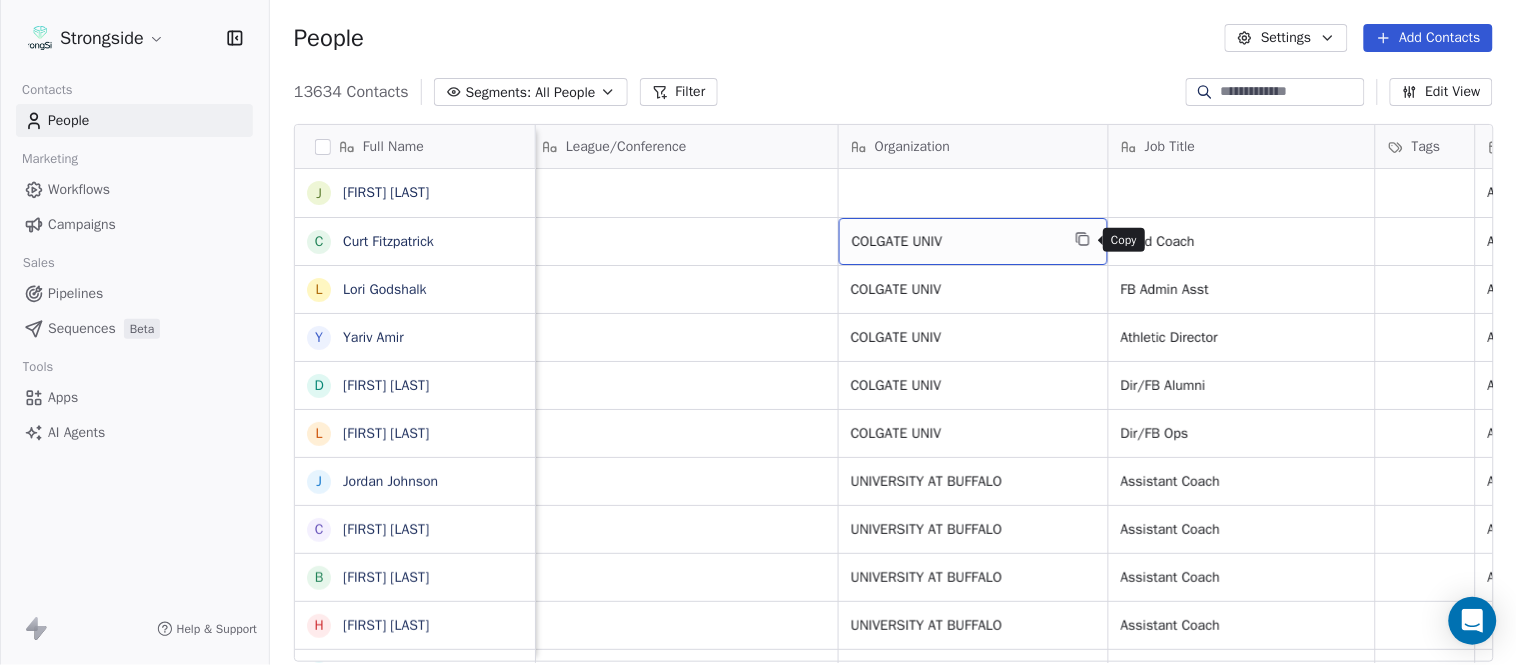 click 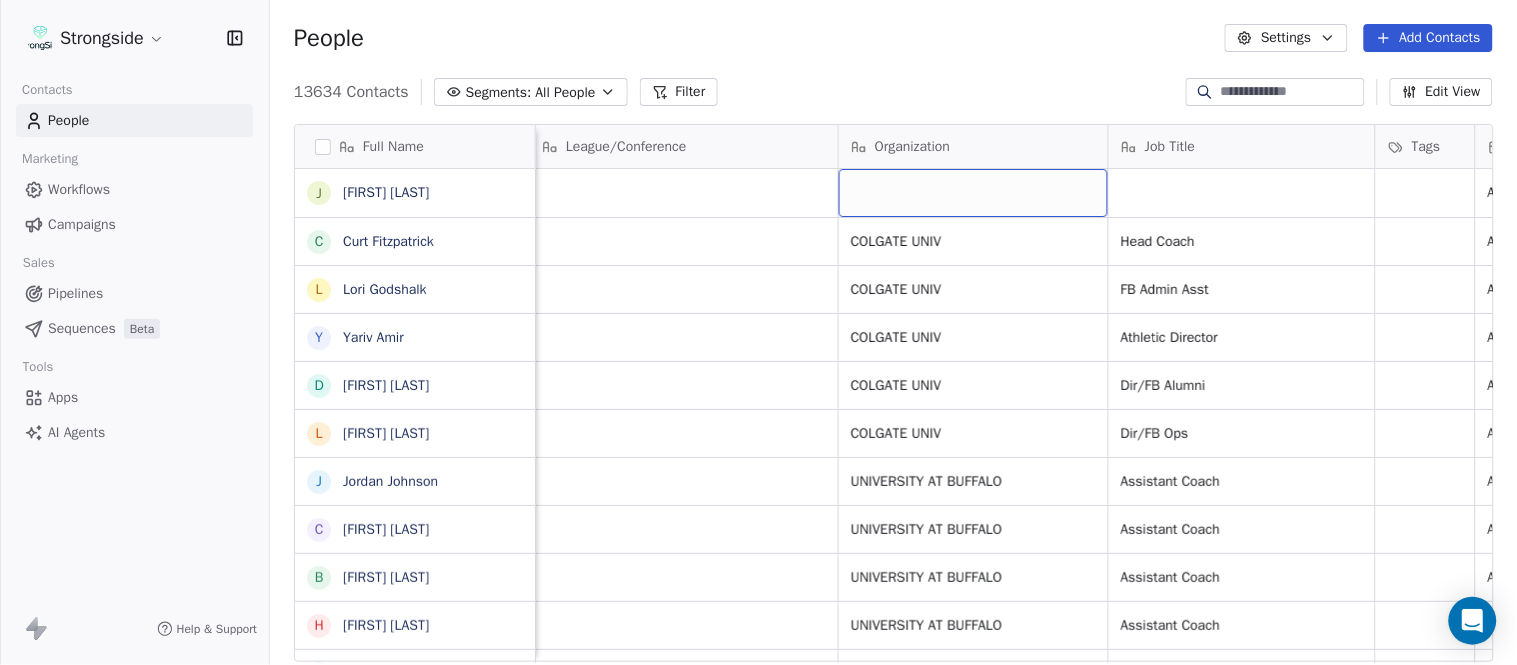 click at bounding box center (973, 193) 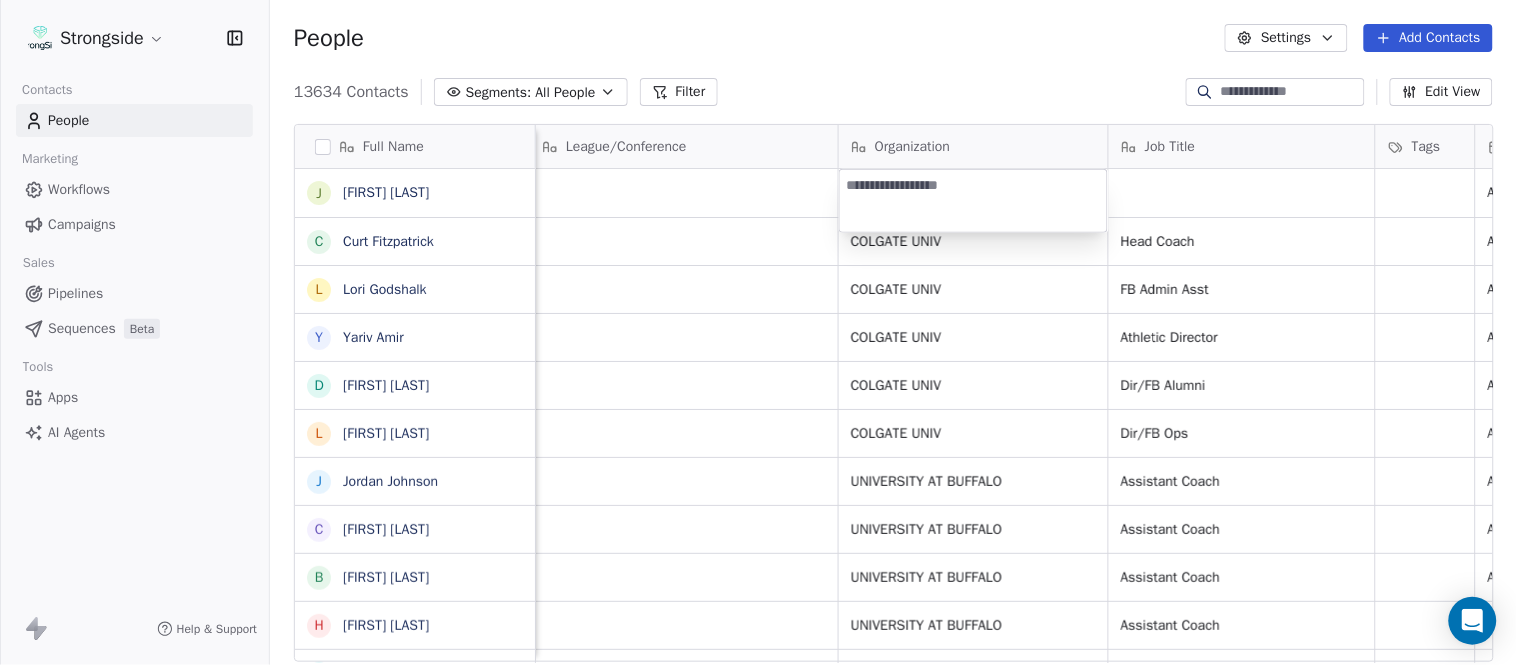 type on "**********" 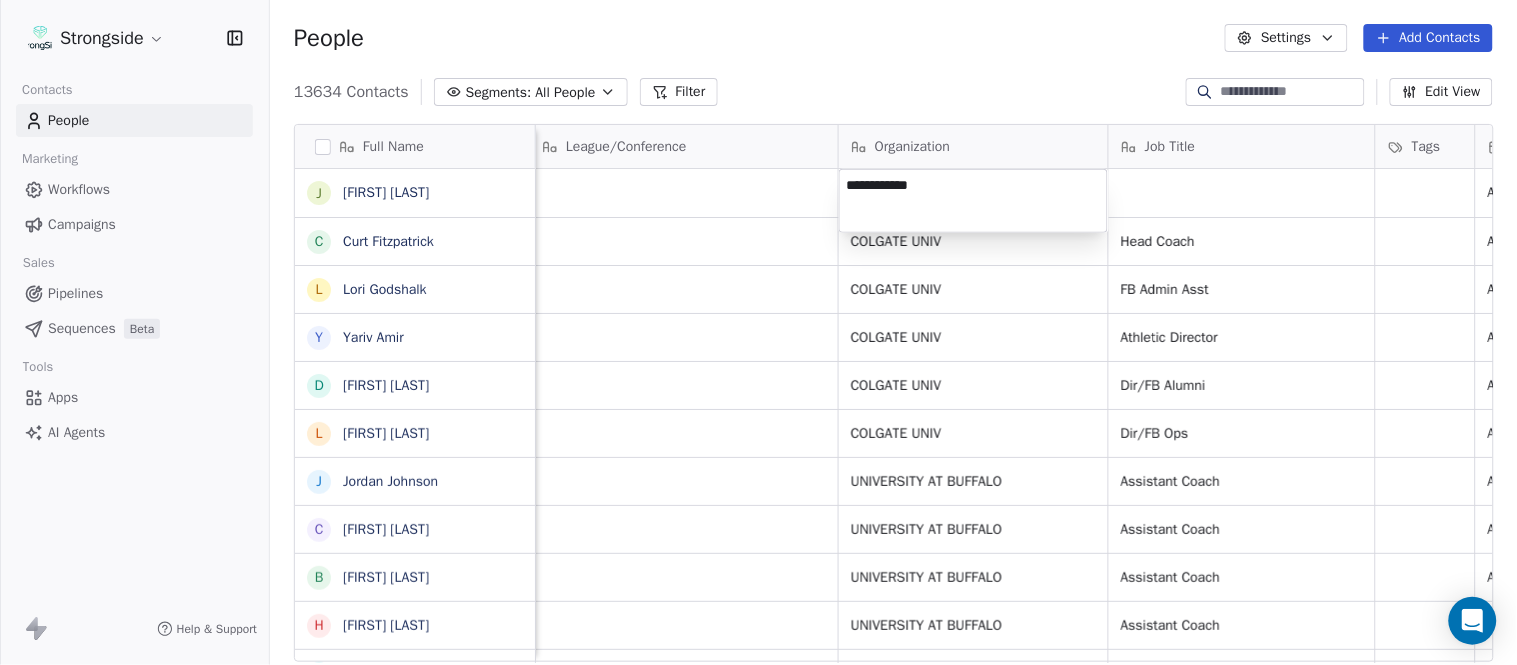 click on "Strongside Contacts People Marketing Workflows Campaigns Sales Pipelines Sequences Beta Tools Apps AI Agents Help & Support People Settings  Add Contacts 13634 Contacts Segments: All People Filter  Edit View Tag Add to Sequence Export Full Name J [LAST] C [LAST] L [LAST] Y [LAST] D [LAST] L [LAST] J [LAST] C [LAST] B [LAST] H [LAST] M [LAST] I [LAST] R [LAST] J [LAST] C [LAST] D [LAST] A [LAST] R [LAST] B [LAST] S [LAST] I [LAST] J [LAST] M [LAST] A [LAST] B [LAST] M [LAST] J [LAST] L [LAST] D [LAST] J [LAST] N [LAST] Email Phone Number Level League/Conference Organization Job Title Tags Created Date BST Status Priority Emails Auto Clicked [EMAIL] [PHONE] NCAA I-Championship Aug 06, 2025 06:49 PM [EMAIL] 	[PHONE] NCAA I-Championship COLGATE UNIV SID" at bounding box center (758, 332) 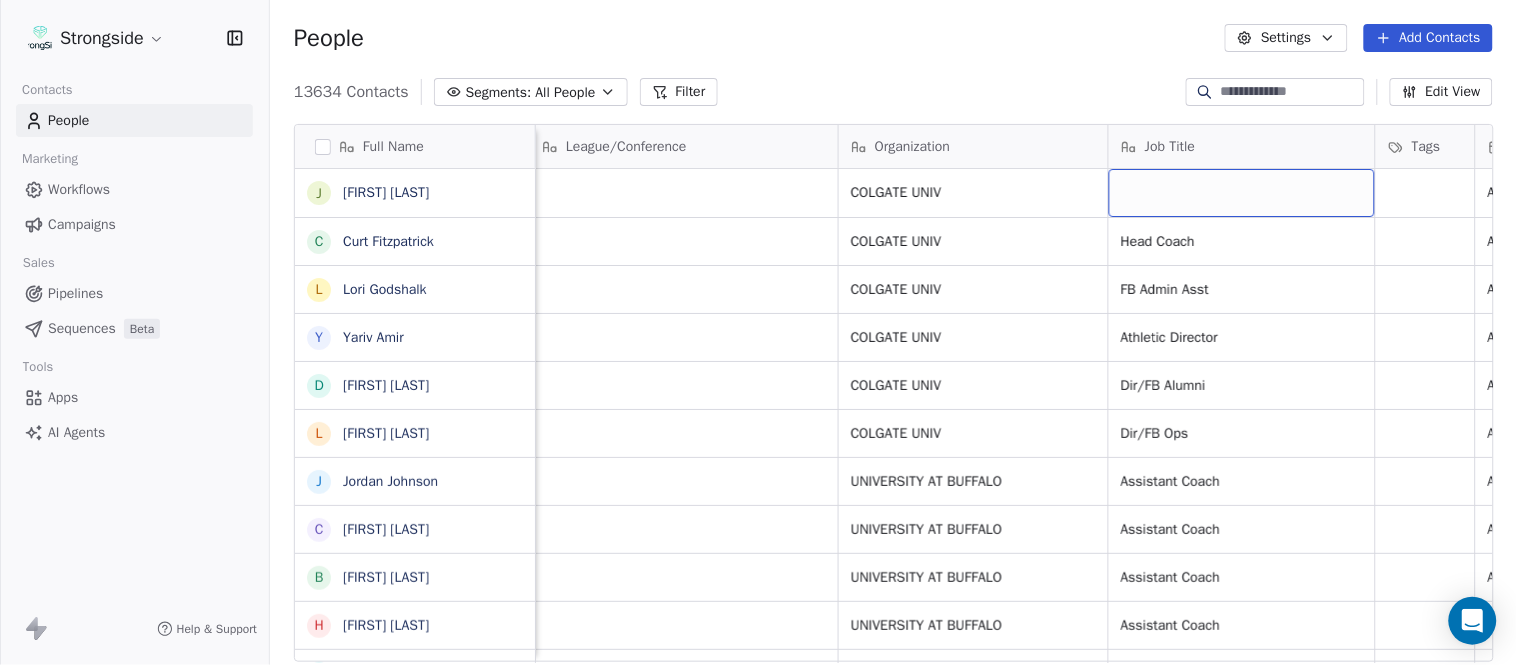 click at bounding box center [1242, 193] 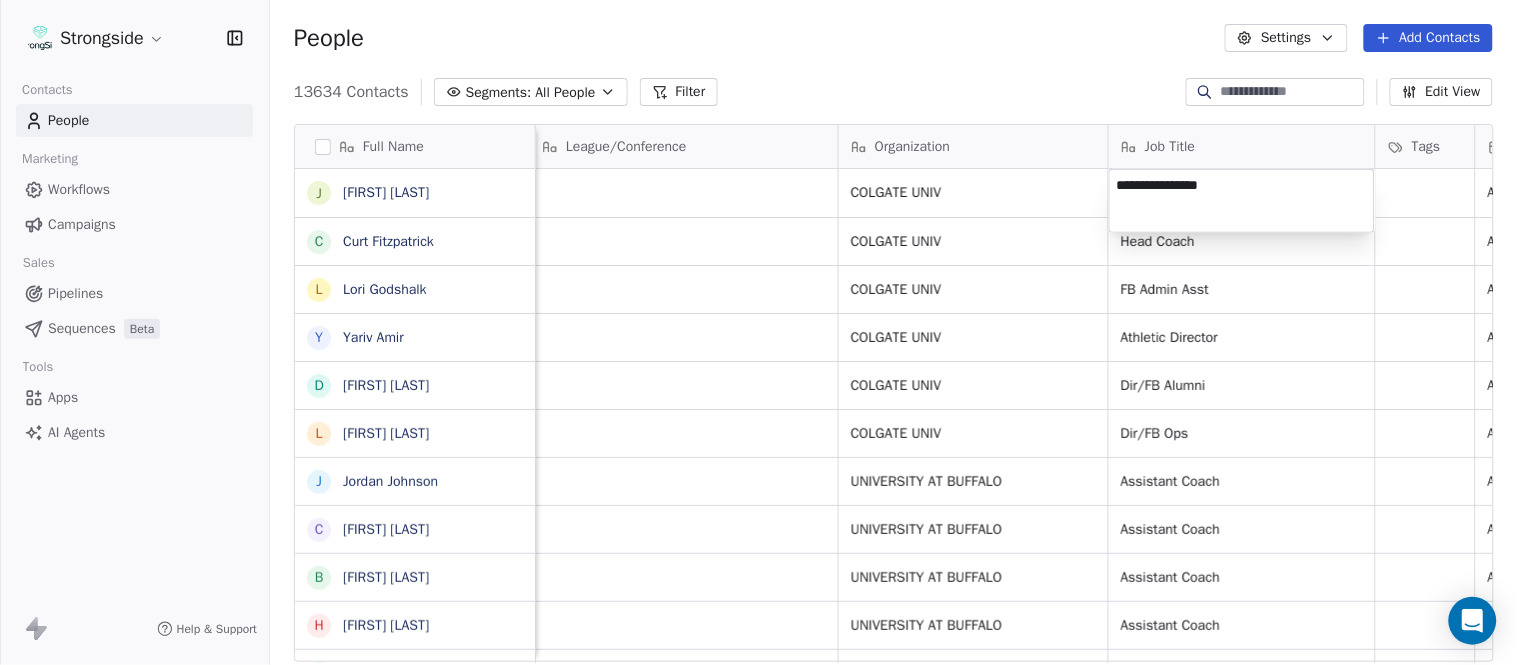 click on "Strongside Contacts People Marketing Workflows Campaigns Sales Pipelines Sequences Beta Tools Apps AI Agents Help & Support People Settings  Add Contacts 13634 Contacts Segments: All People Filter  Edit View Tag Add to Sequence Export Full Name J [LAST] C [LAST] L [LAST] Y [LAST] D [LAST] L [LAST] J [LAST] C [LAST] B [LAST] H [LAST] M [LAST] I [LAST] R [LAST] J [LAST] C [LAST] D [LAST] A [LAST] R [LAST] B [LAST] S [LAST] I [LAST] J [LAST] M [LAST] A [LAST] B [LAST] M [LAST] J [LAST] L [LAST] D [LAST] J [LAST] N [LAST] Email Phone Number Level League/Conference Organization Job Title Tags Created Date BST Status Priority Emails Auto Clicked [EMAIL] [PHONE] NCAA I-Championship COLGATE UNIV Aug 06, 2025 06:49 PM [EMAIL] 	[PHONE] NCAA I-Championship SID" at bounding box center [758, 332] 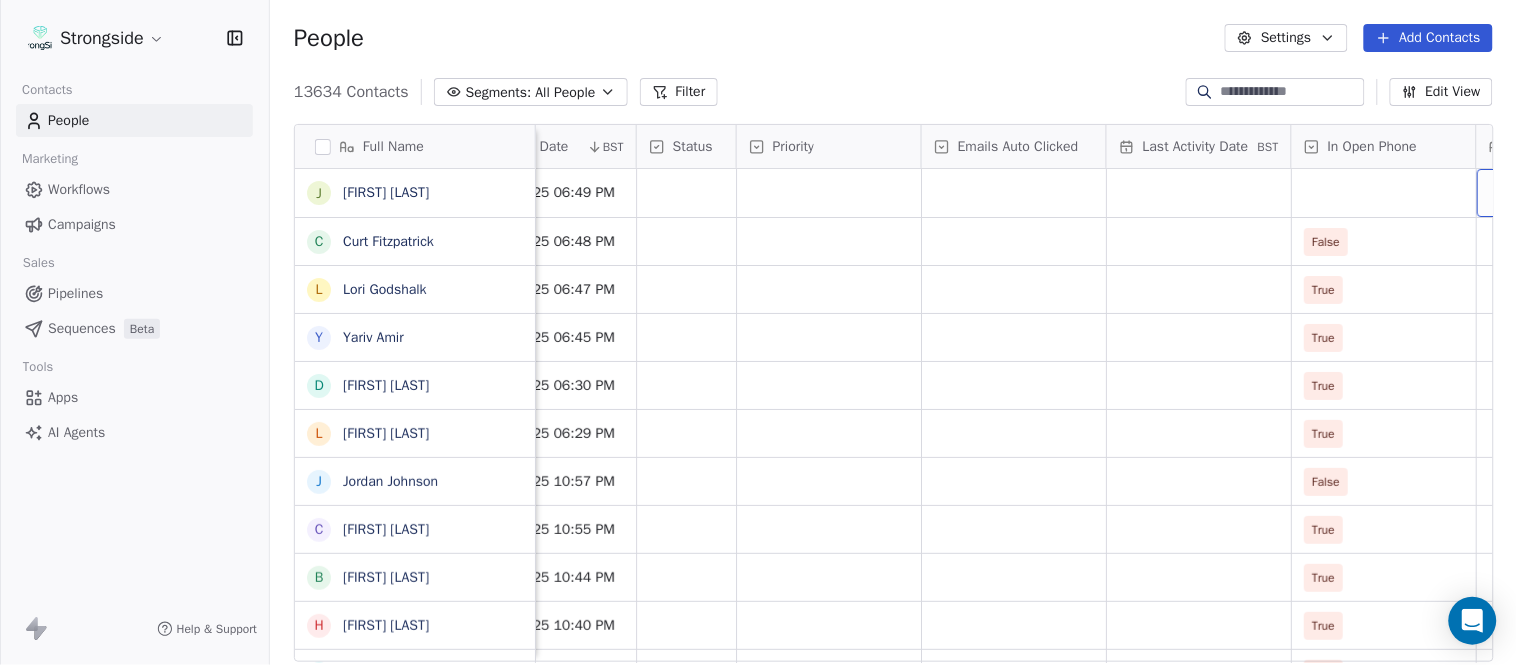 scroll, scrollTop: 0, scrollLeft: 1863, axis: horizontal 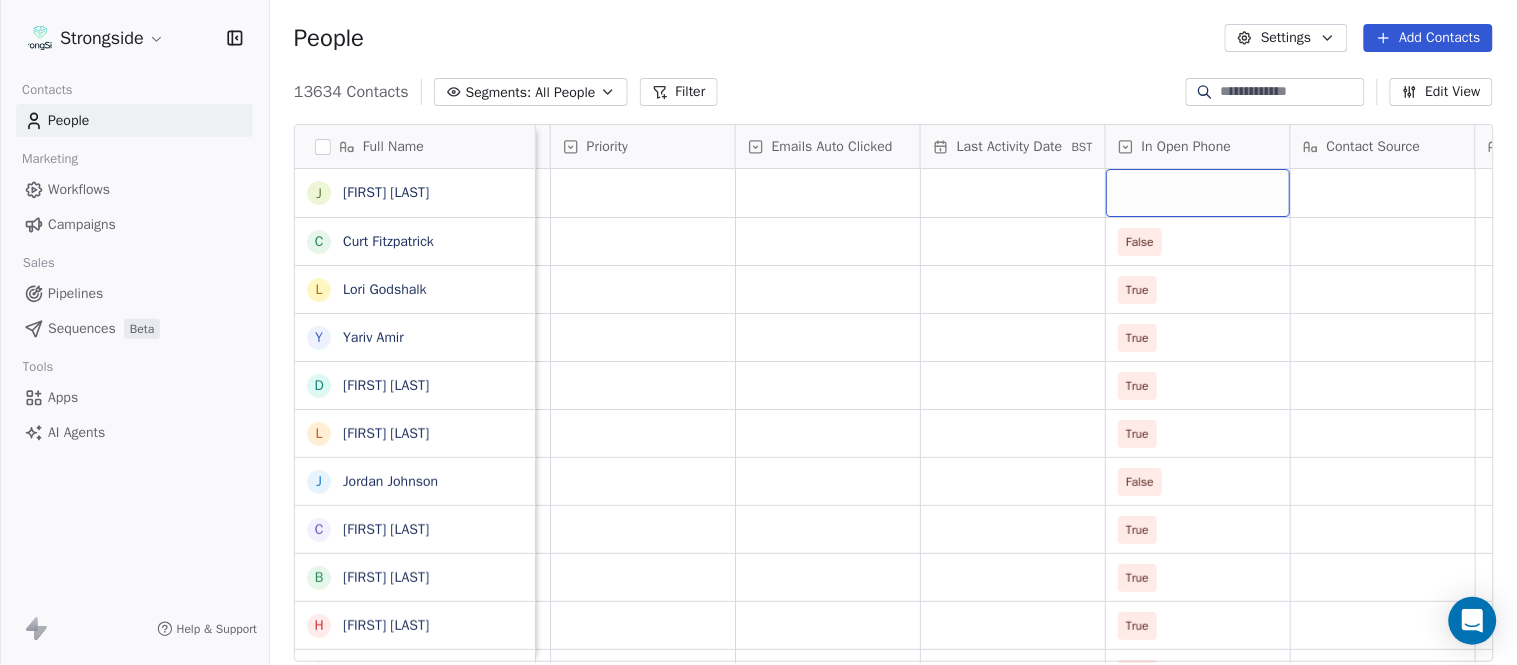 click at bounding box center [1198, 193] 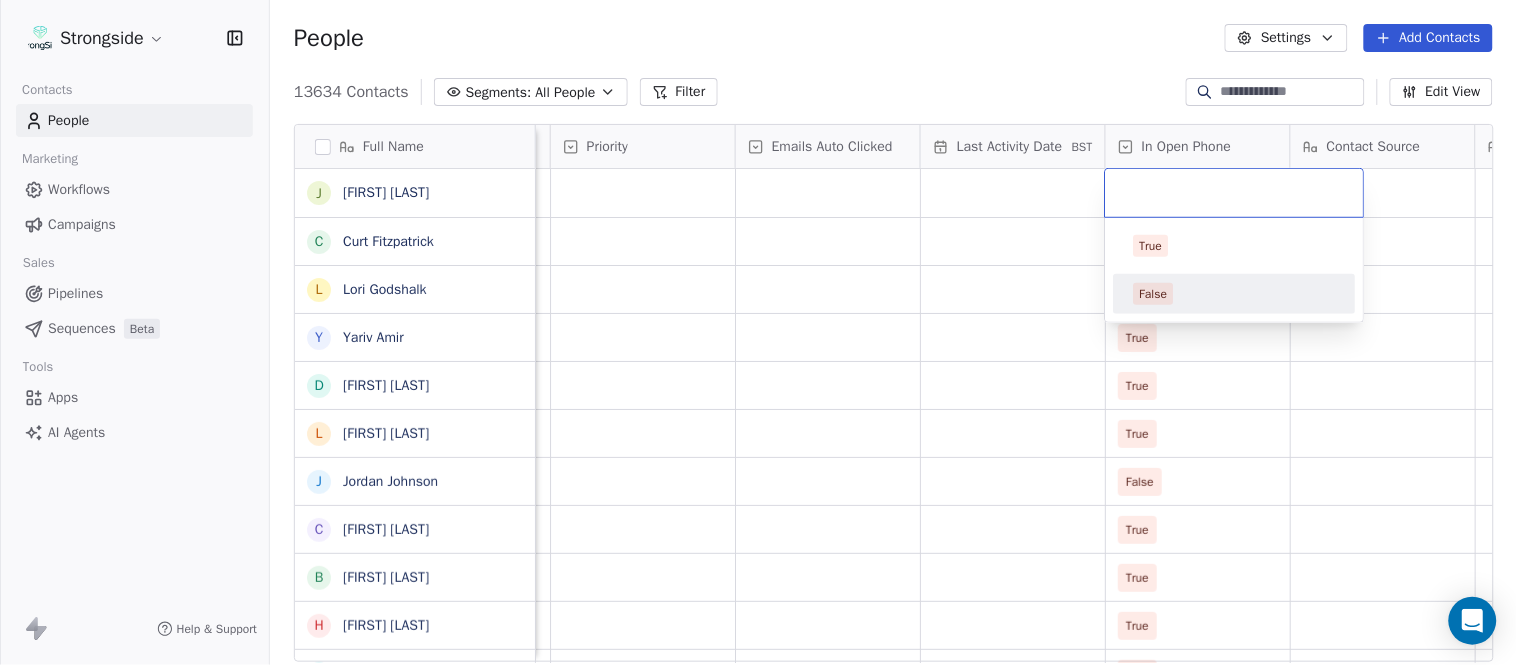 click on "False" at bounding box center [1235, 294] 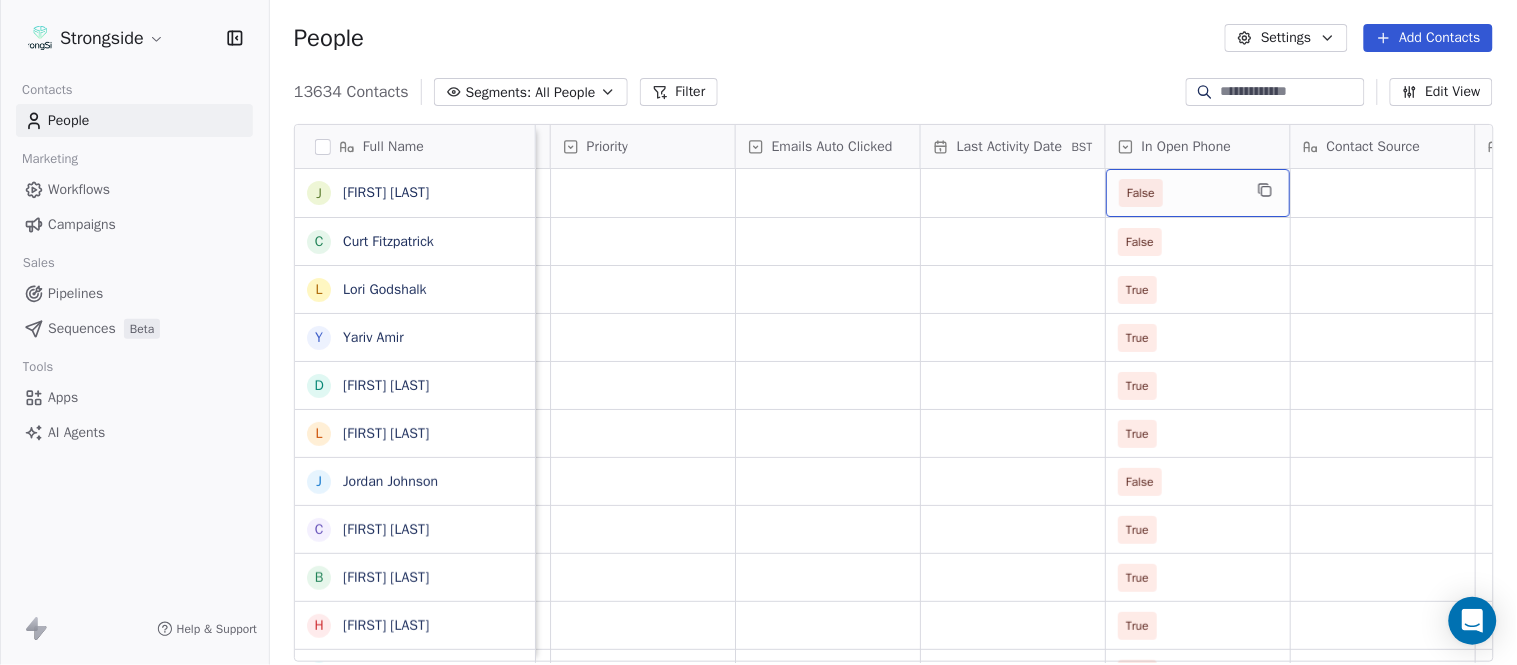 click on "False" at bounding box center (1180, 193) 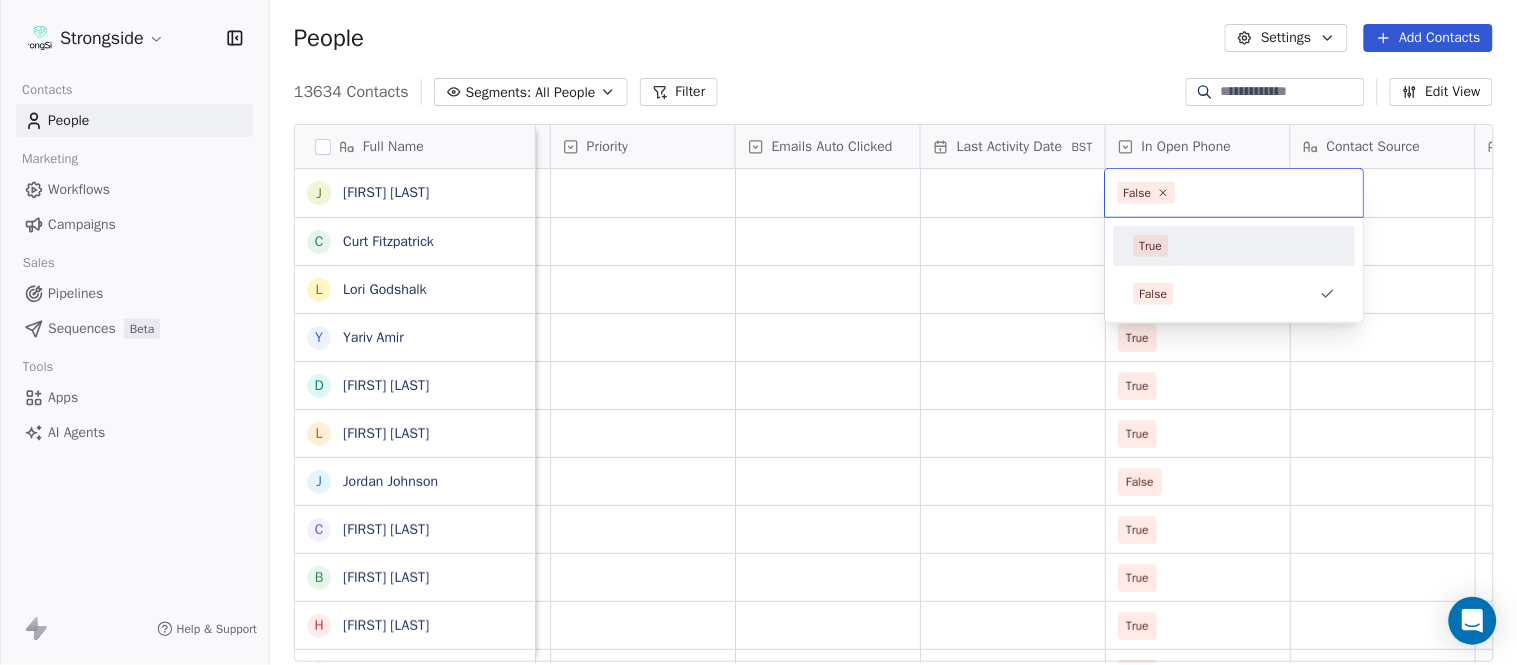 click on "True" at bounding box center [1235, 246] 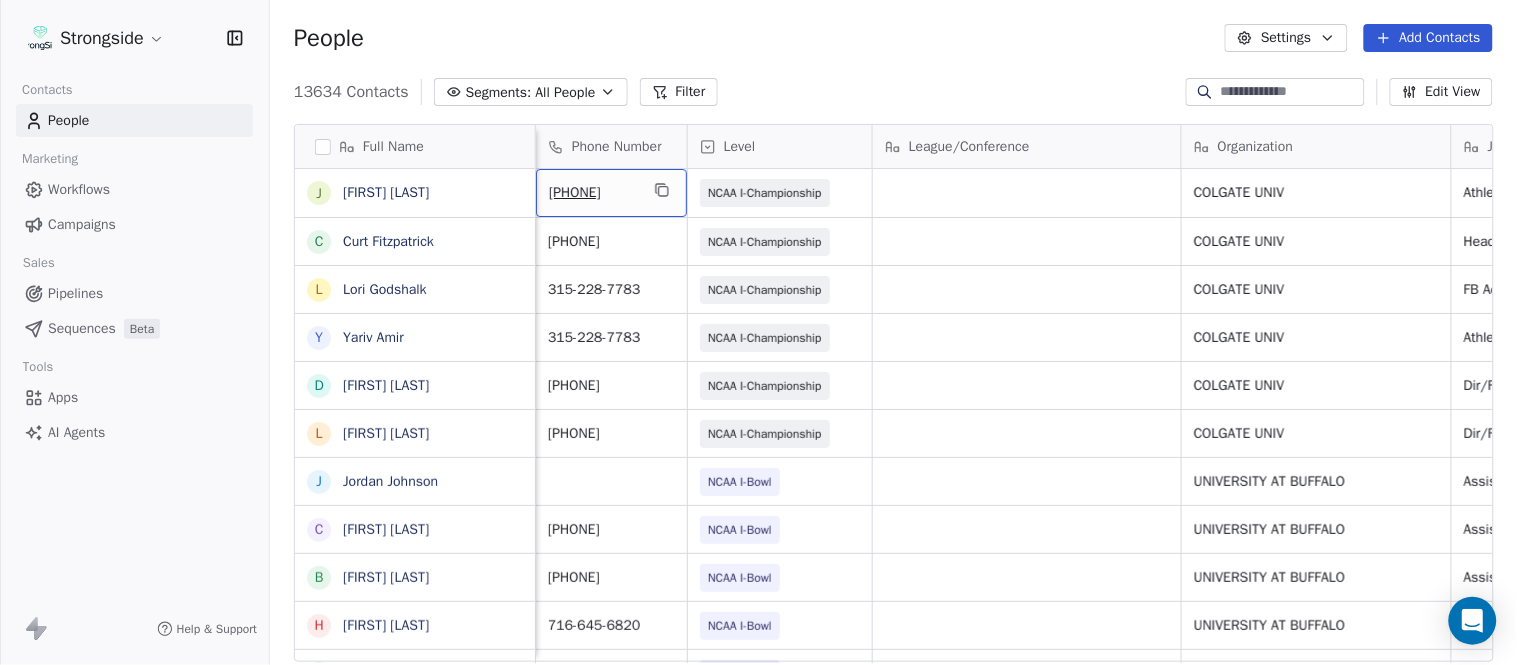 scroll, scrollTop: 0, scrollLeft: 0, axis: both 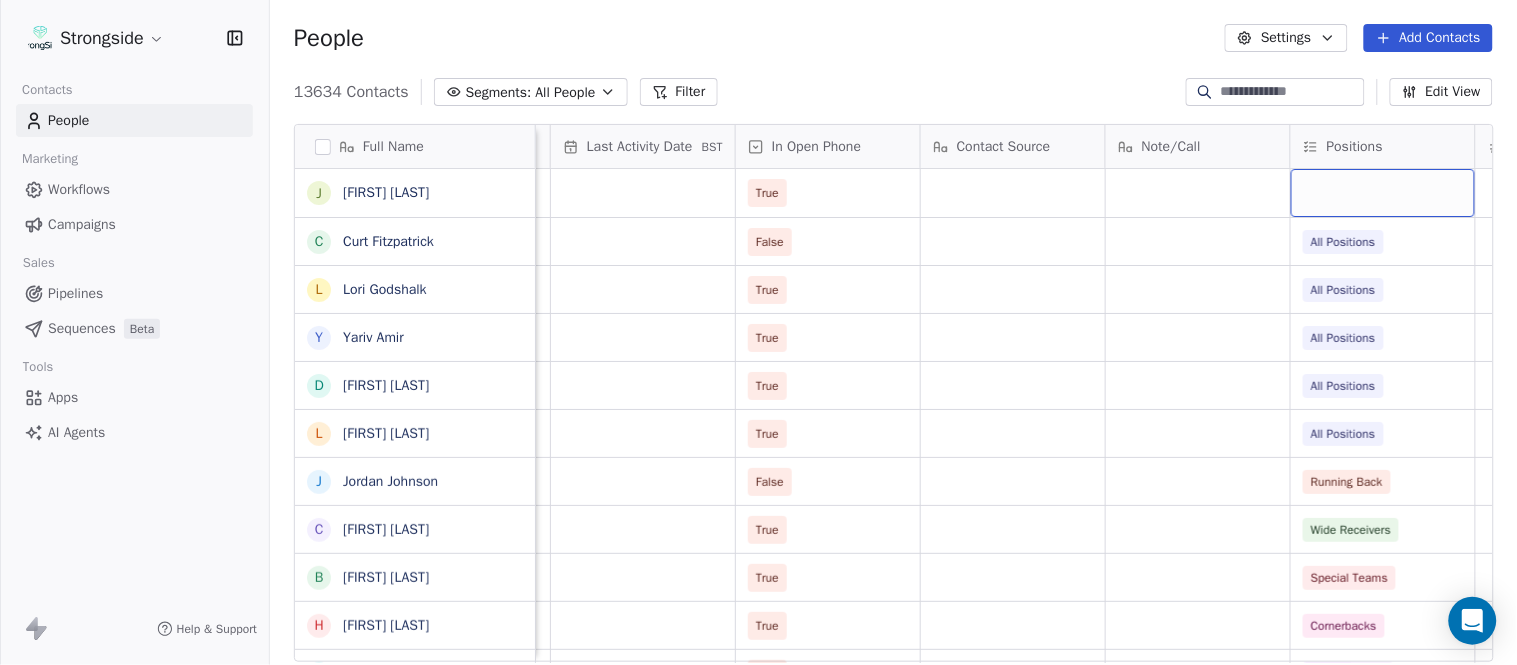 click at bounding box center [1383, 193] 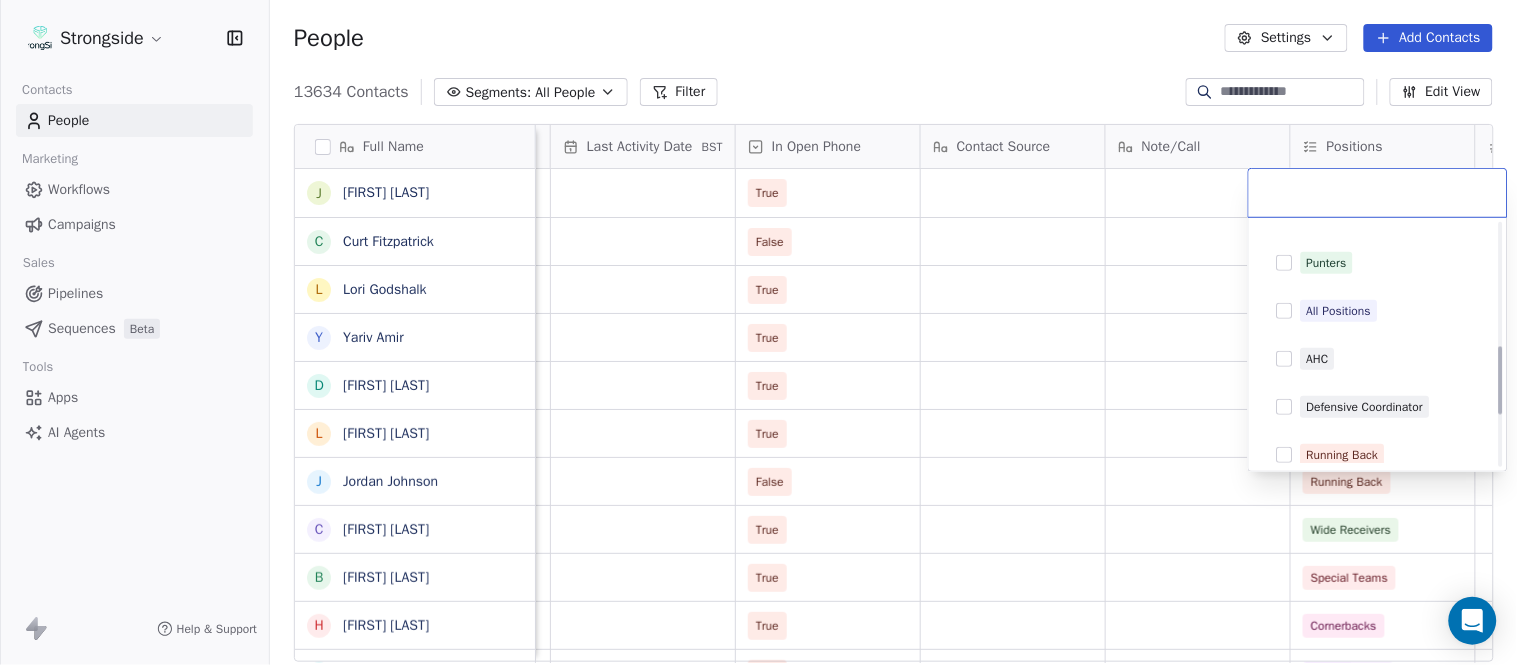 scroll, scrollTop: 395, scrollLeft: 0, axis: vertical 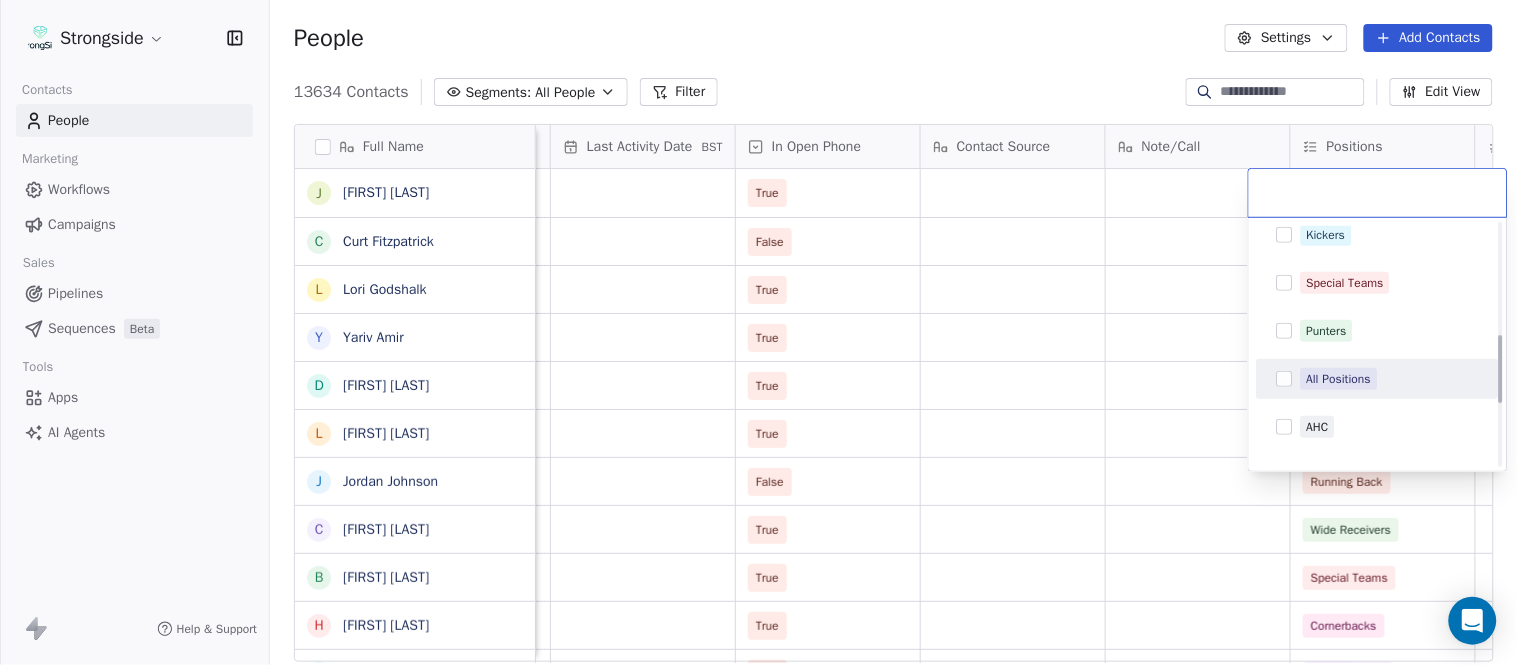 click on "All Positions" at bounding box center [1339, 379] 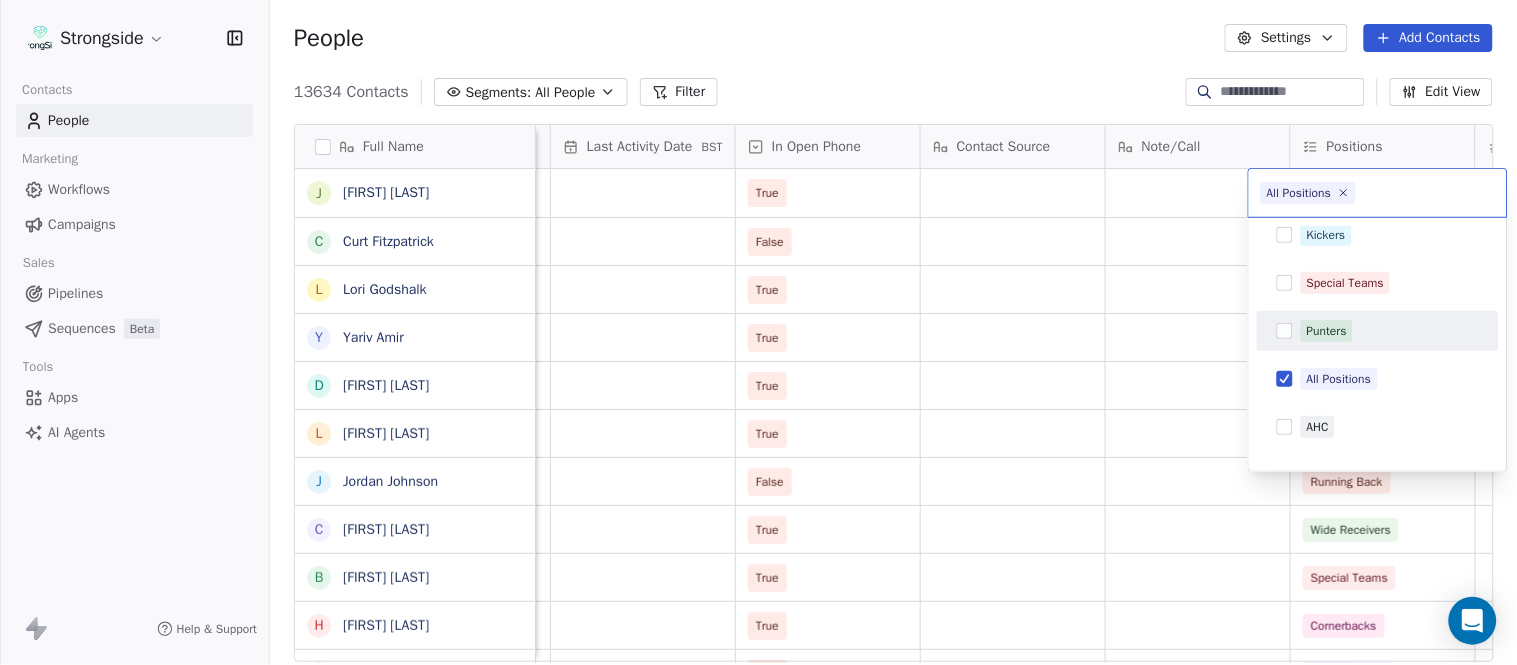 click on "Strongside Contacts People Marketing Workflows Campaigns Sales Pipelines Sequences Beta Tools Apps AI Agents Help & Support People Settings Add Contacts 13634 Contacts Segments: All People Filter Edit View Tag Add to Sequence Export Full Name J [LAST] [LAST] C [LAST] [LAST] L [LAST] [LAST] Y [LAST] [LAST] D [LAST] [LAST] L [LAST] [LAST] J [LAST] [LAST] C [LAST] [LAST] B [LAST] [LAST] H [LAST] [LAST] M [LAST] [LAST] I [LAST] [LAST] R [LAST] [LAST] J [LAST] [LAST] C [LAST] [LAST] D [LAST] [LAST] A [LAST] [LAST] R [LAST] [LAST] B [LAST] [LAST] S [LAST] [LAST] I [LAST] [LAST] J [LAST] [LAST] M [LAST] [LAST] A [LAST] [LAST] B [LAST] [LAST] M [LAST] [LAST] J [LAST] [LAST] L [LAST] [LAST] D [LAST] [LAST] J [LAST] [LAST] N [LAST] [LAST] Created Date BST Status Priority Emails Auto Clicked Last Activity Date BST In Open Phone Contact Source Note/Call Positions Student Pop. Lead Account Aug 06, 2025 06:49 PM True Aug 06, 2025 06:48 PM False All Positions Aug 06, 2025 06:47 PM True All Positions True" at bounding box center [758, 332] 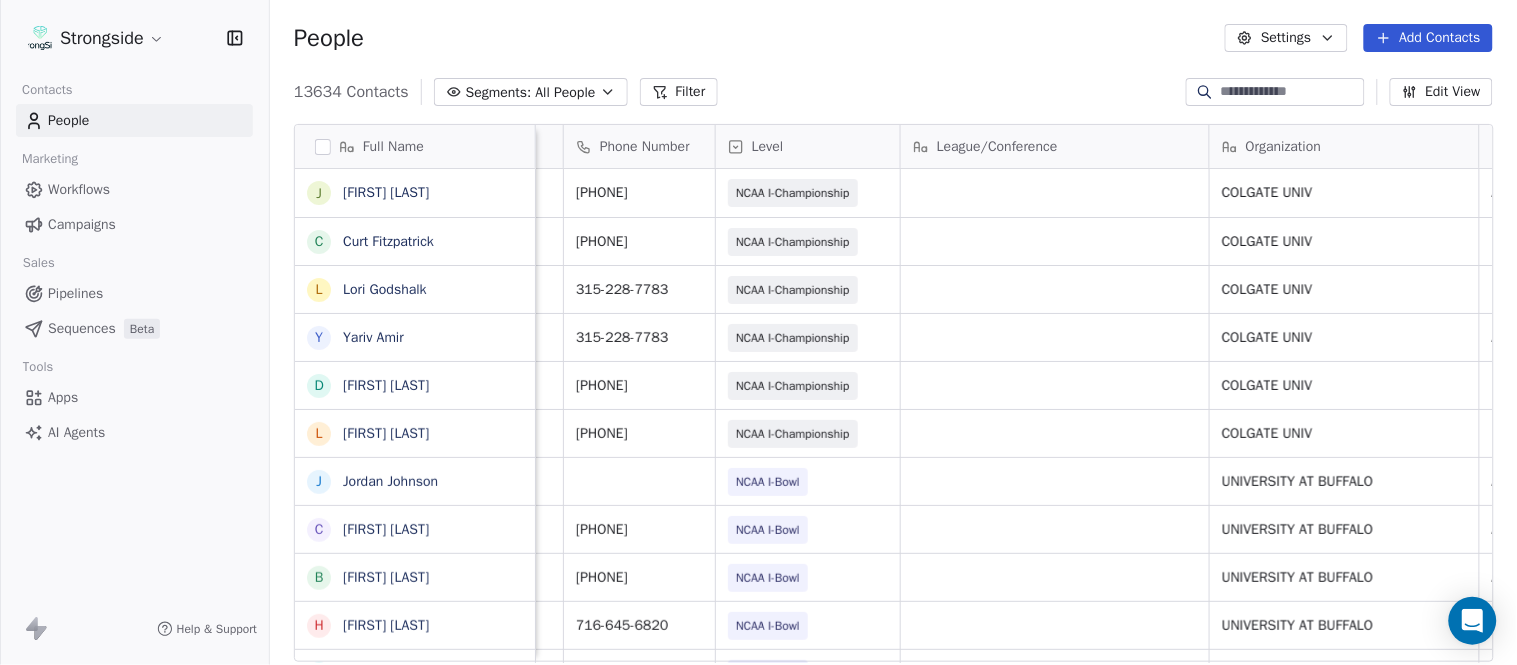 scroll, scrollTop: 0, scrollLeft: 0, axis: both 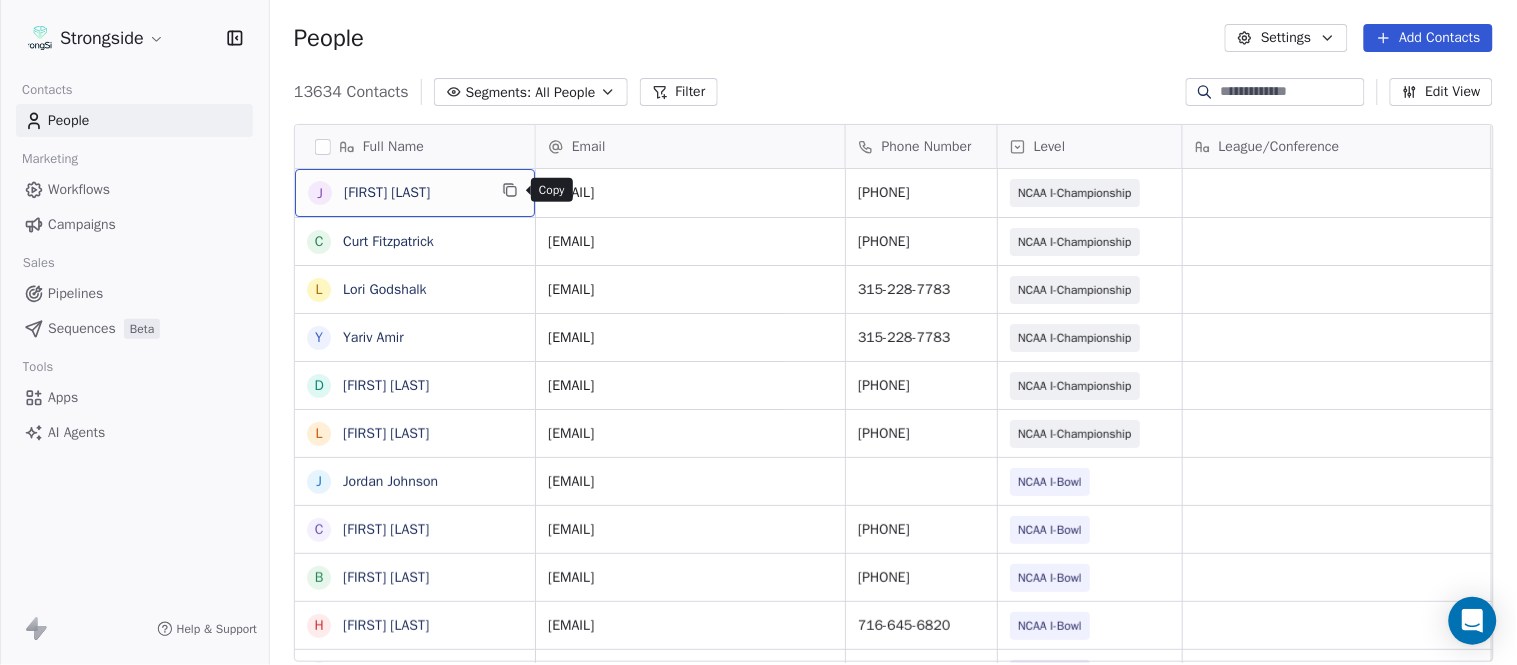 click at bounding box center [510, 190] 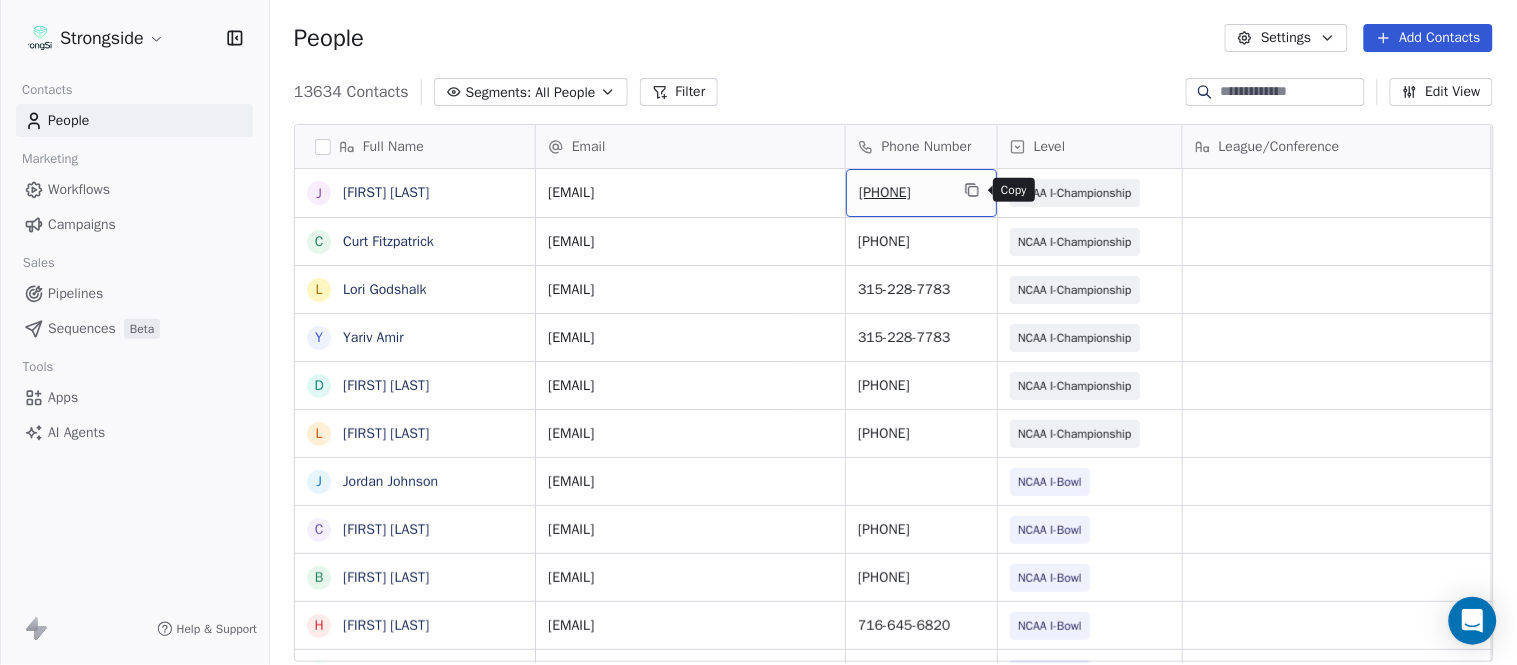 click 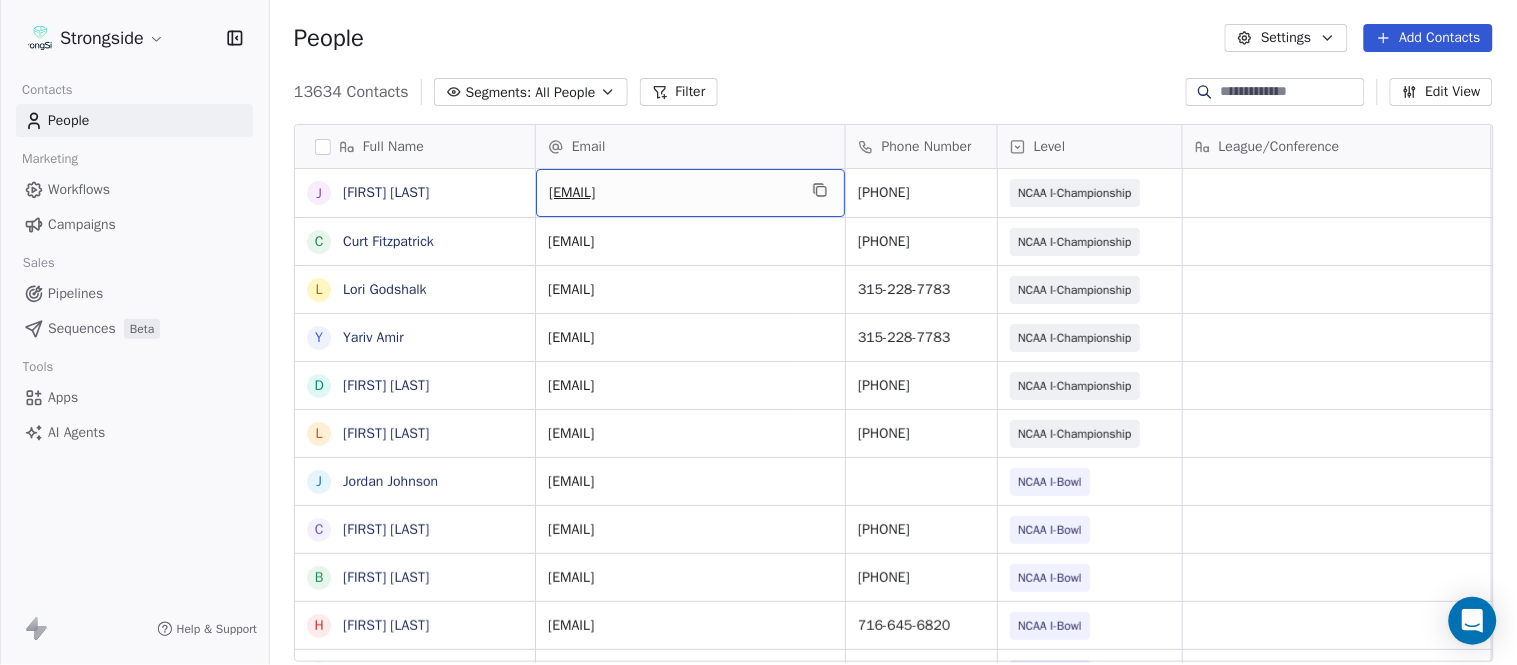 click 